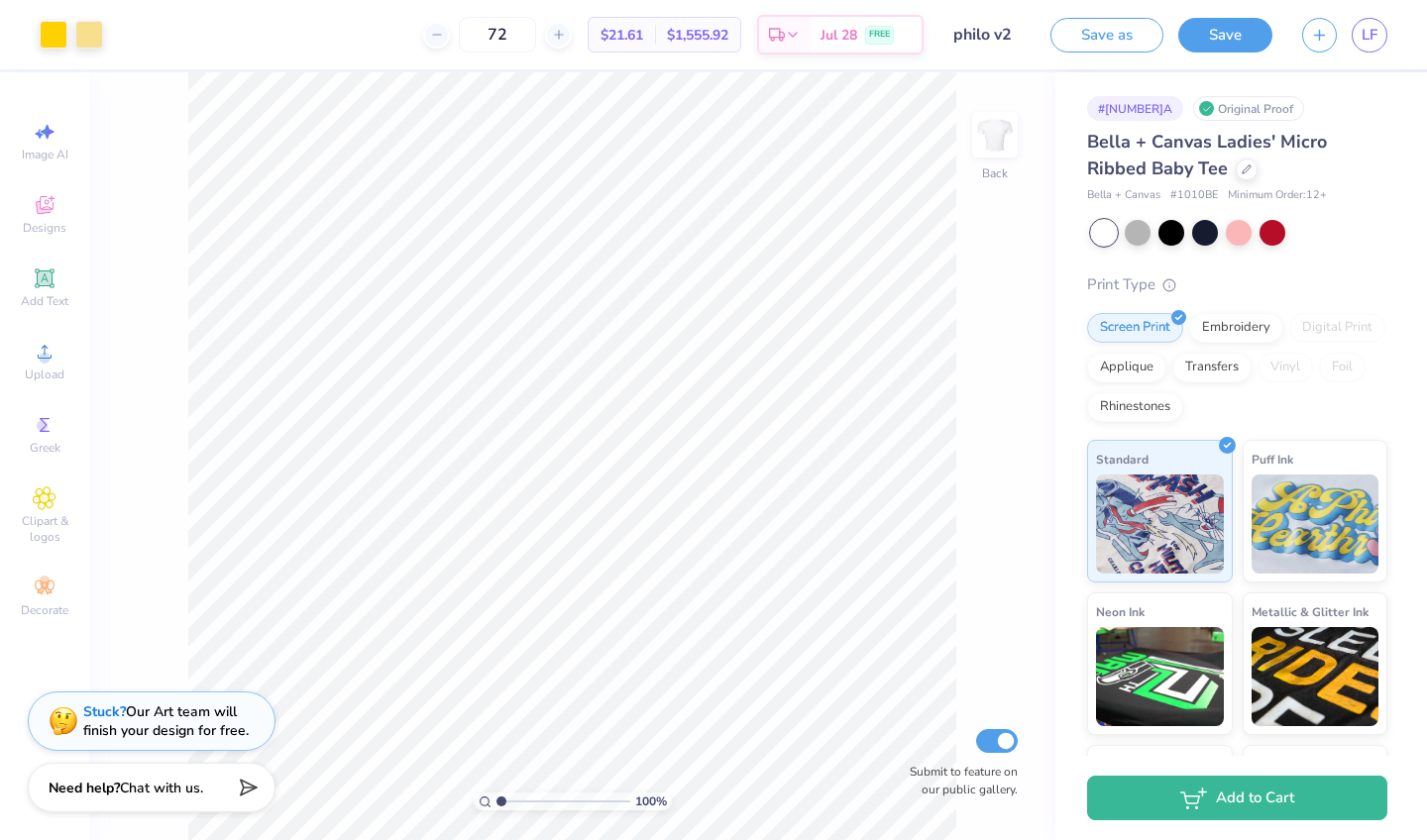scroll, scrollTop: 0, scrollLeft: 0, axis: both 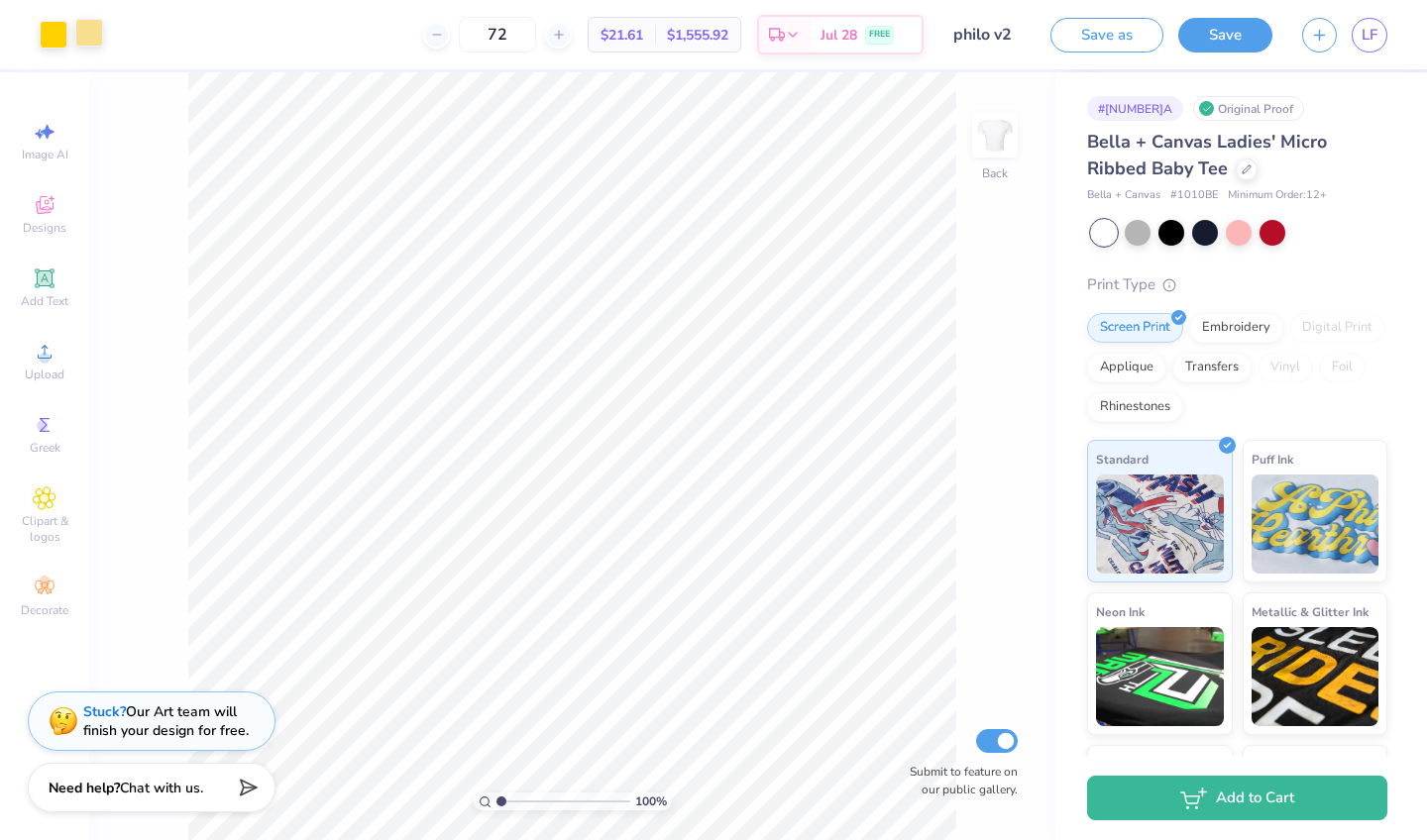 click at bounding box center (89, 33) 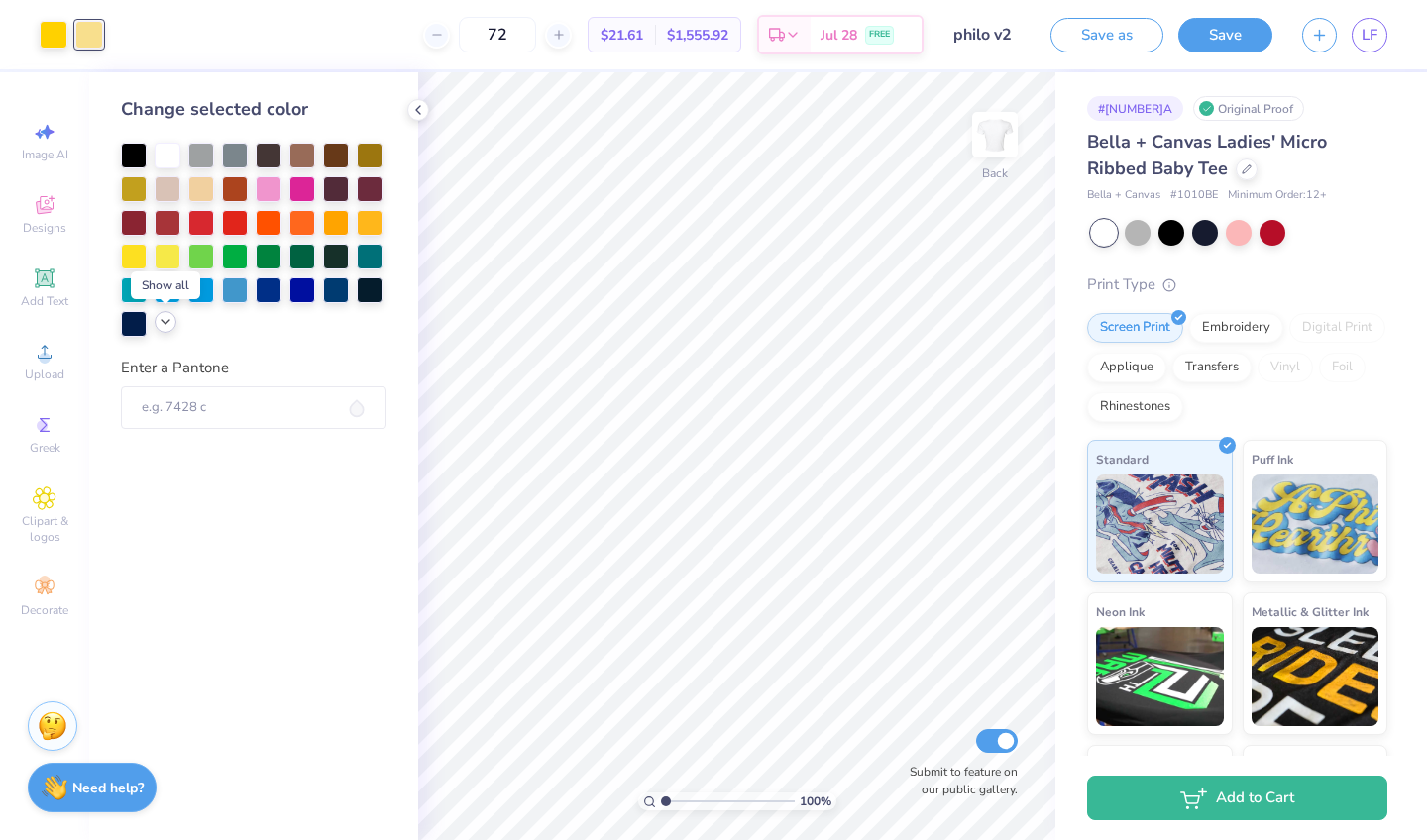 click at bounding box center (165, 322) 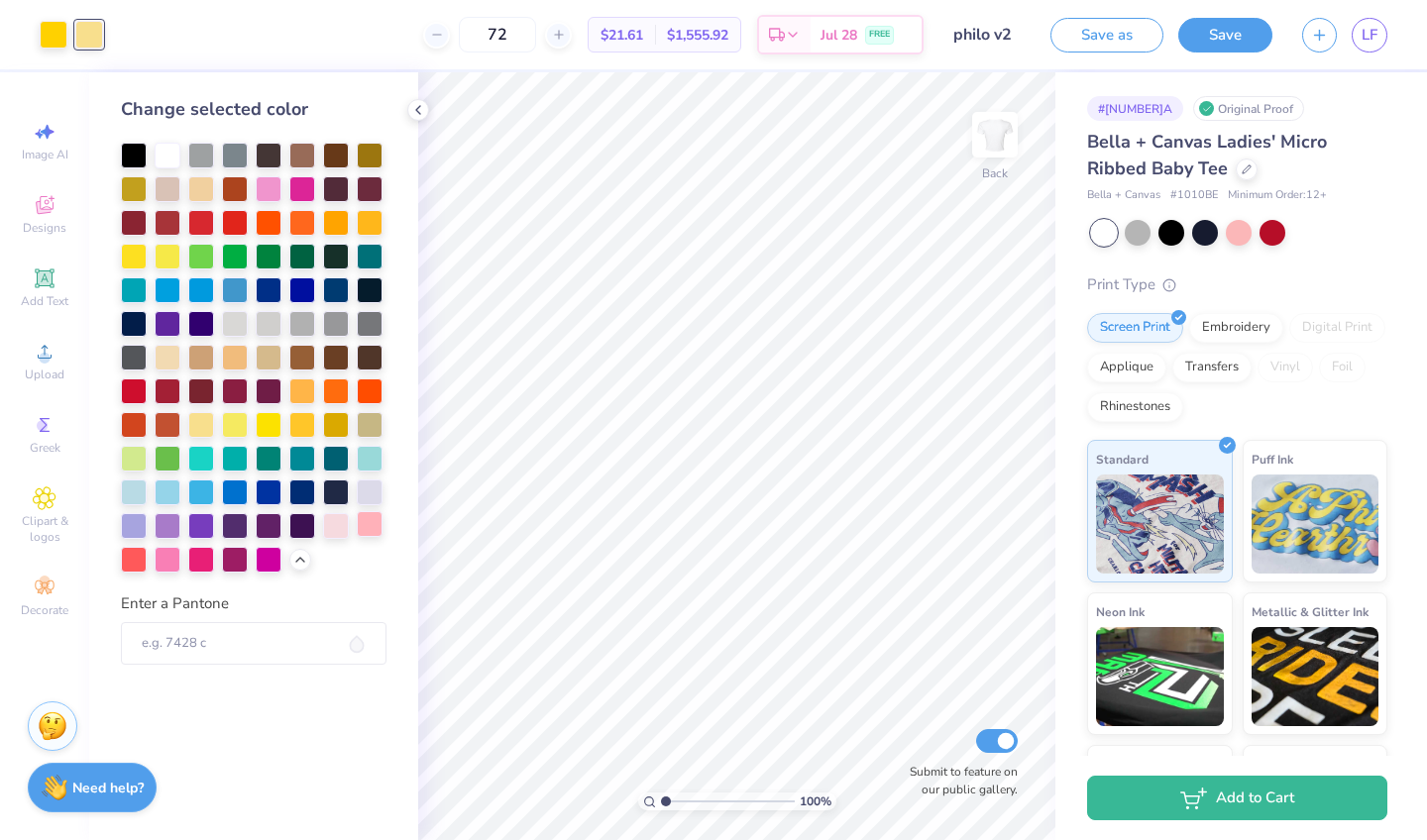 click at bounding box center (370, 524) 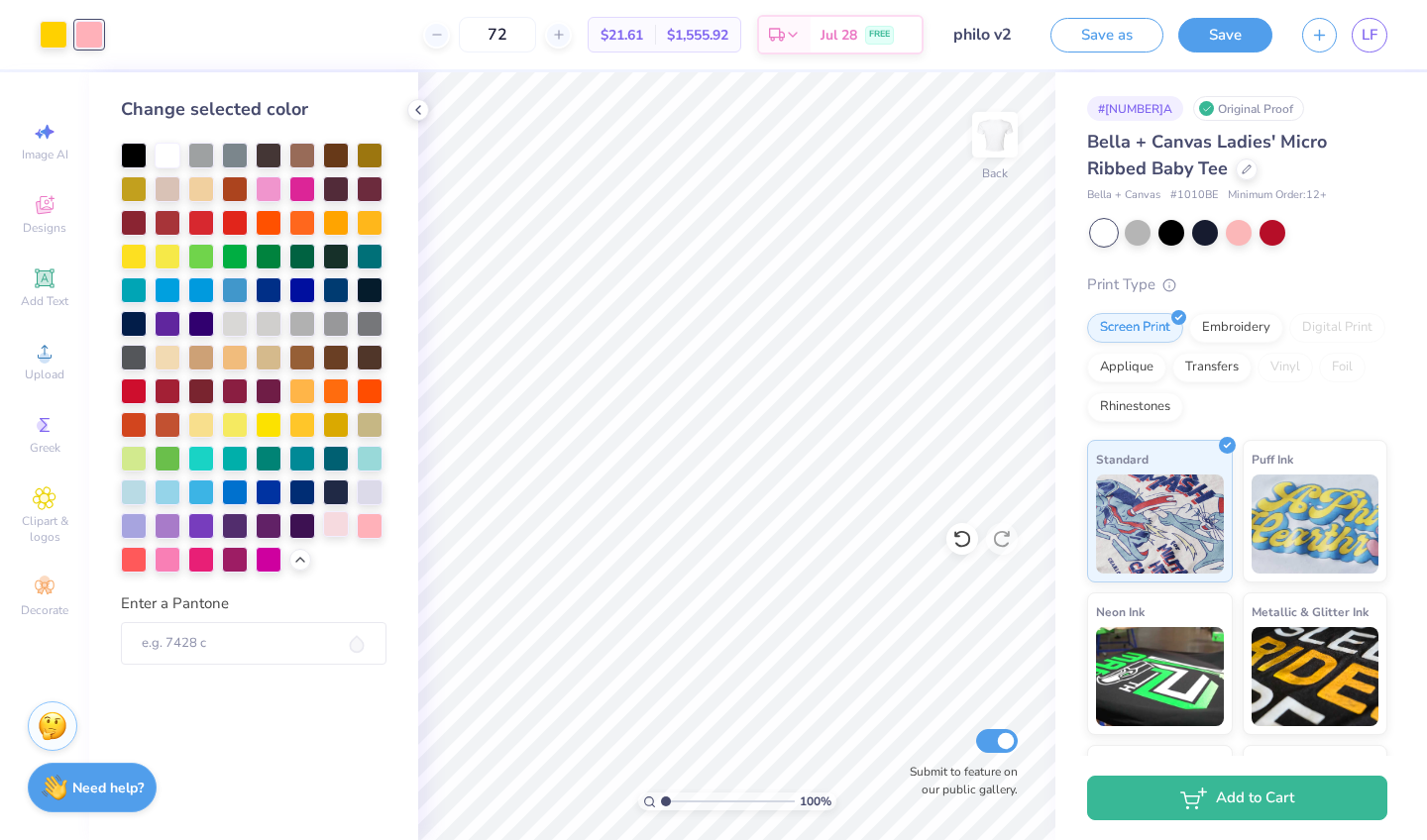 click at bounding box center [336, 524] 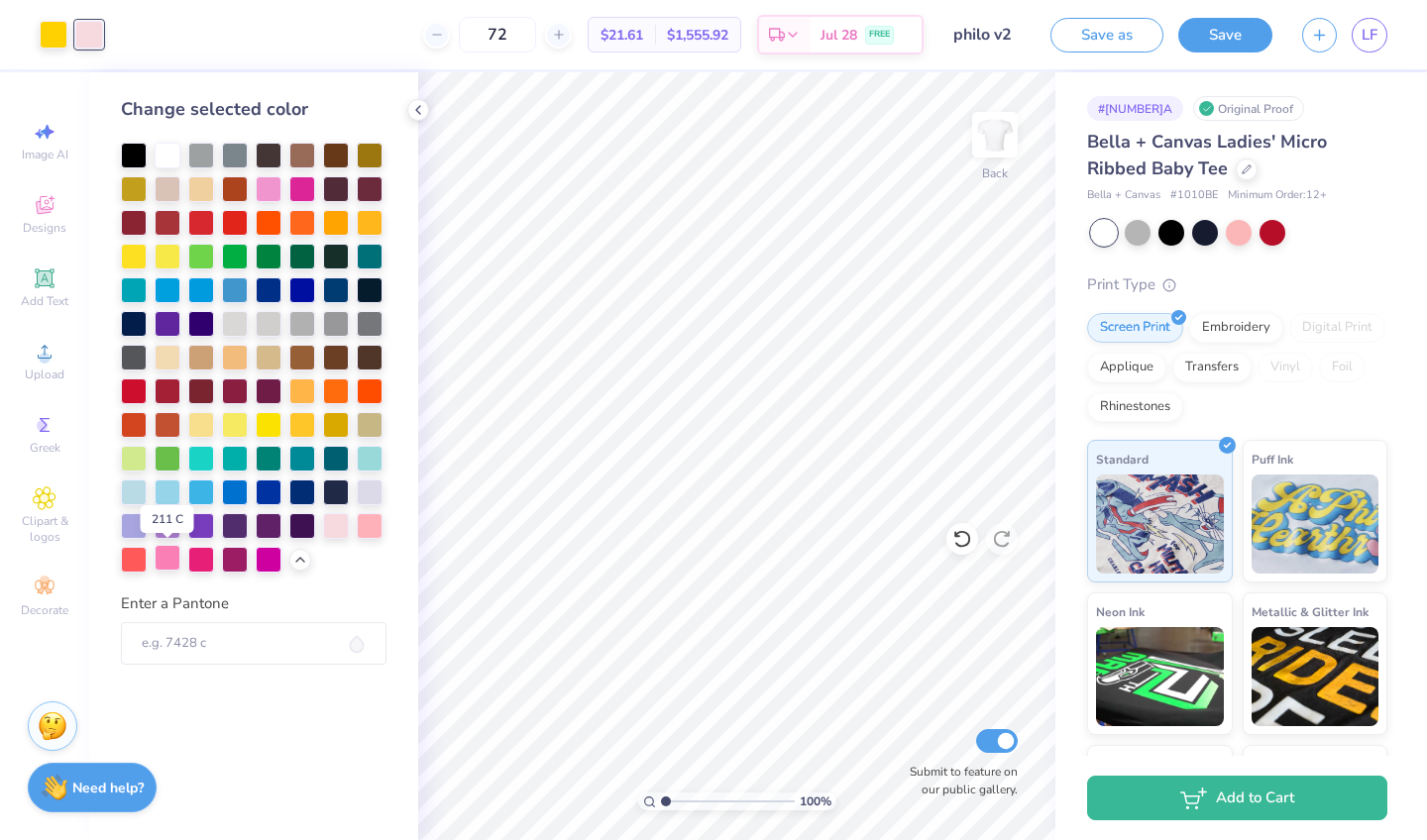 click at bounding box center [167, 558] 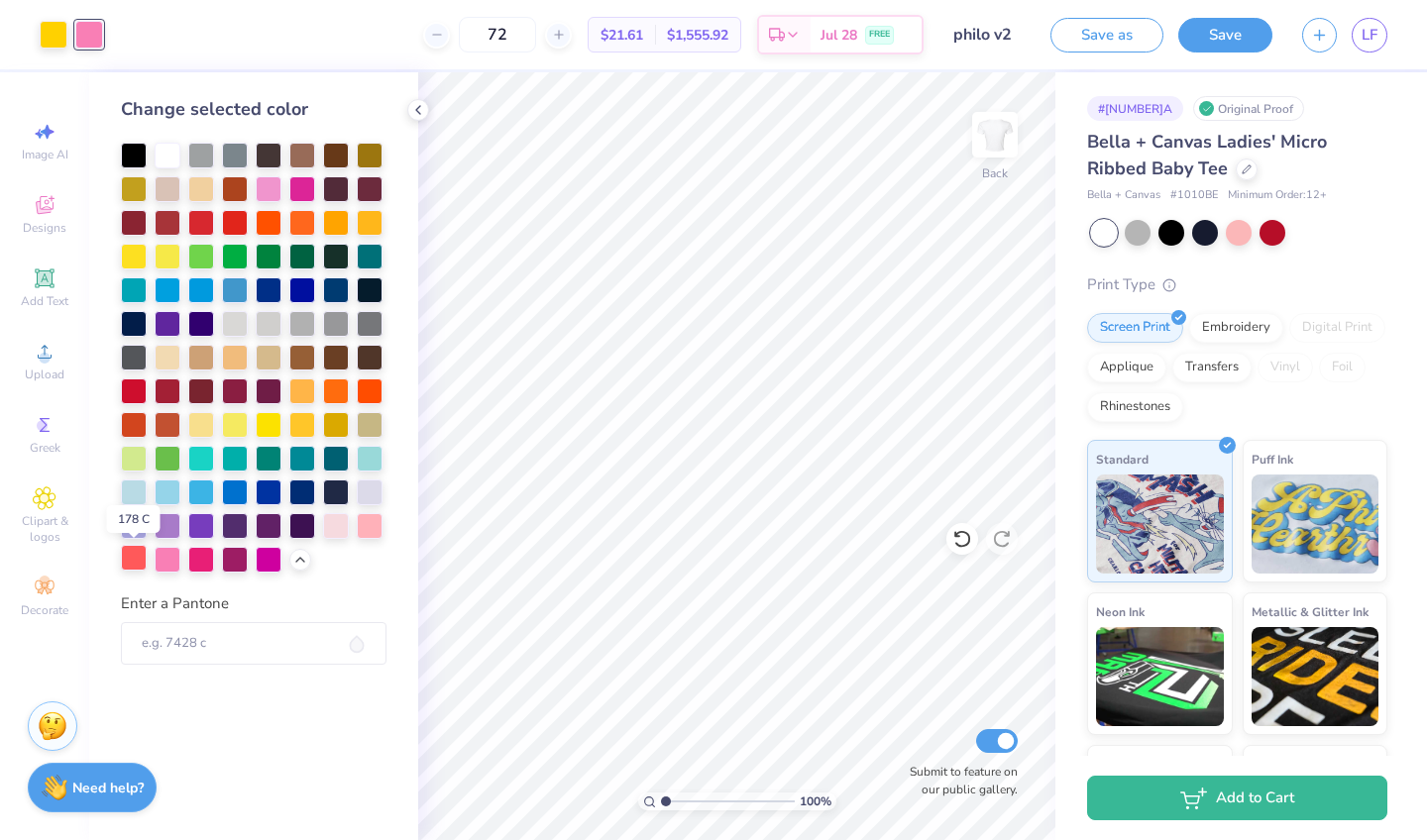 click at bounding box center (134, 558) 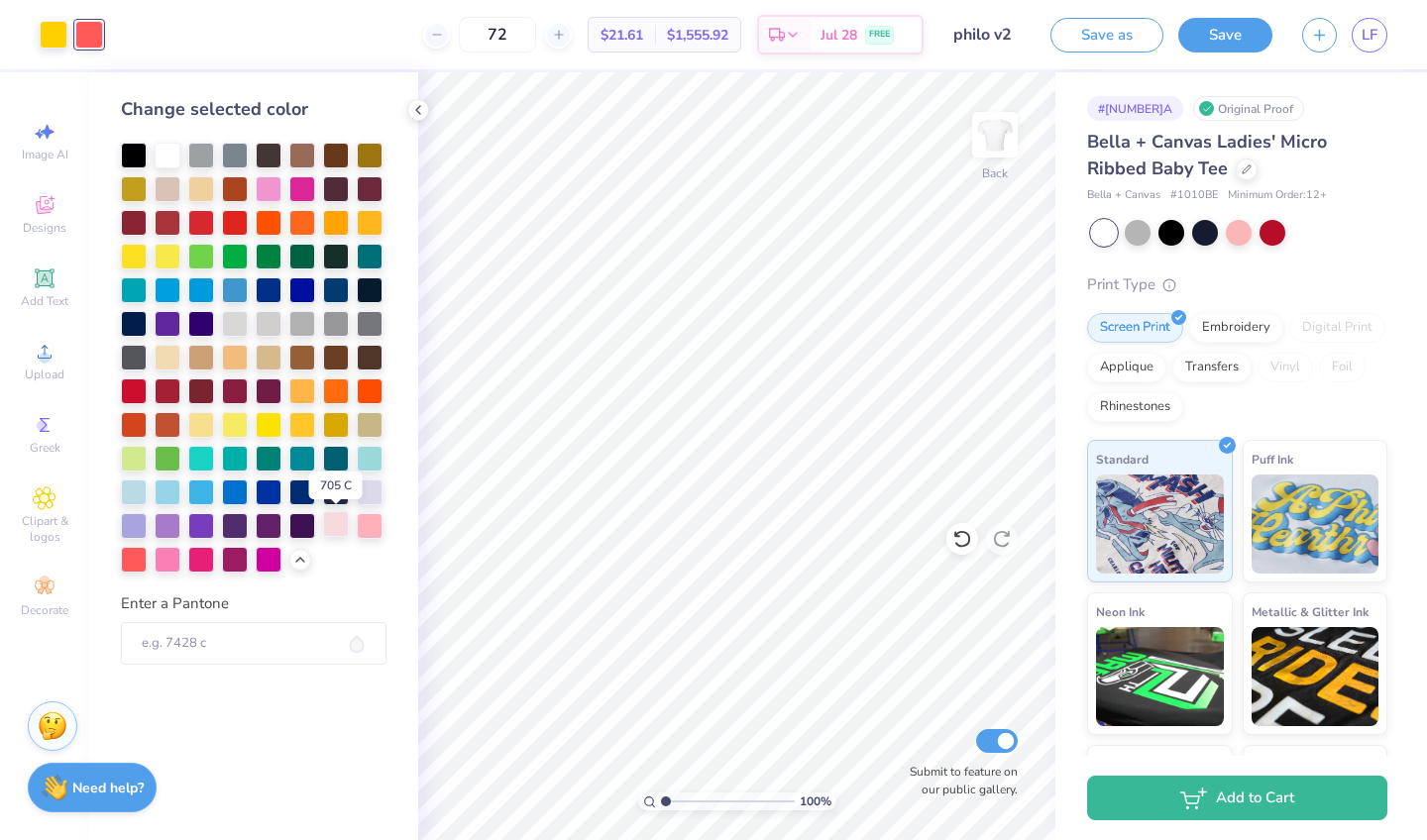 click at bounding box center [336, 524] 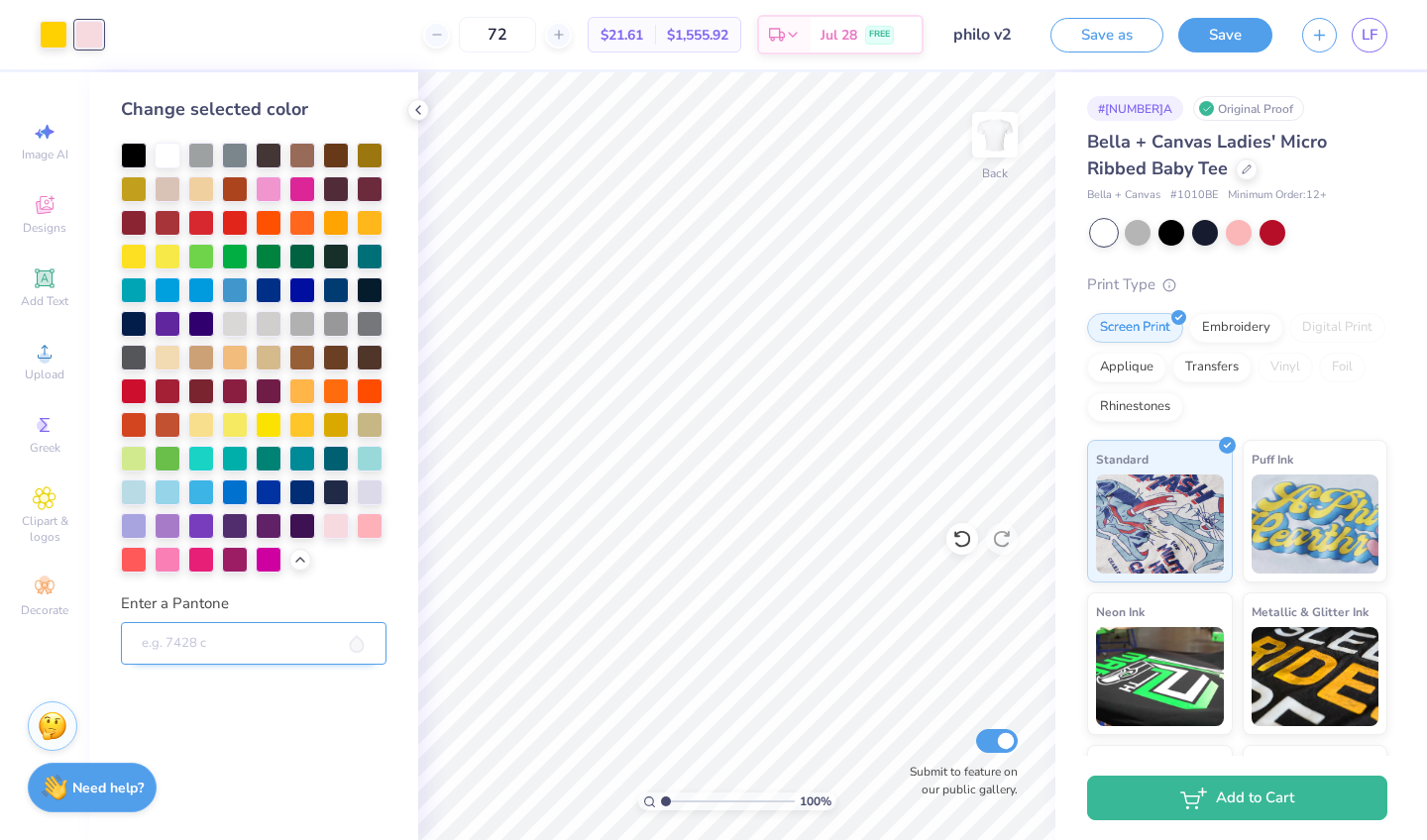 click on "Enter a Pantone" at bounding box center [254, 644] 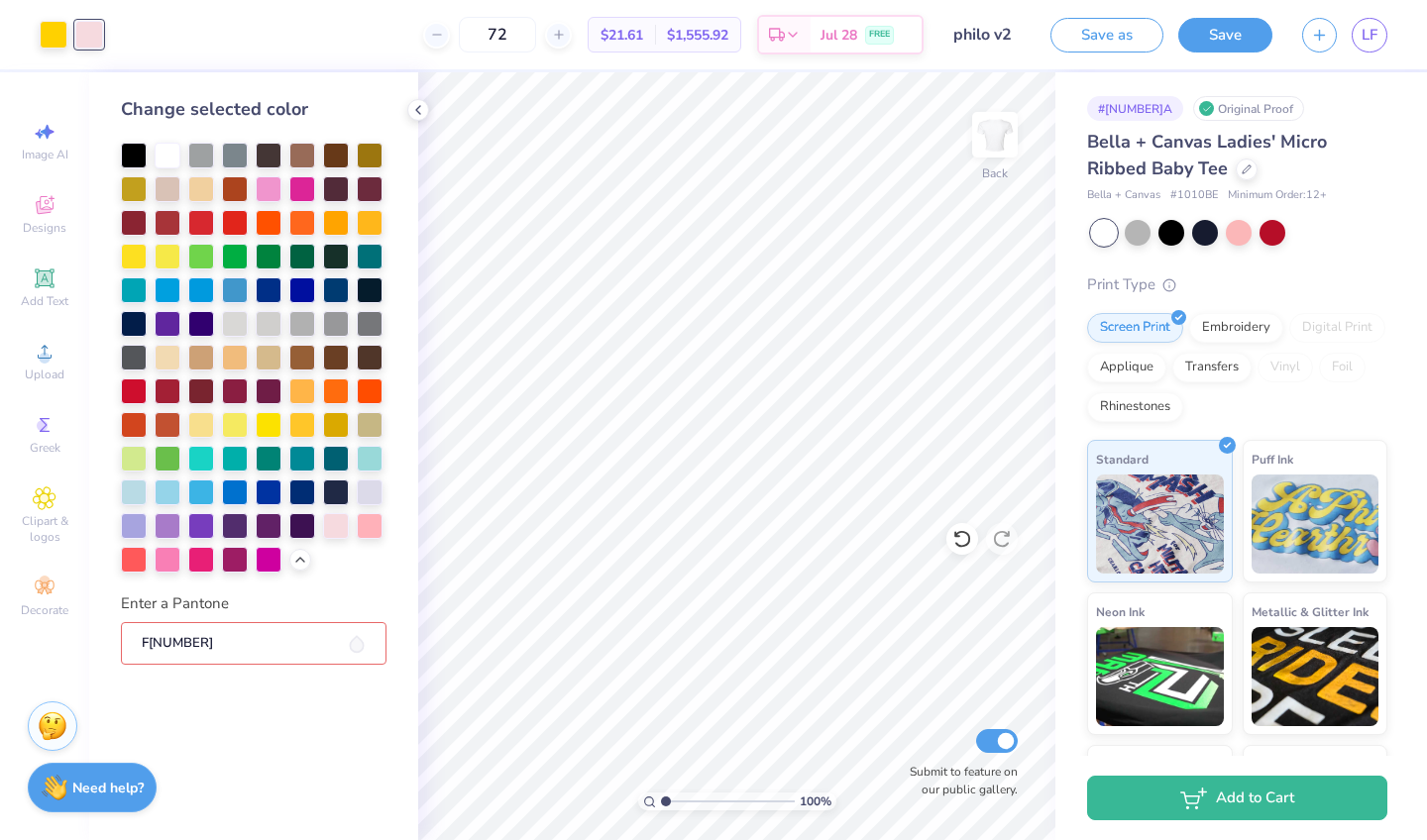 type on "F[NUMBER]" 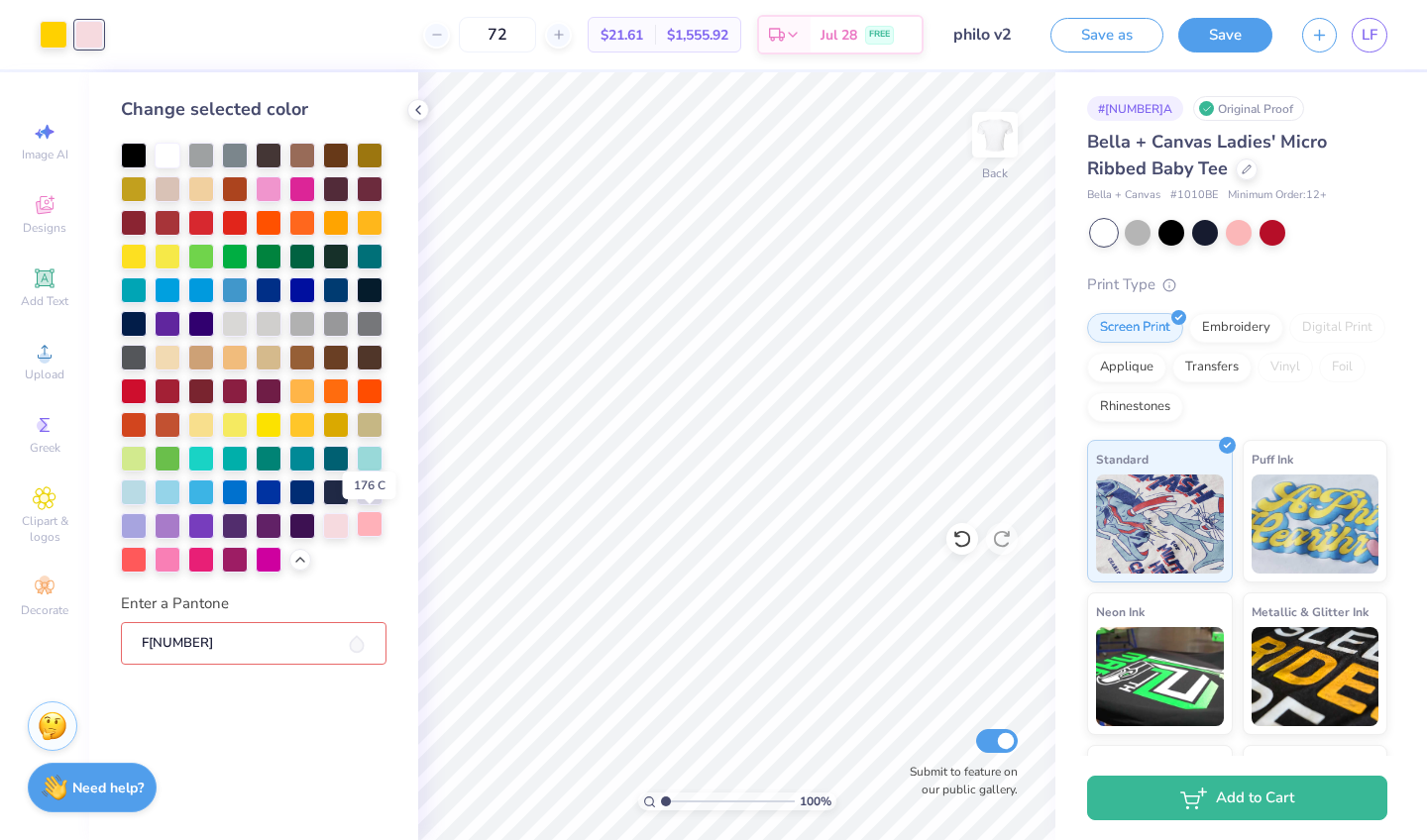 click at bounding box center (370, 524) 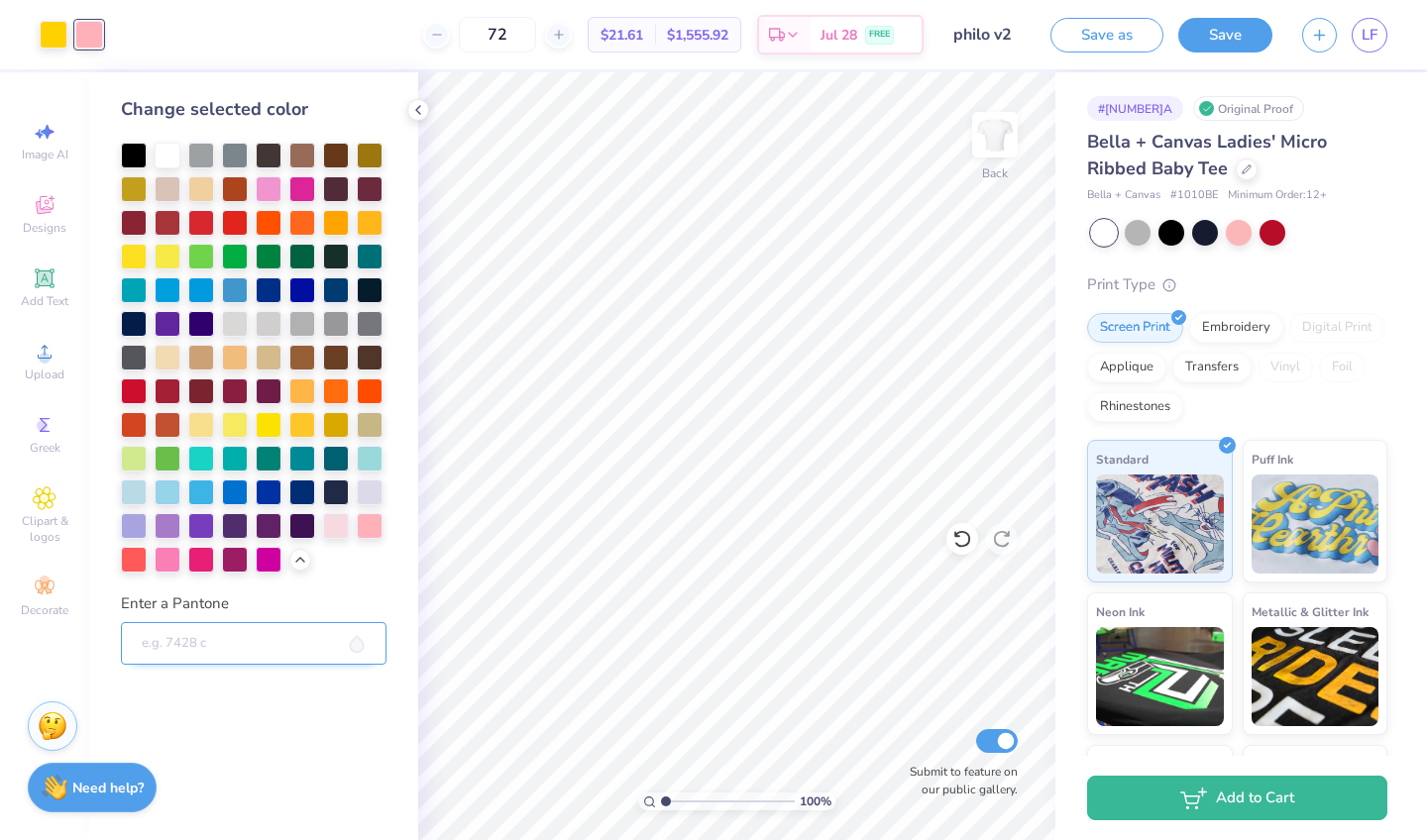 click on "Enter a Pantone" at bounding box center [254, 644] 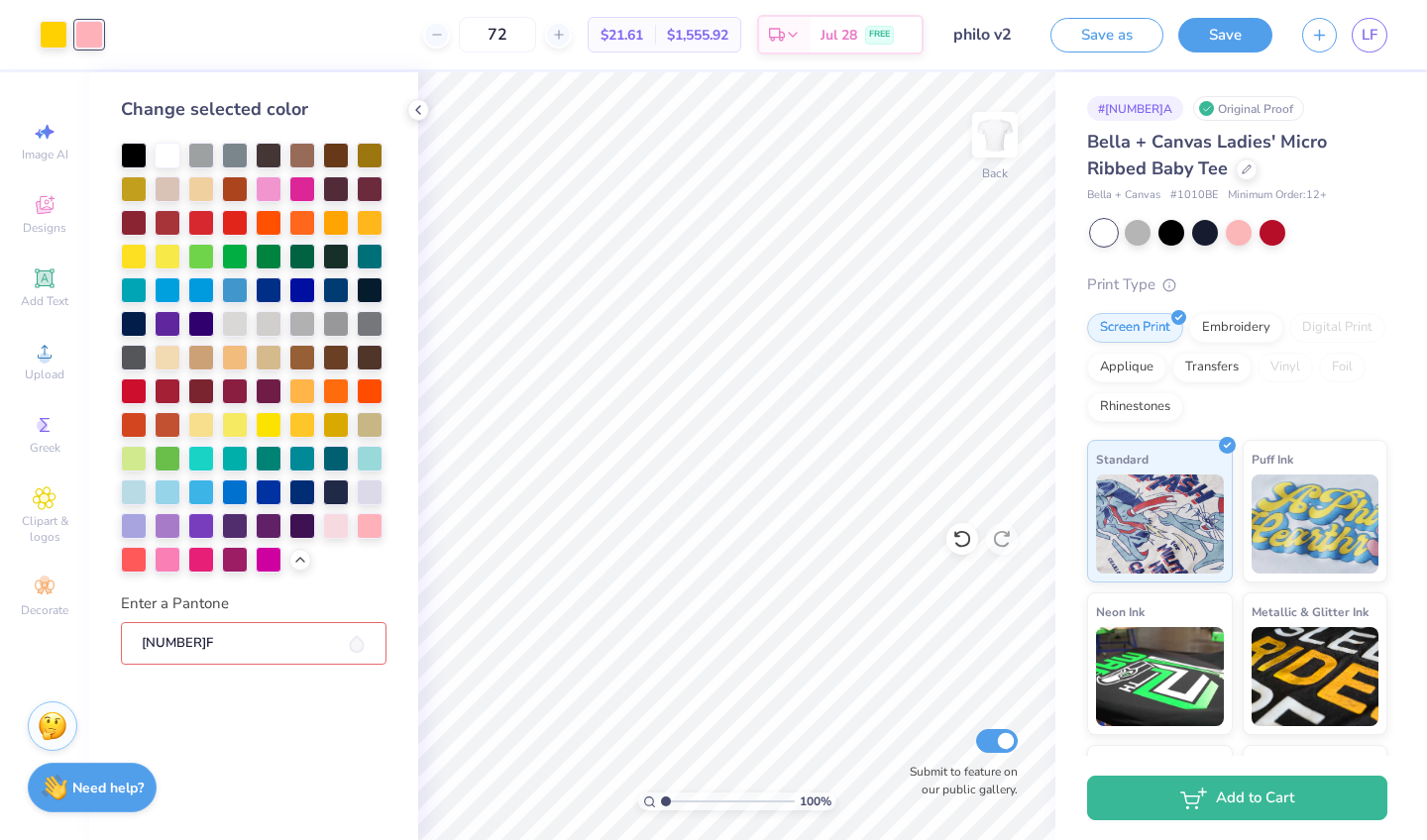click on "[NUMBER]F" at bounding box center [254, 644] 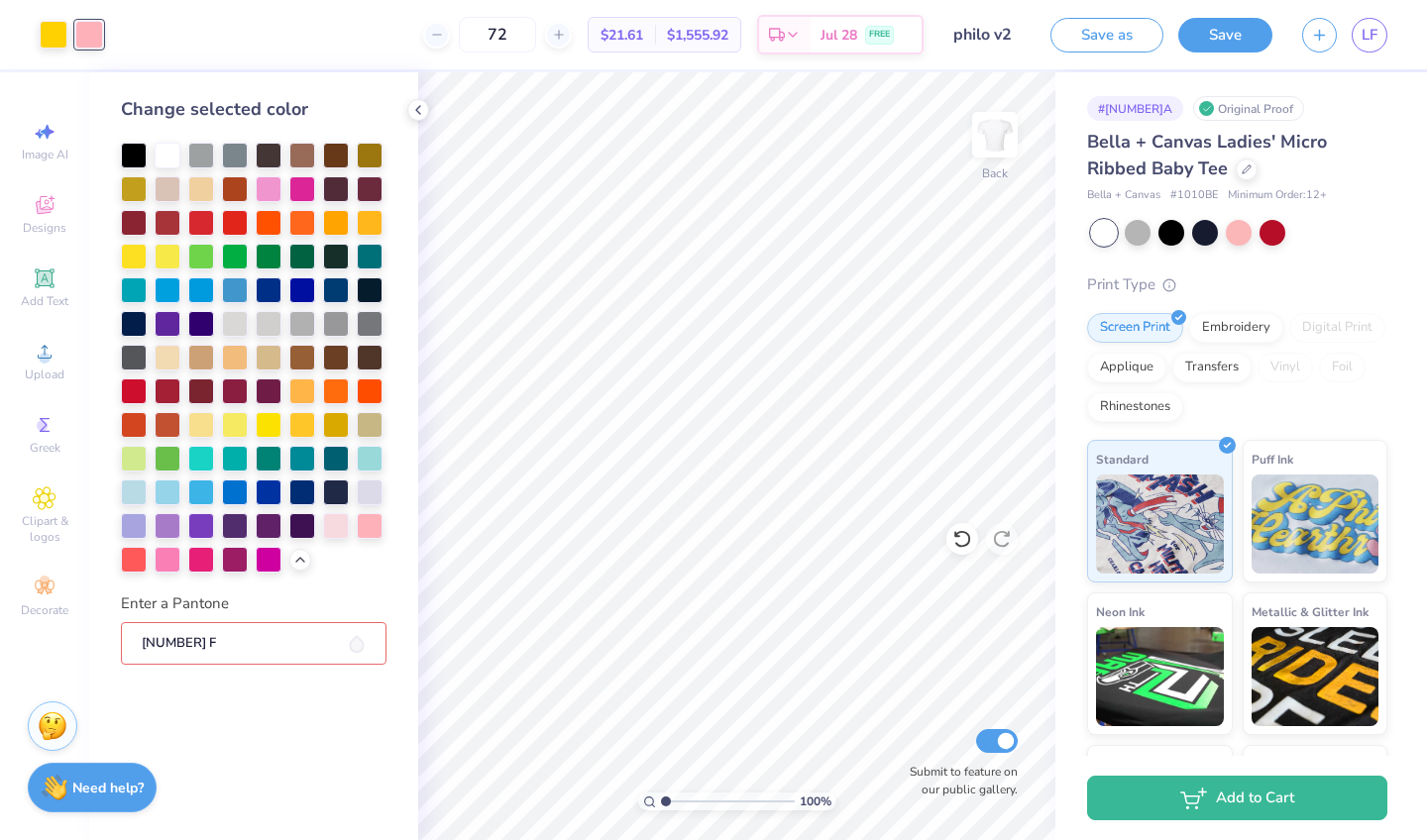 type on "[NUMBER] F" 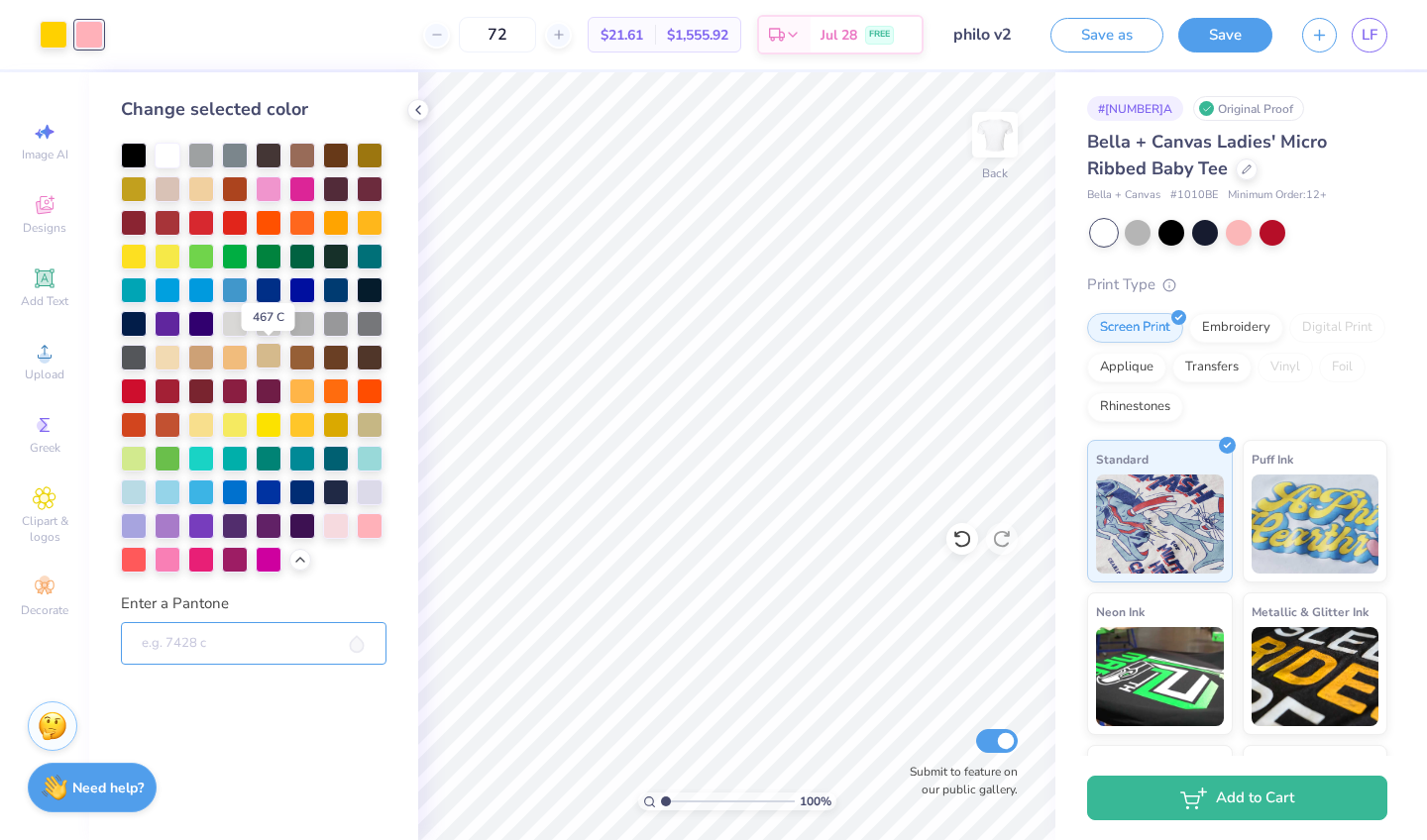 type 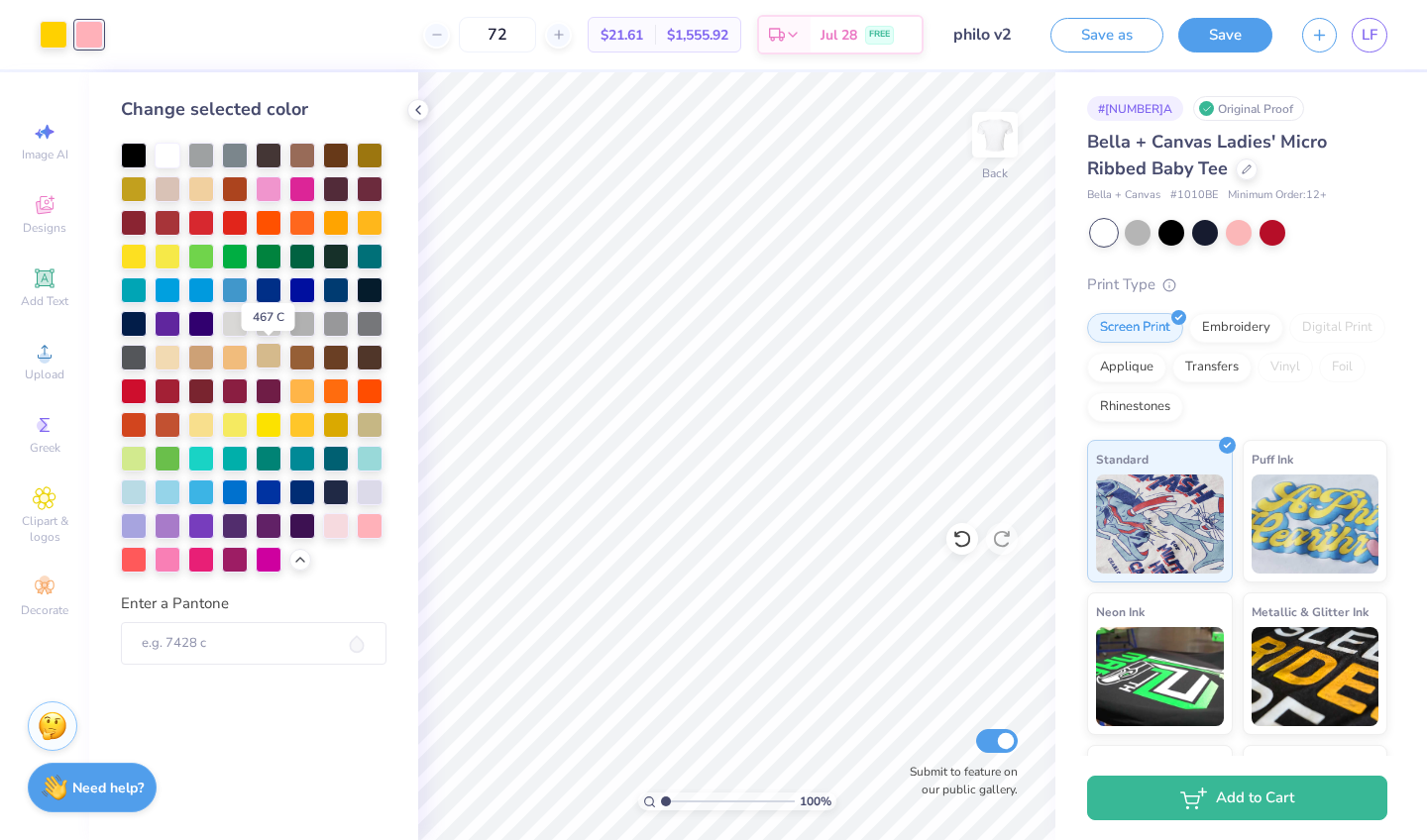 click at bounding box center [269, 356] 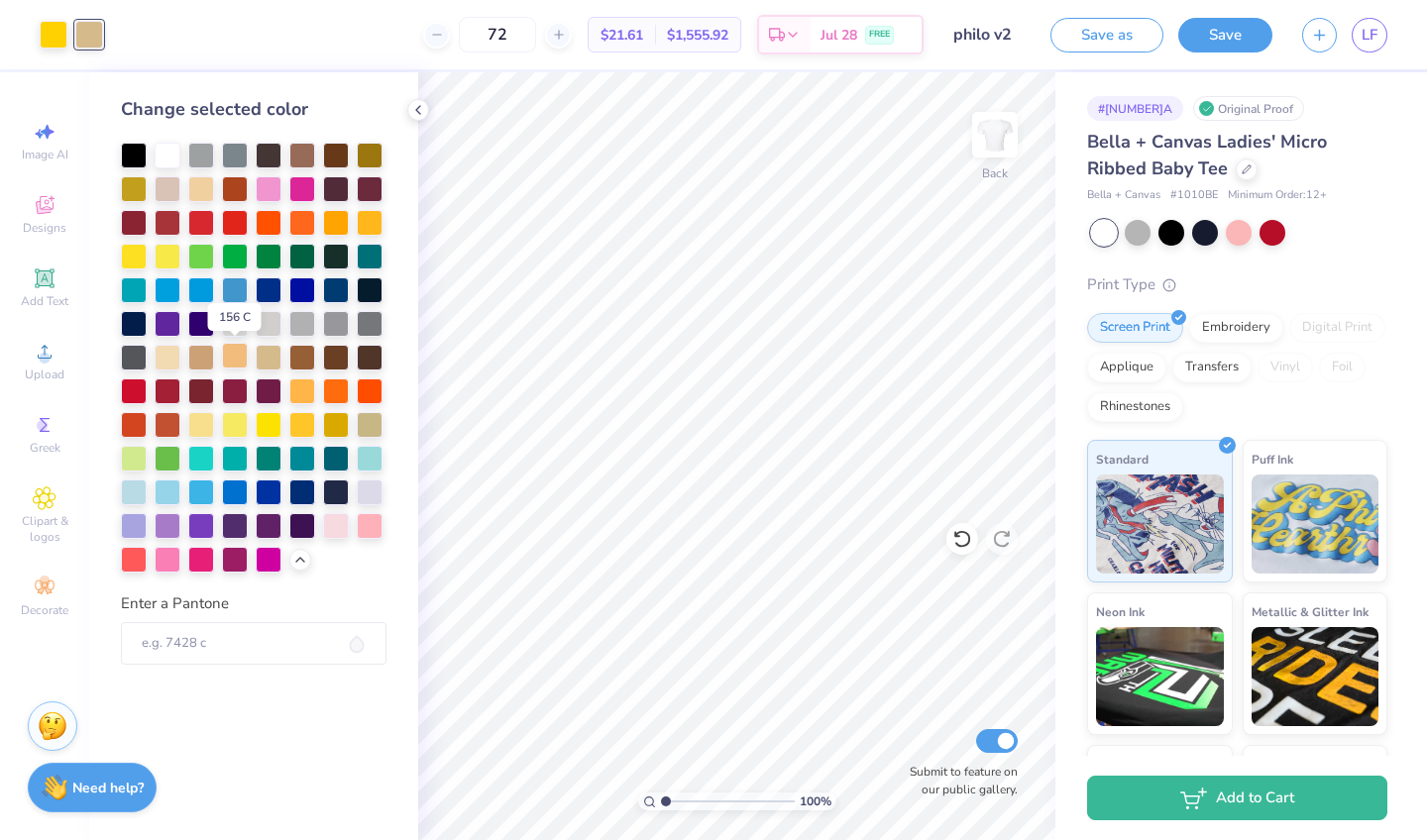 click at bounding box center [235, 356] 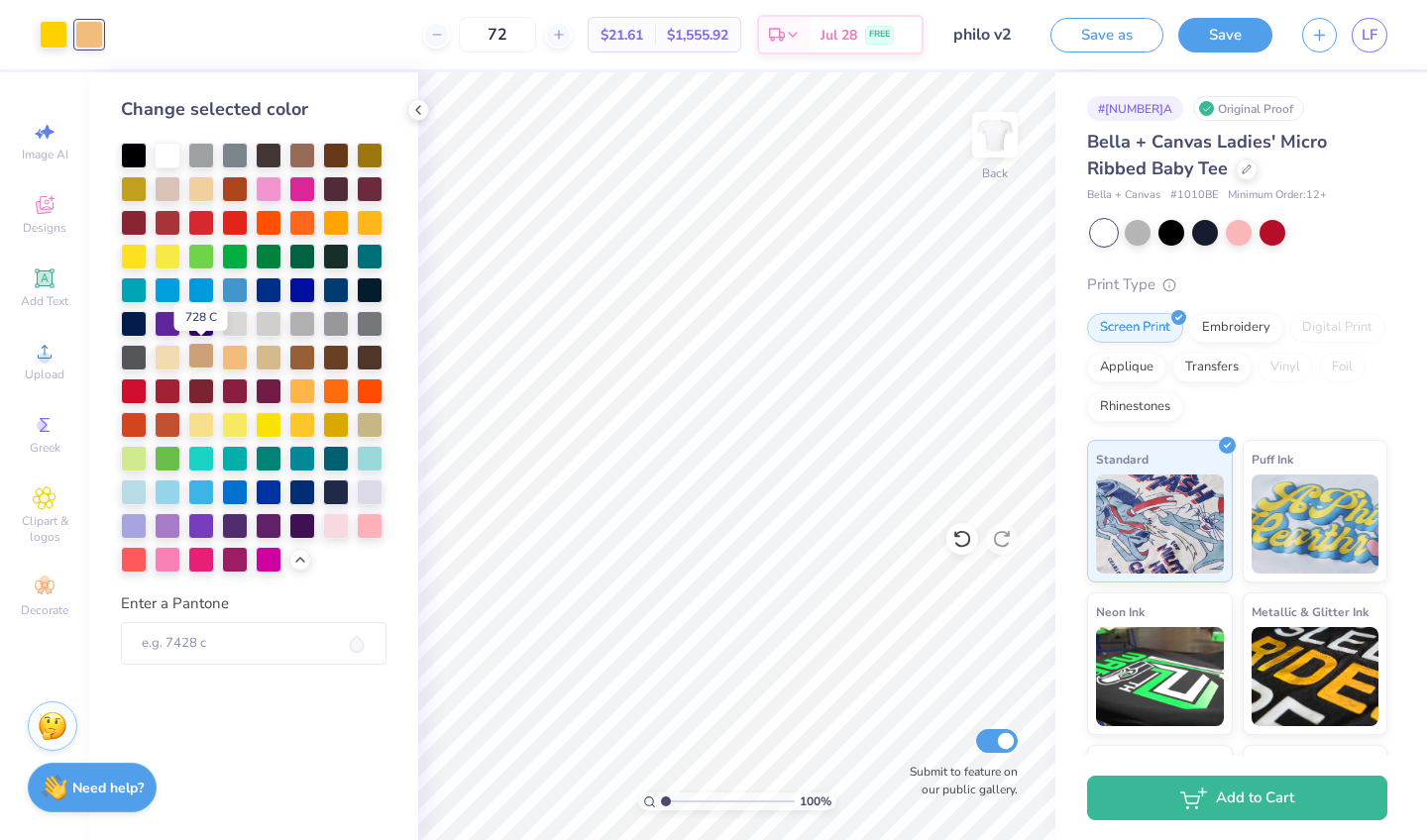 click at bounding box center (201, 356) 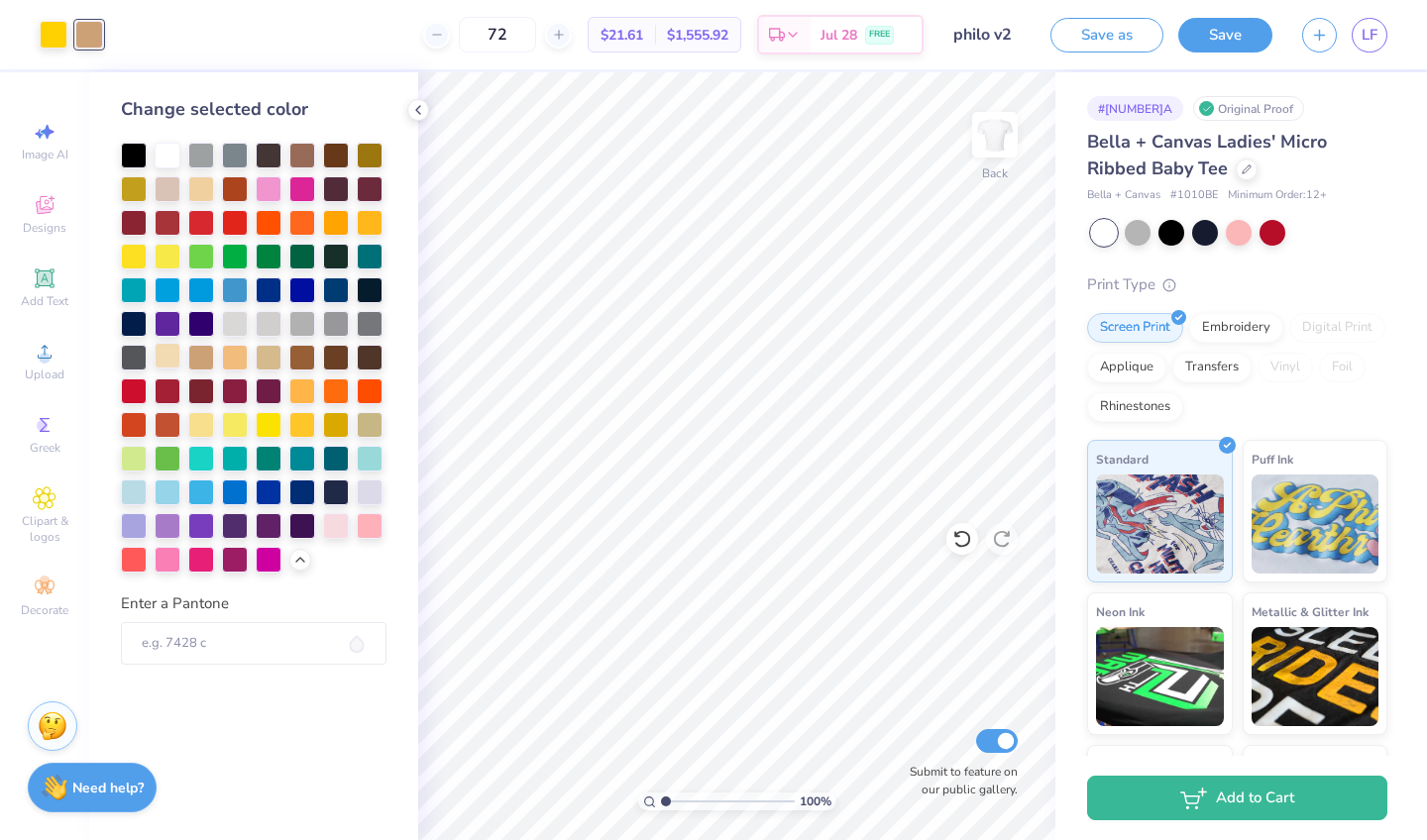 click at bounding box center (167, 356) 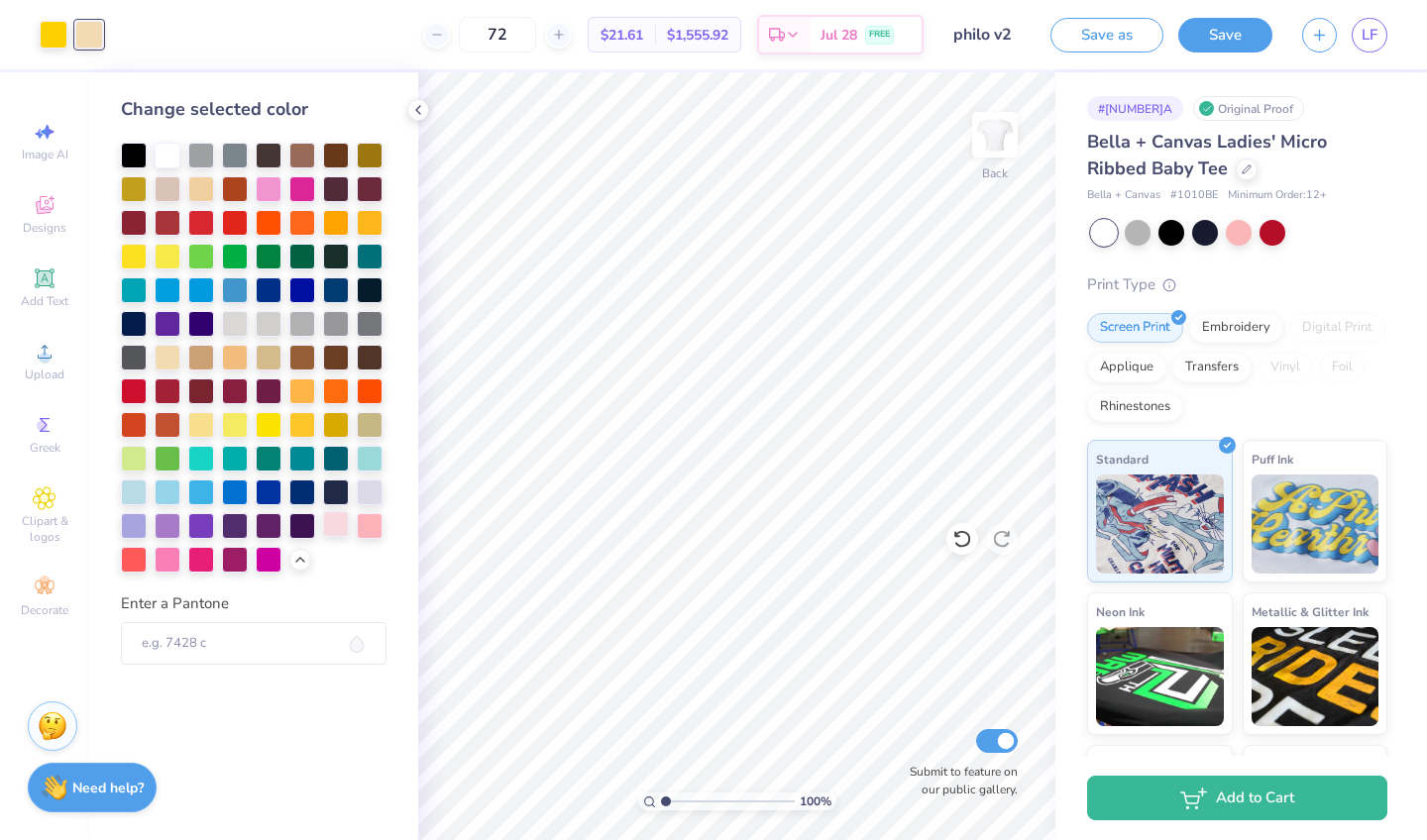 click at bounding box center [336, 524] 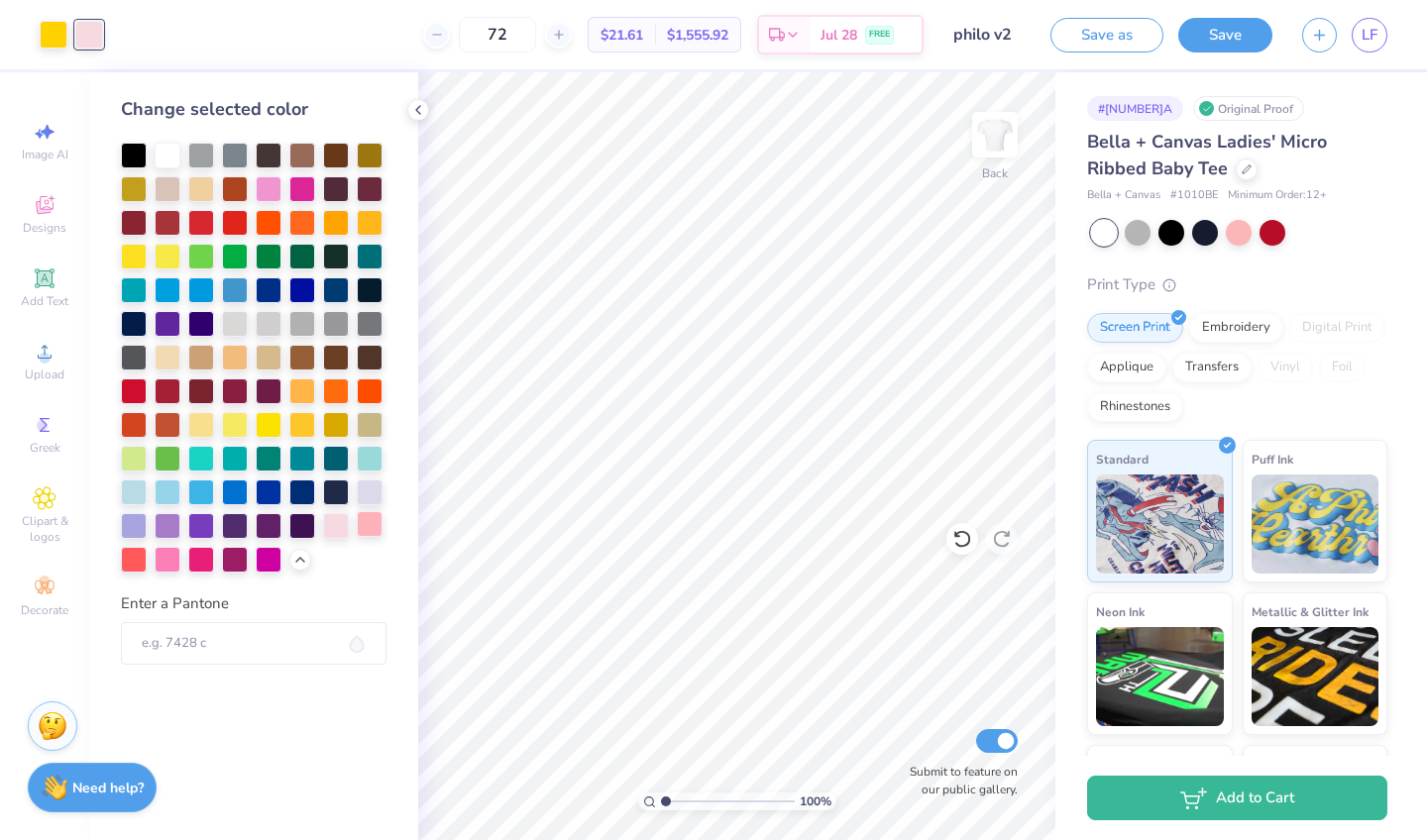 click at bounding box center [370, 524] 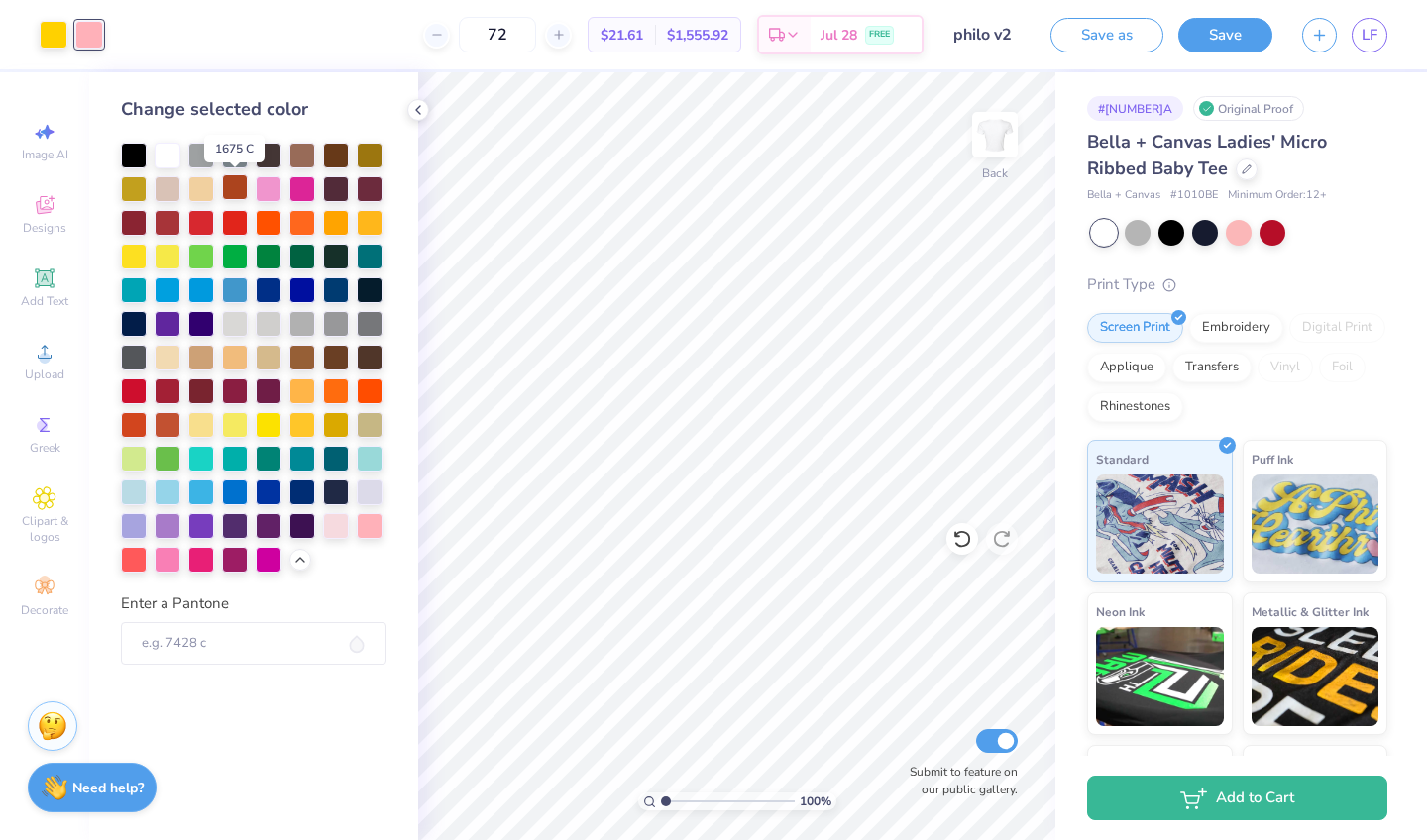 click at bounding box center [235, 187] 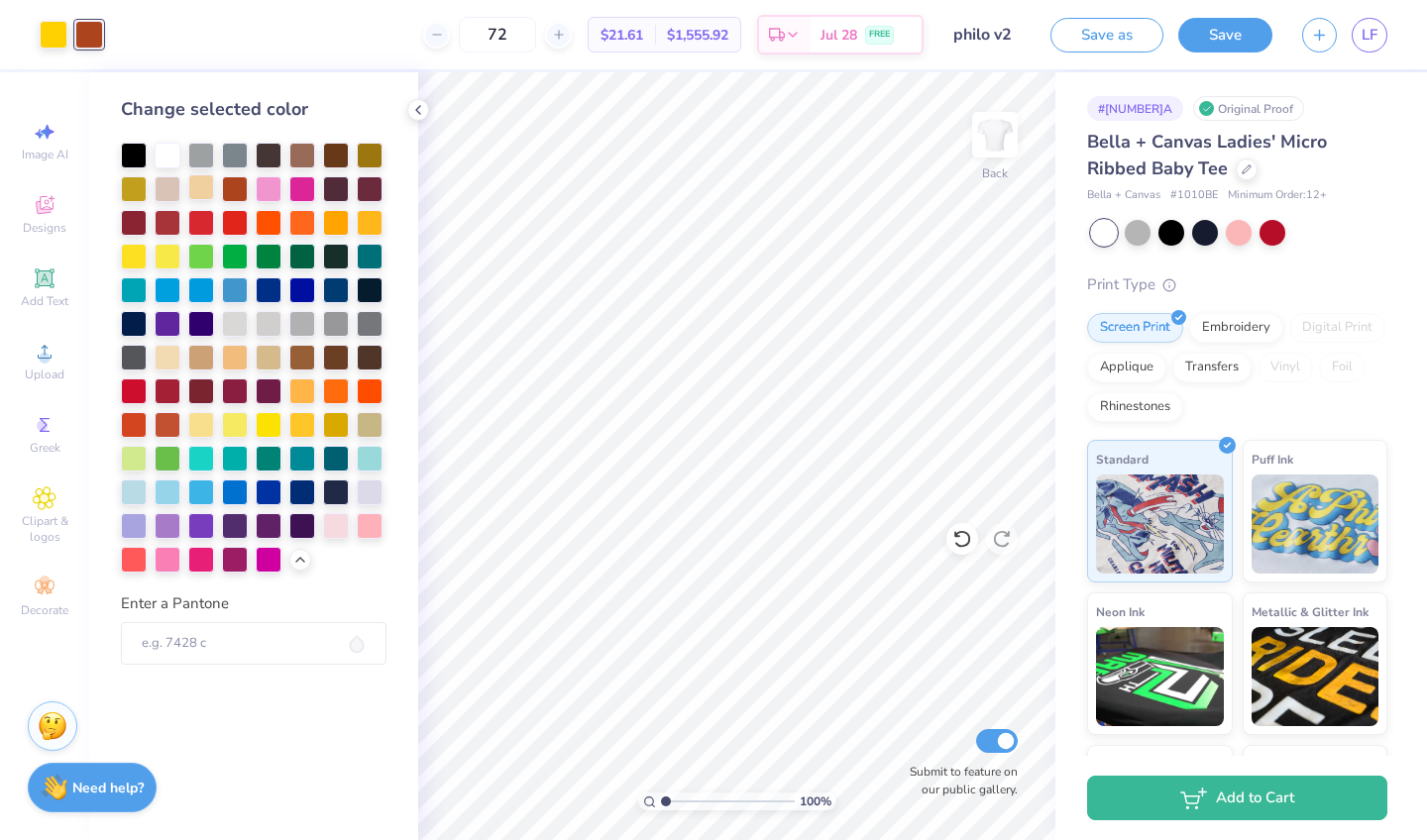click at bounding box center (201, 187) 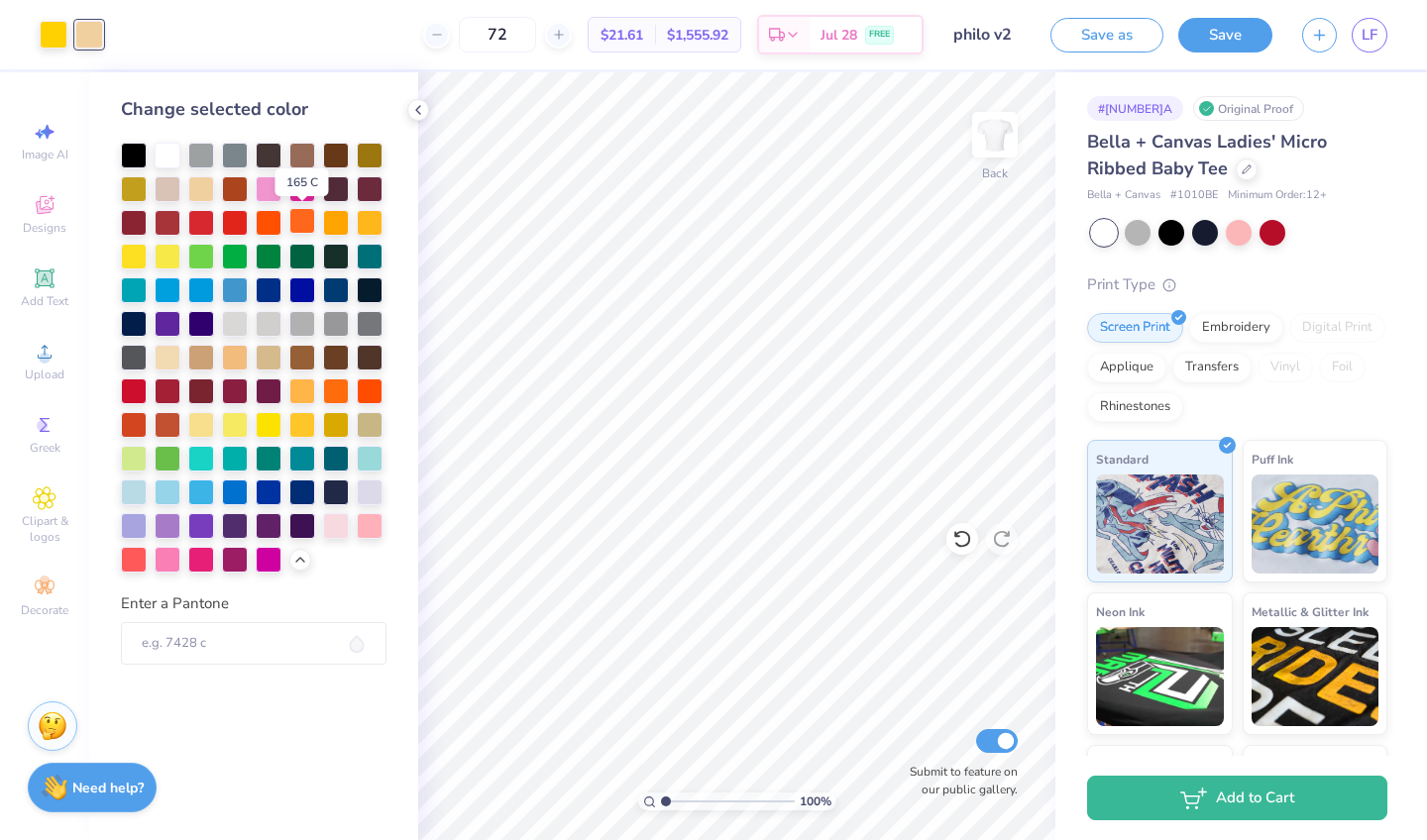 click at bounding box center (302, 221) 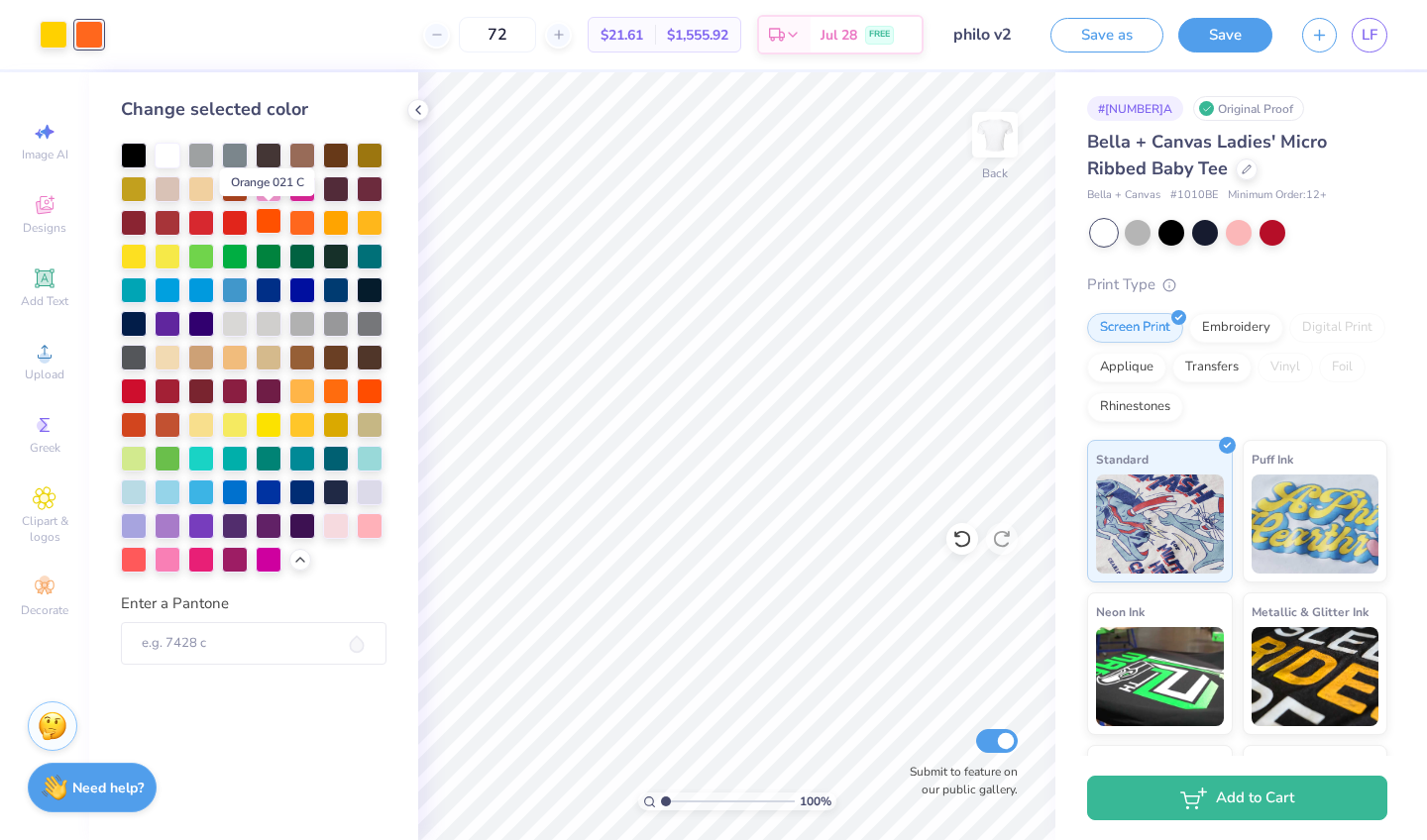 click at bounding box center [269, 221] 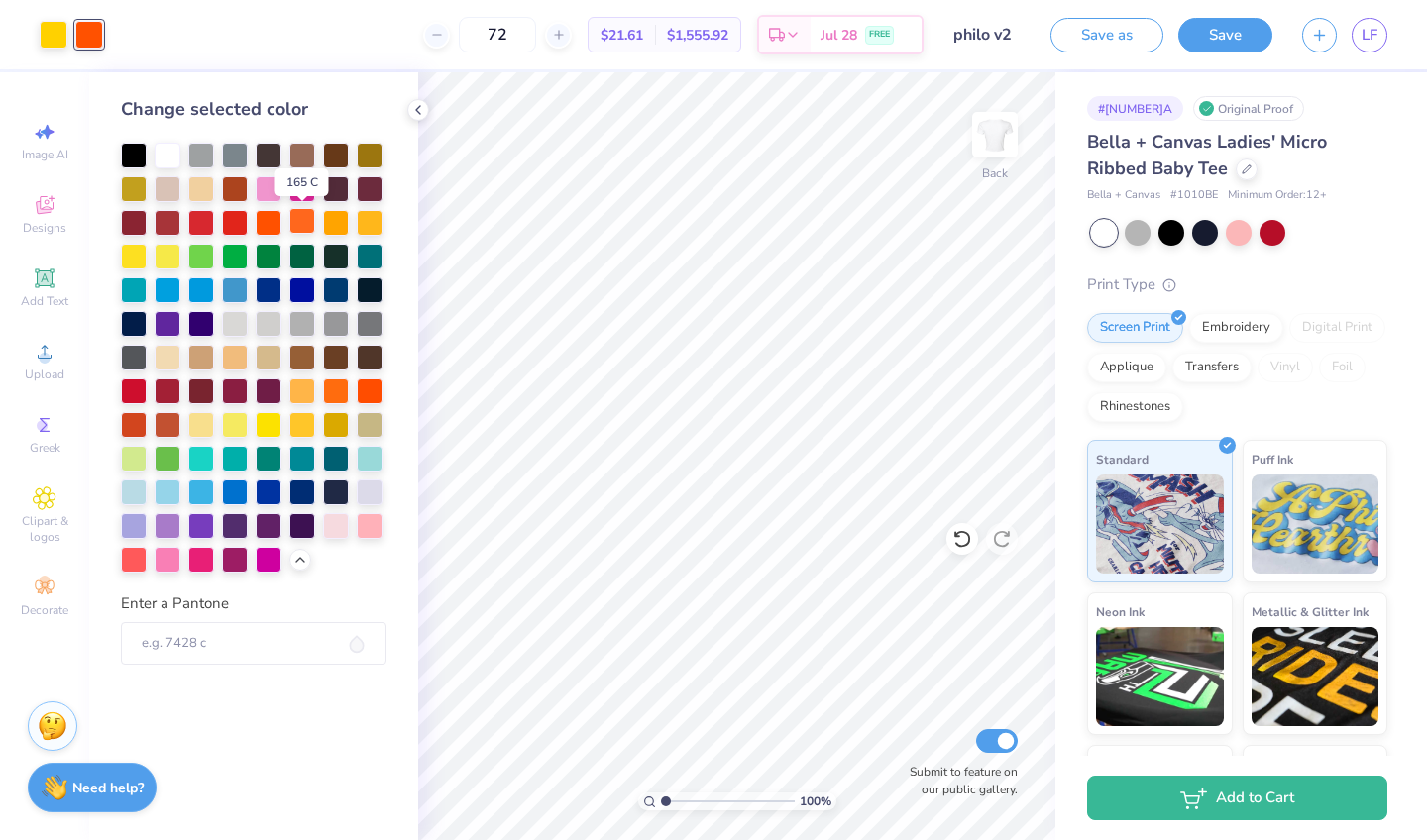 click at bounding box center [302, 221] 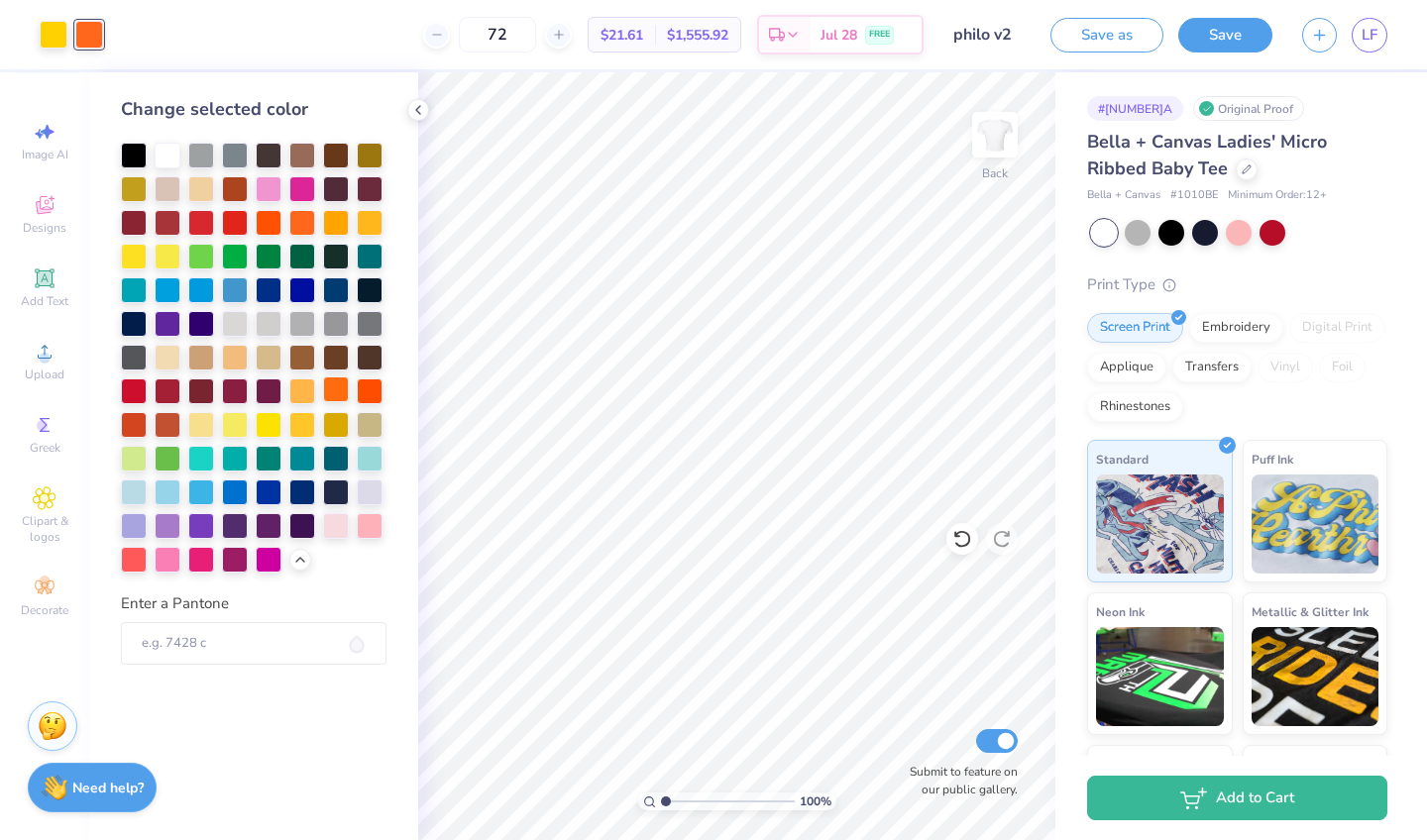 click at bounding box center (336, 389) 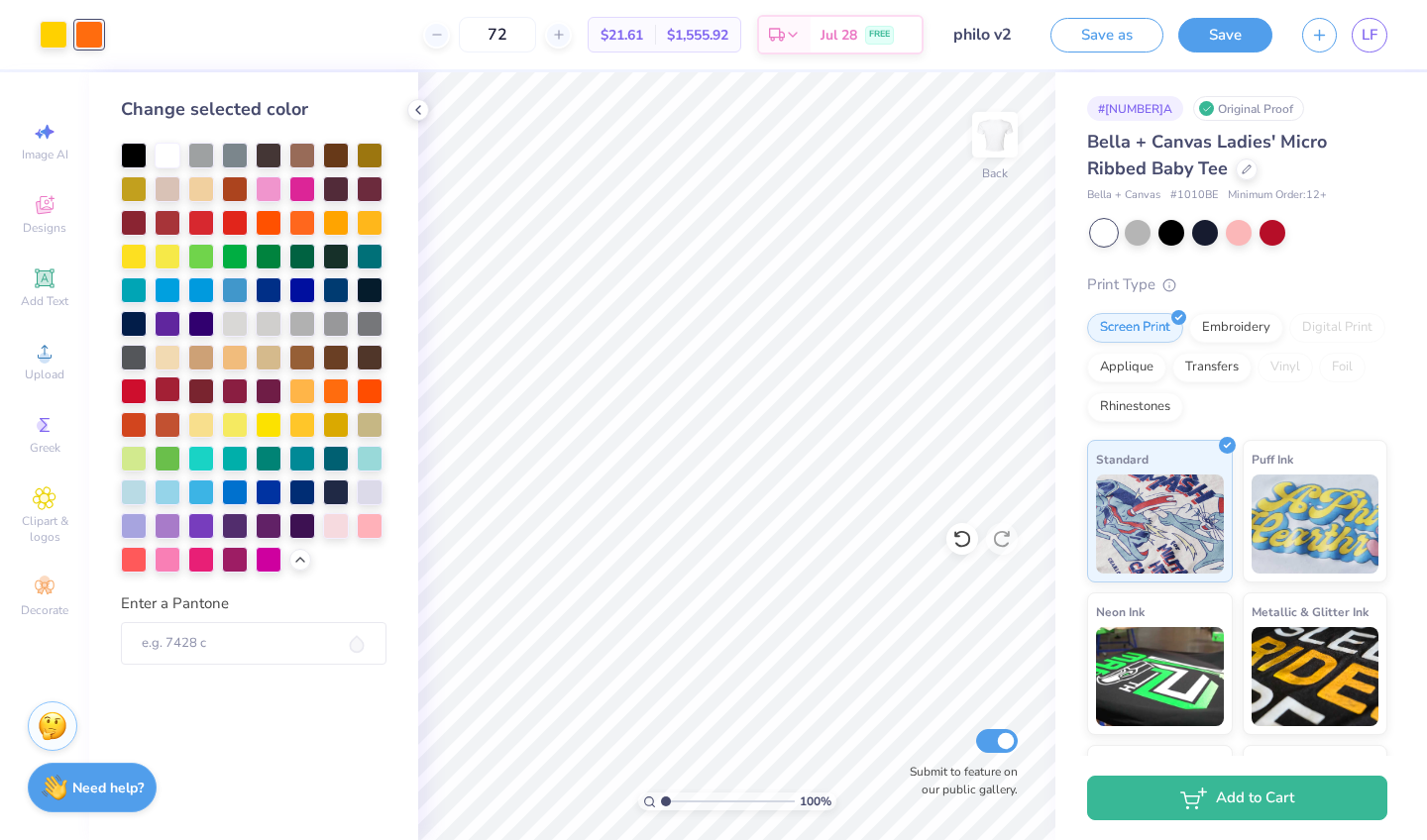 click at bounding box center (167, 389) 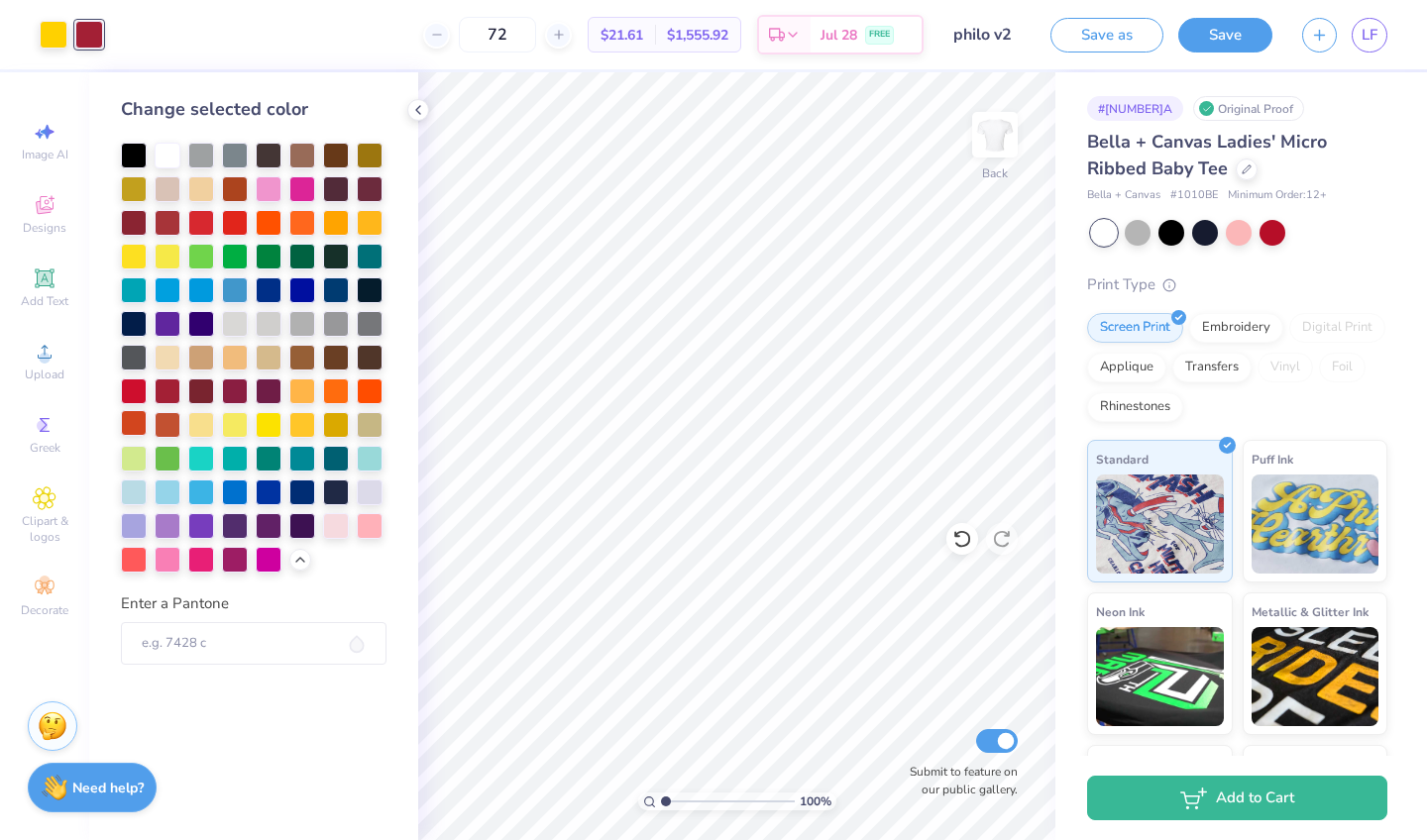 click at bounding box center [134, 423] 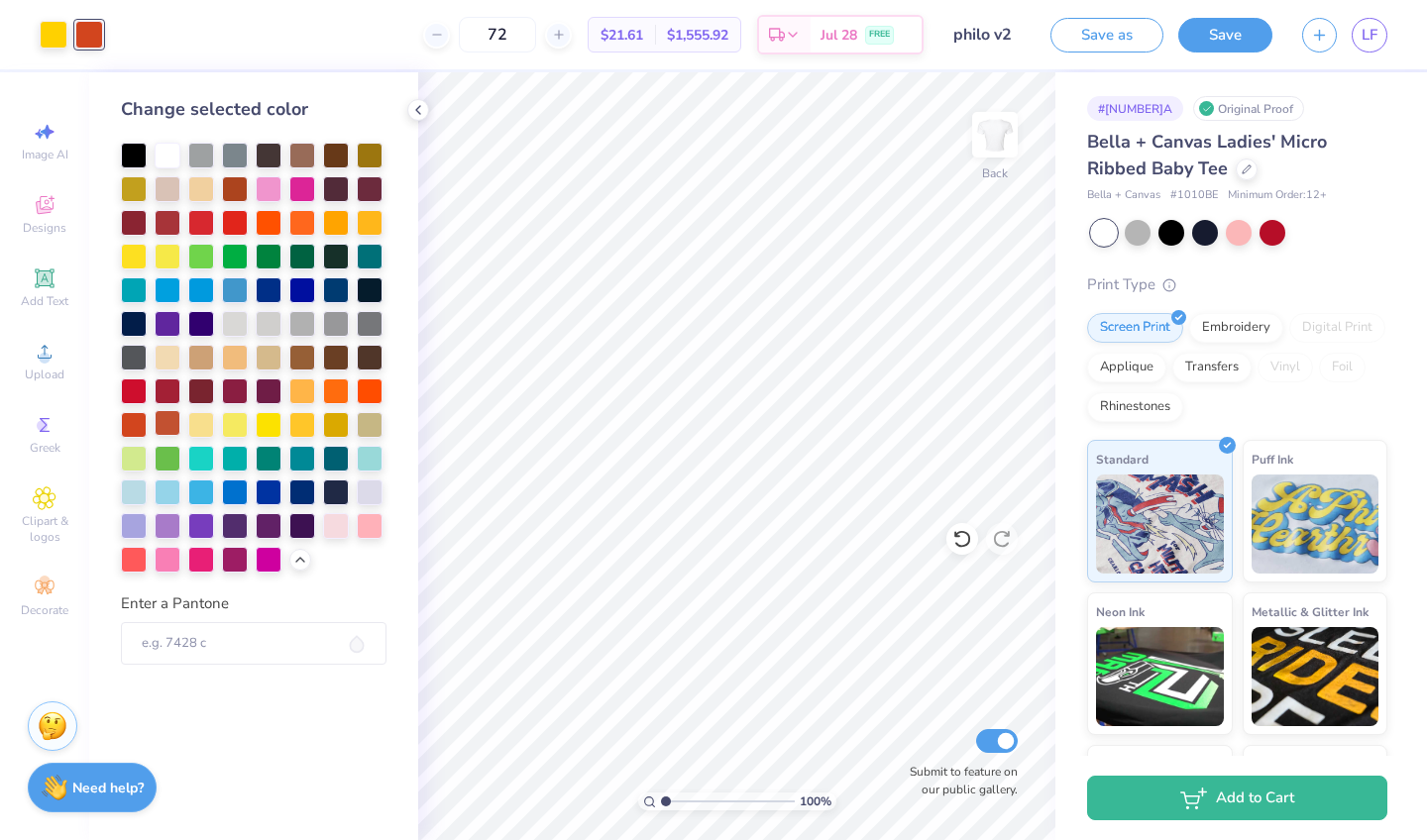 click at bounding box center [167, 423] 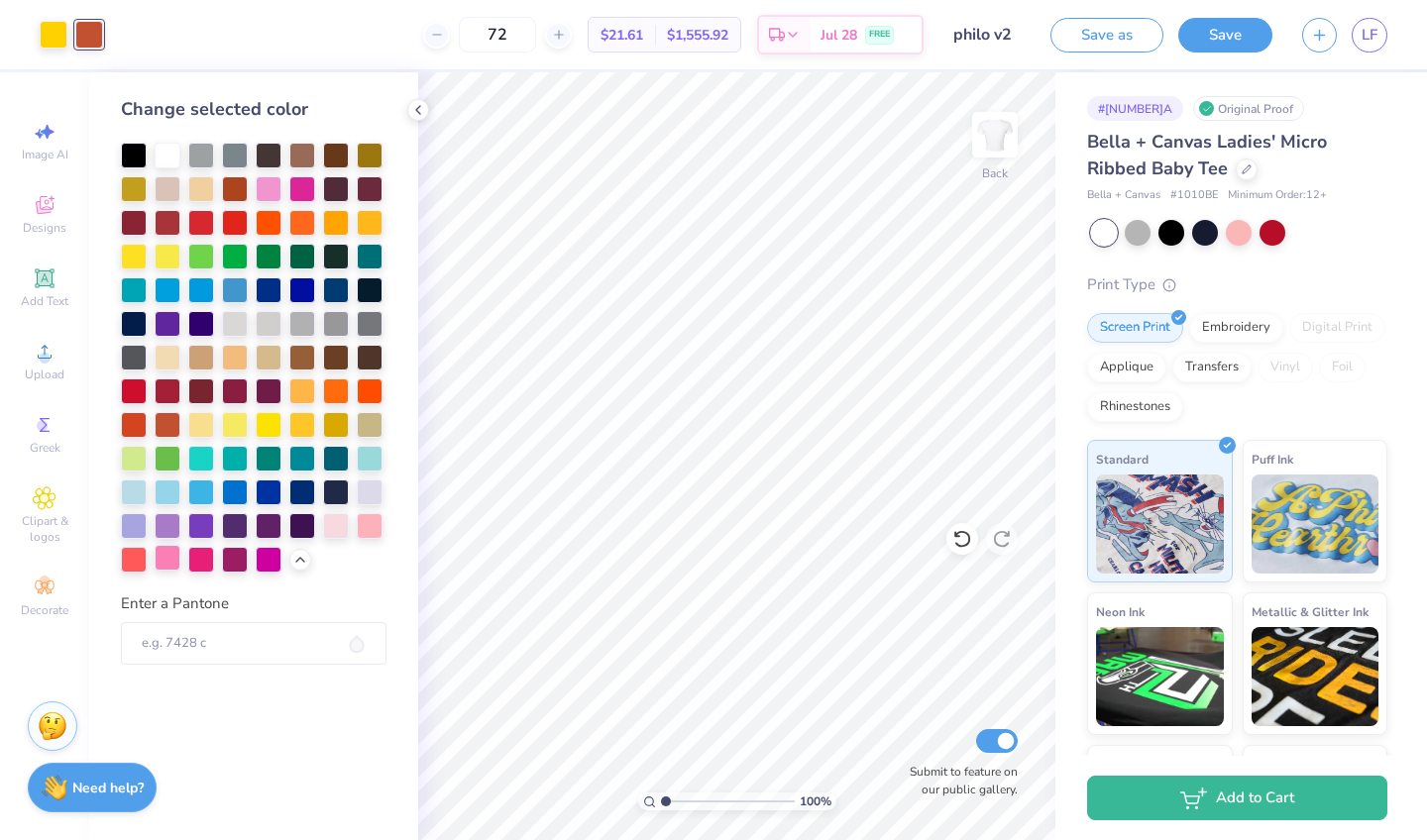 click at bounding box center [167, 558] 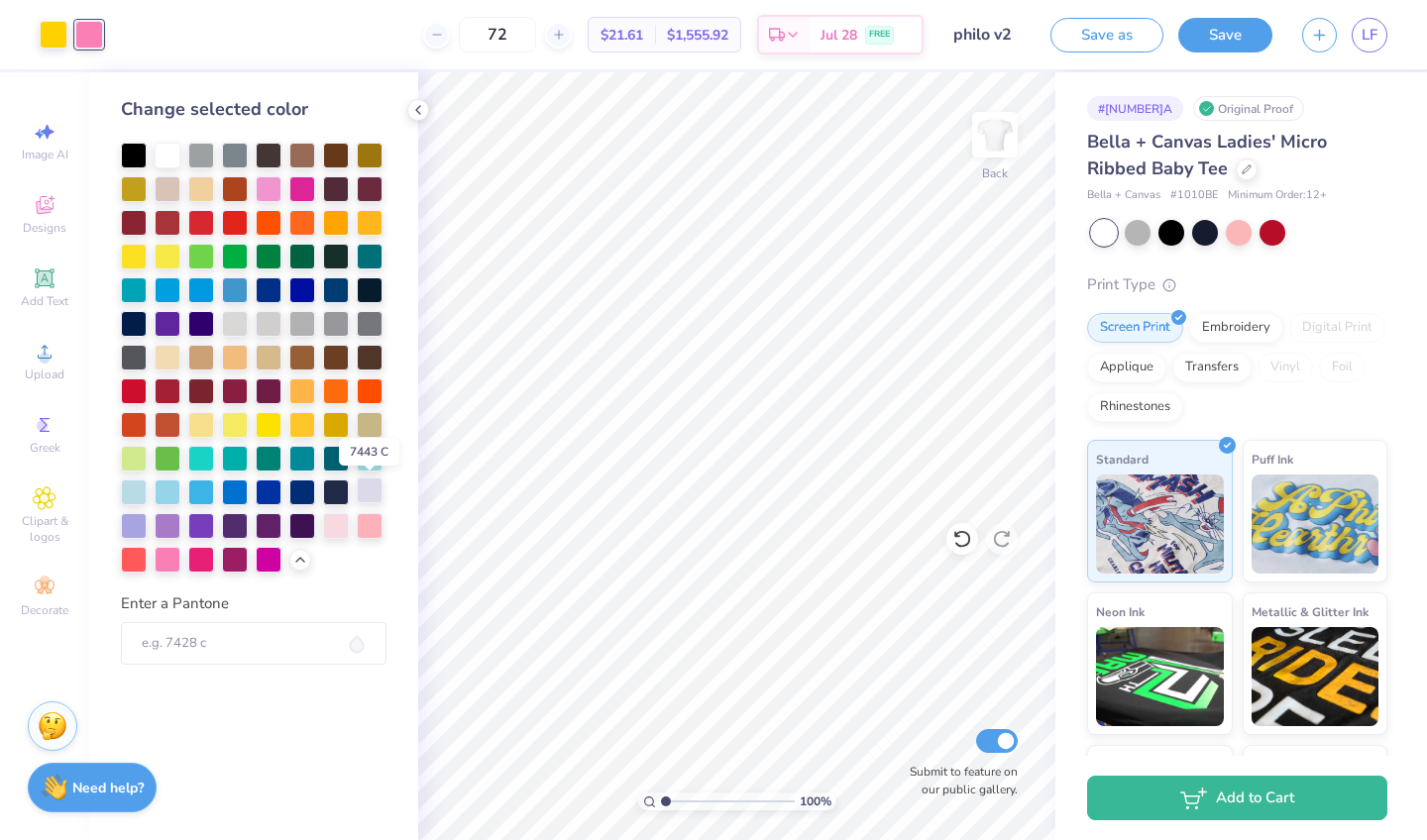 click at bounding box center [370, 490] 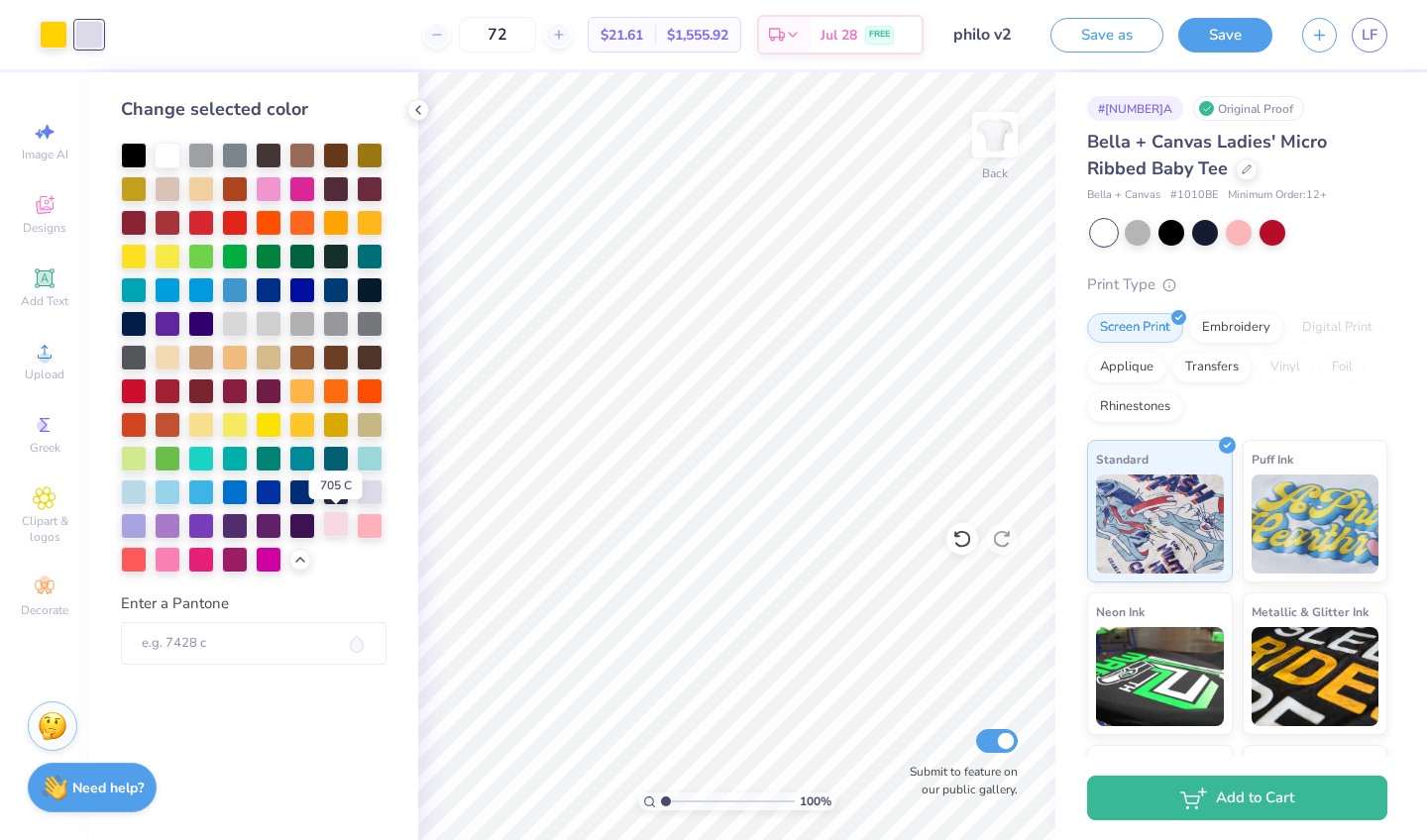 click at bounding box center (336, 524) 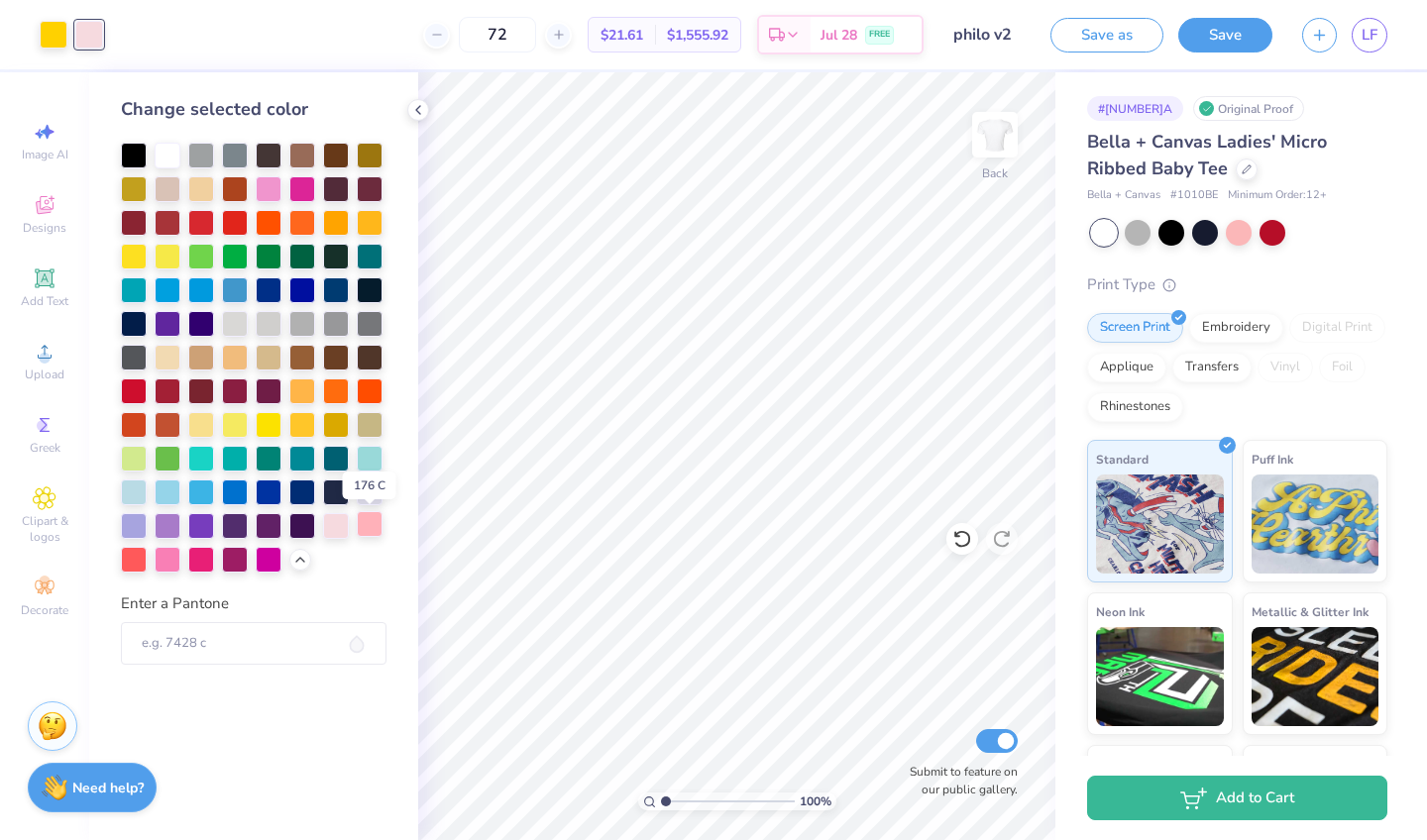 click at bounding box center (370, 524) 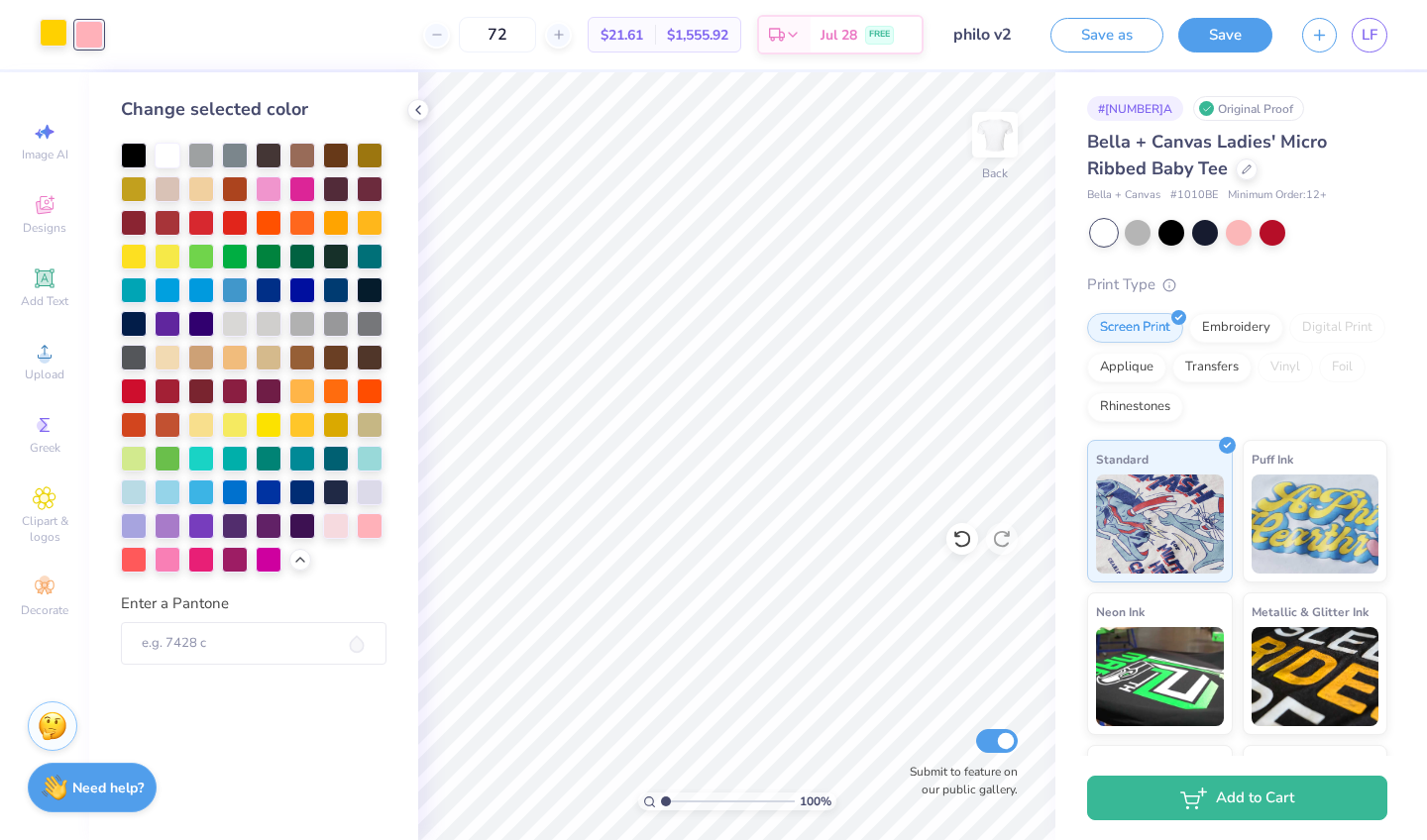click at bounding box center (54, 33) 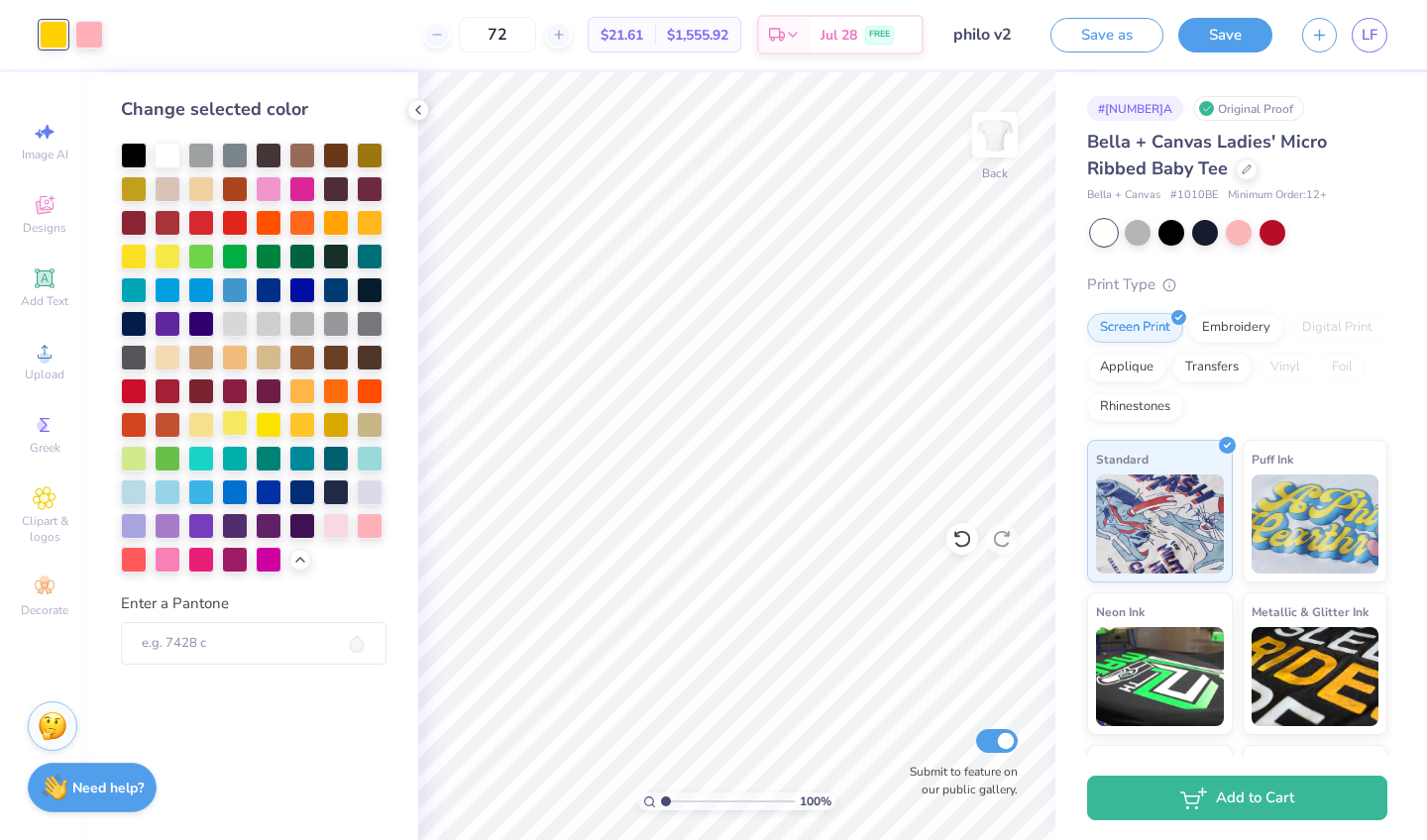 click at bounding box center [235, 423] 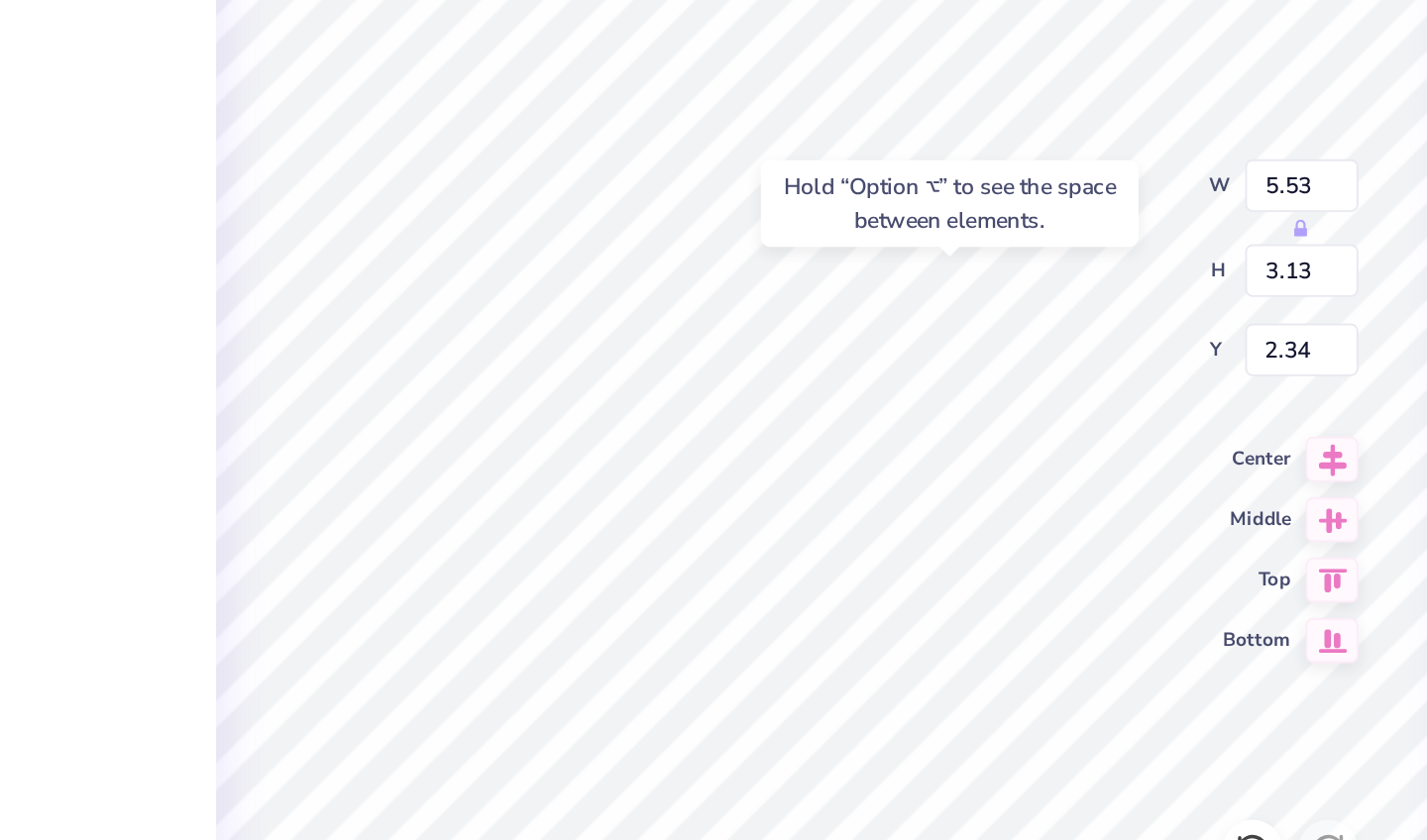 type on "2.39" 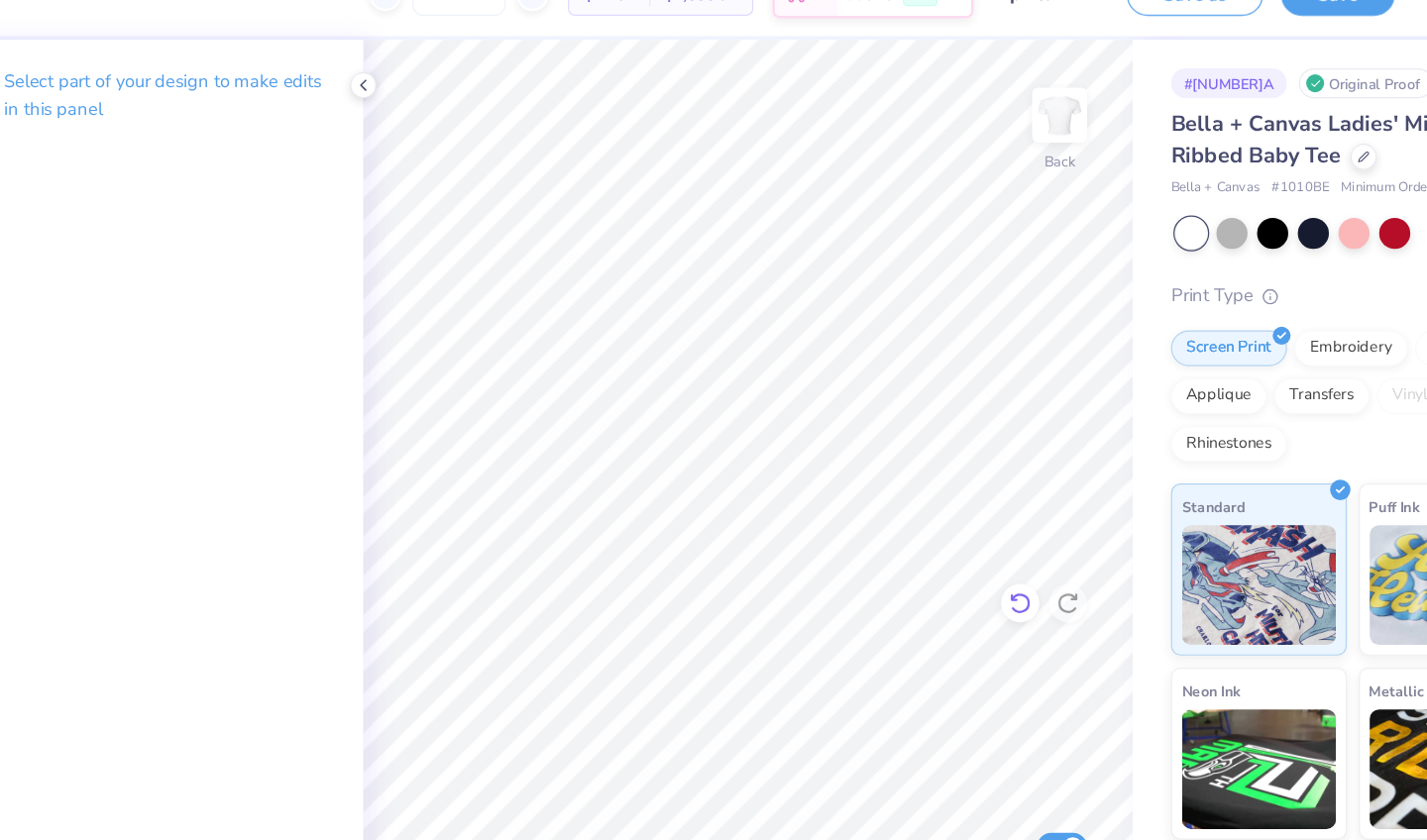 click 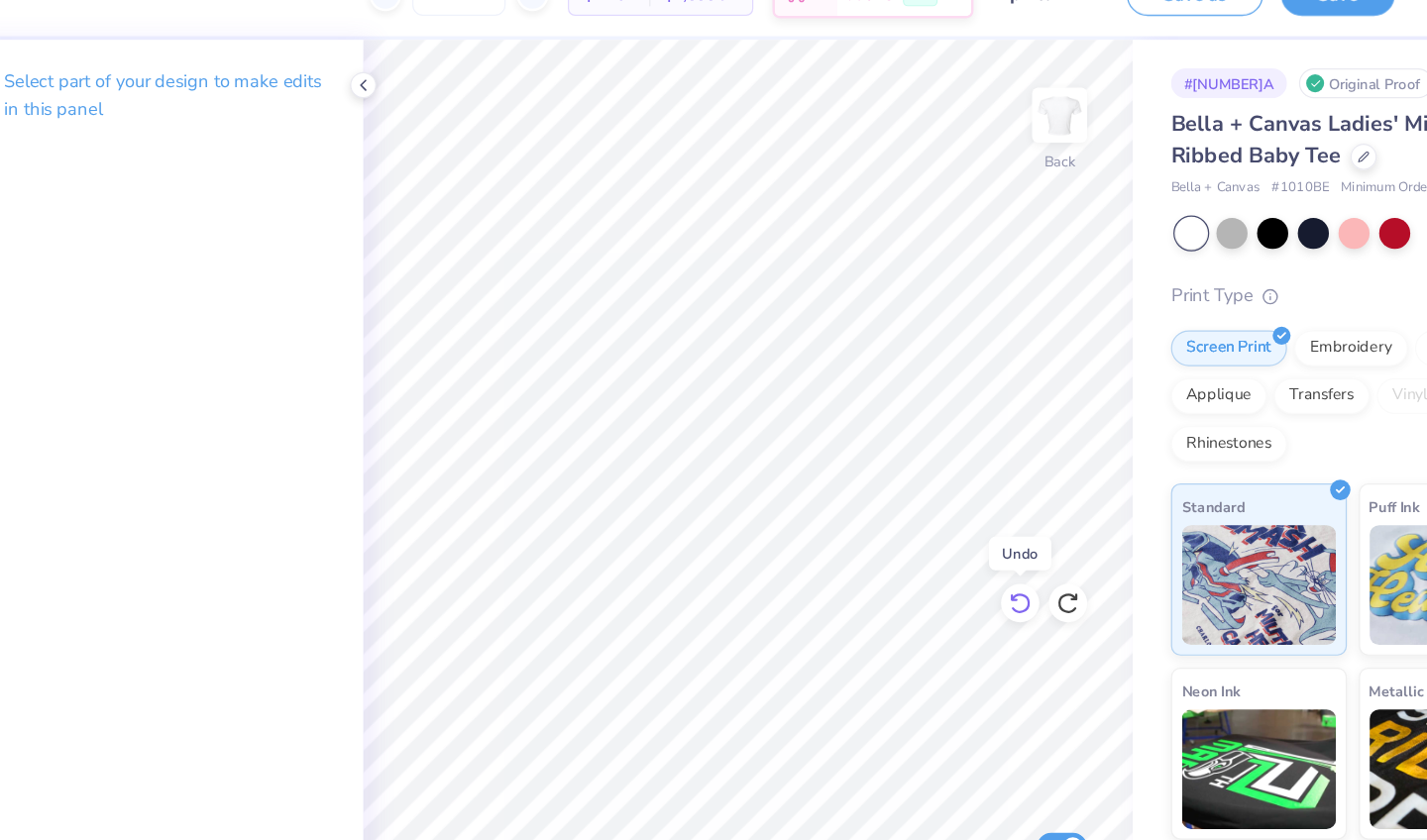 click 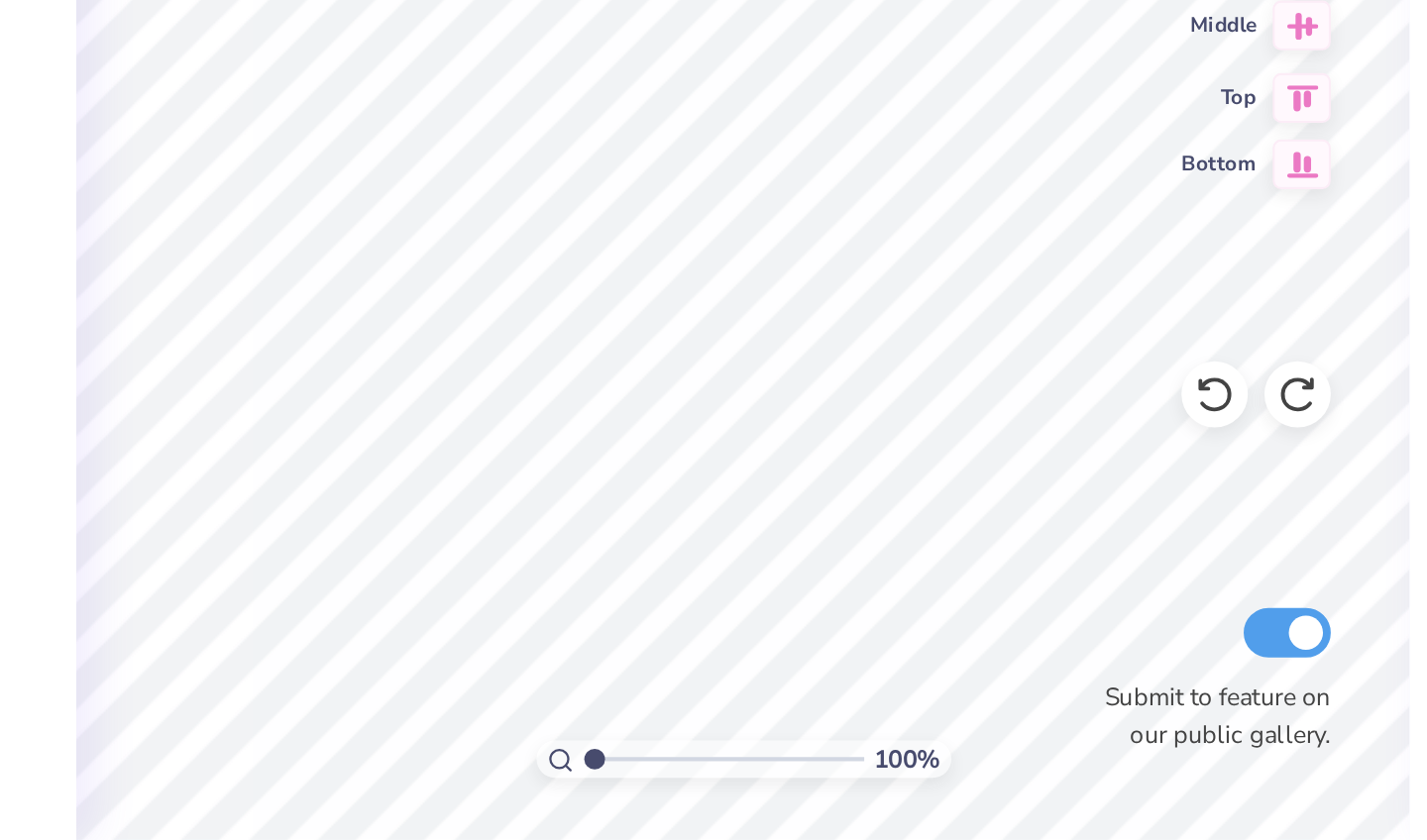 scroll, scrollTop: 0, scrollLeft: 0, axis: both 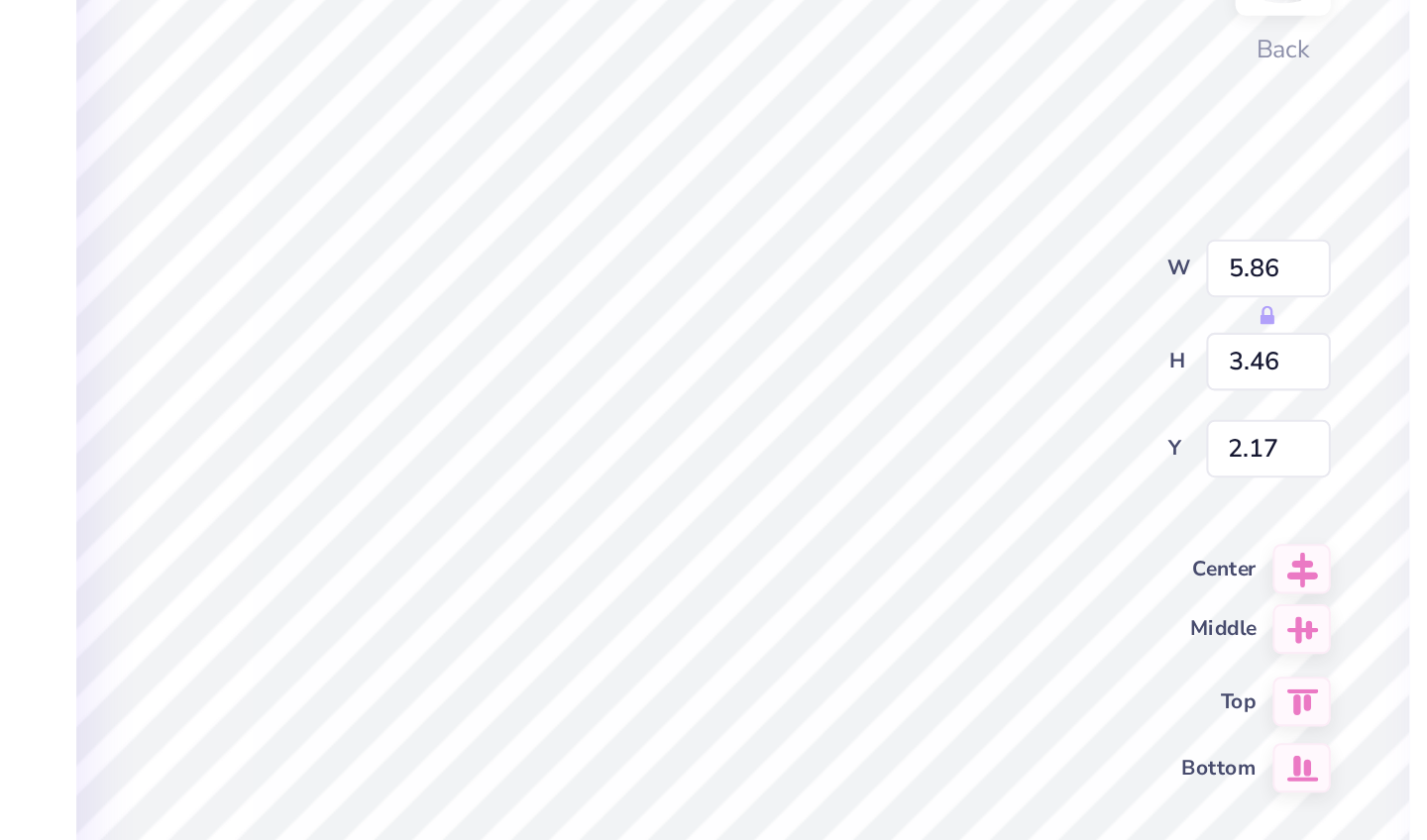 type on "3.00" 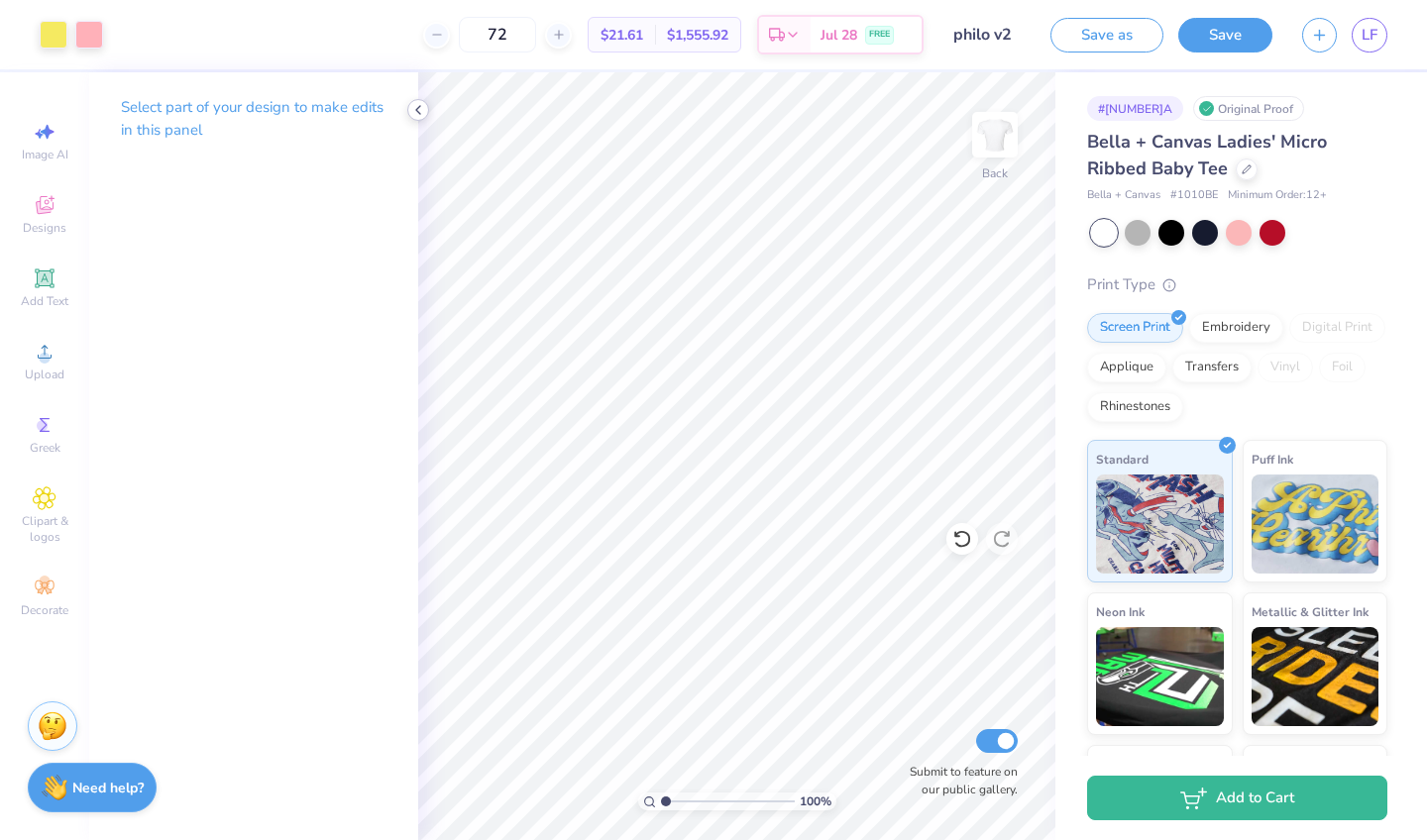 click at bounding box center (418, 110) 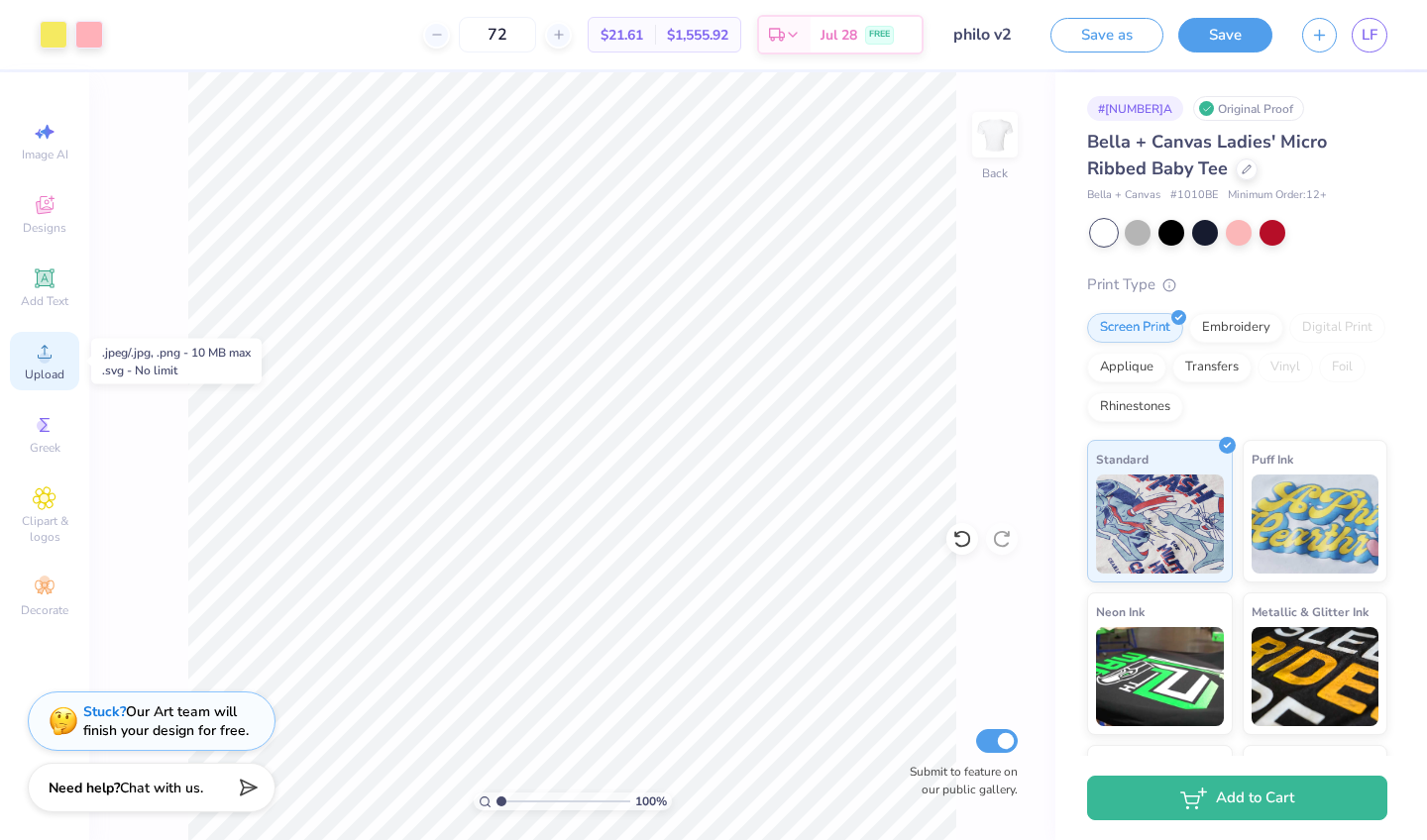 click on "Upload" at bounding box center [45, 374] 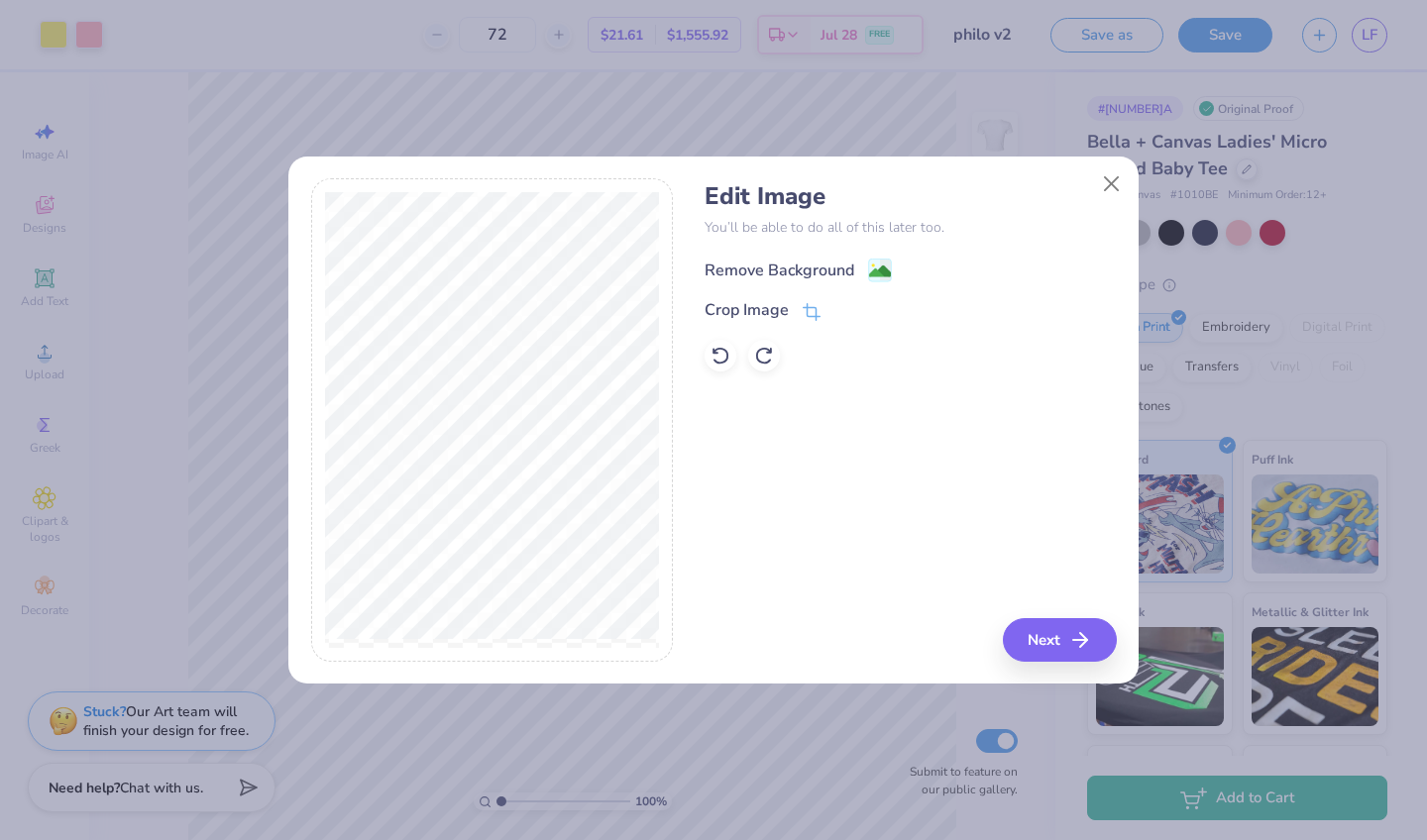 click on "Remove Background" at bounding box center [779, 270] 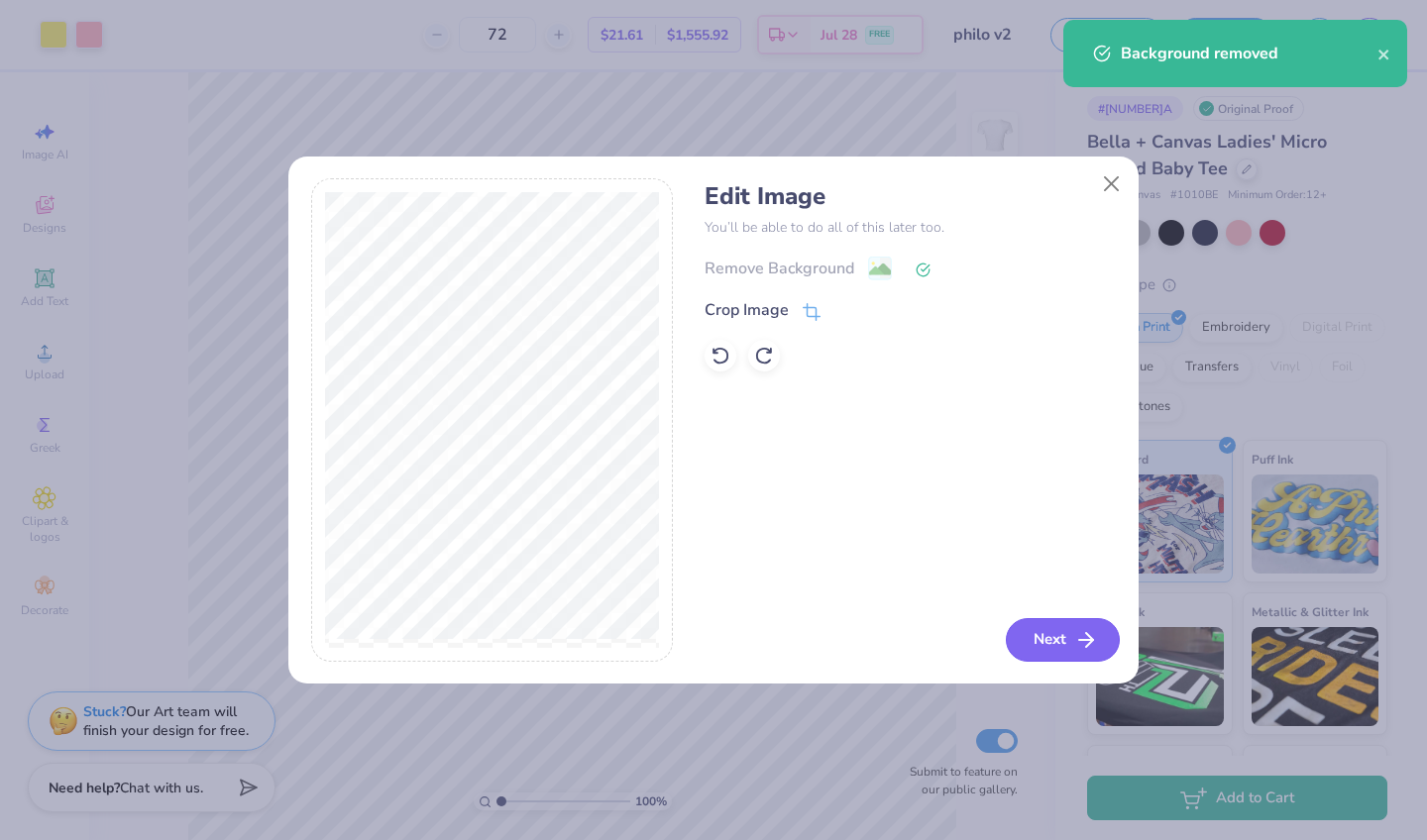 click on "Next" at bounding box center [1062, 640] 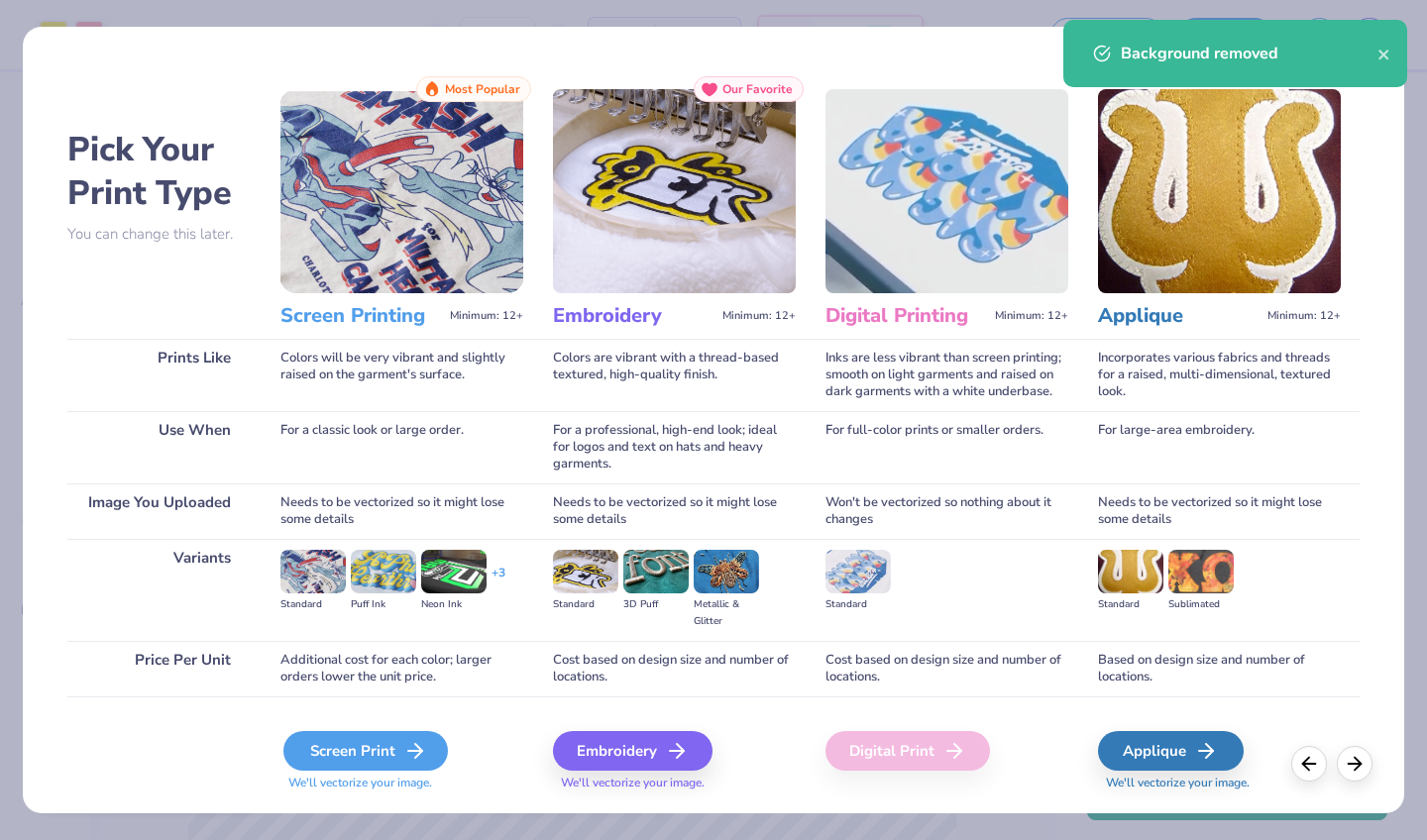 click on "Screen Print" at bounding box center (366, 751) 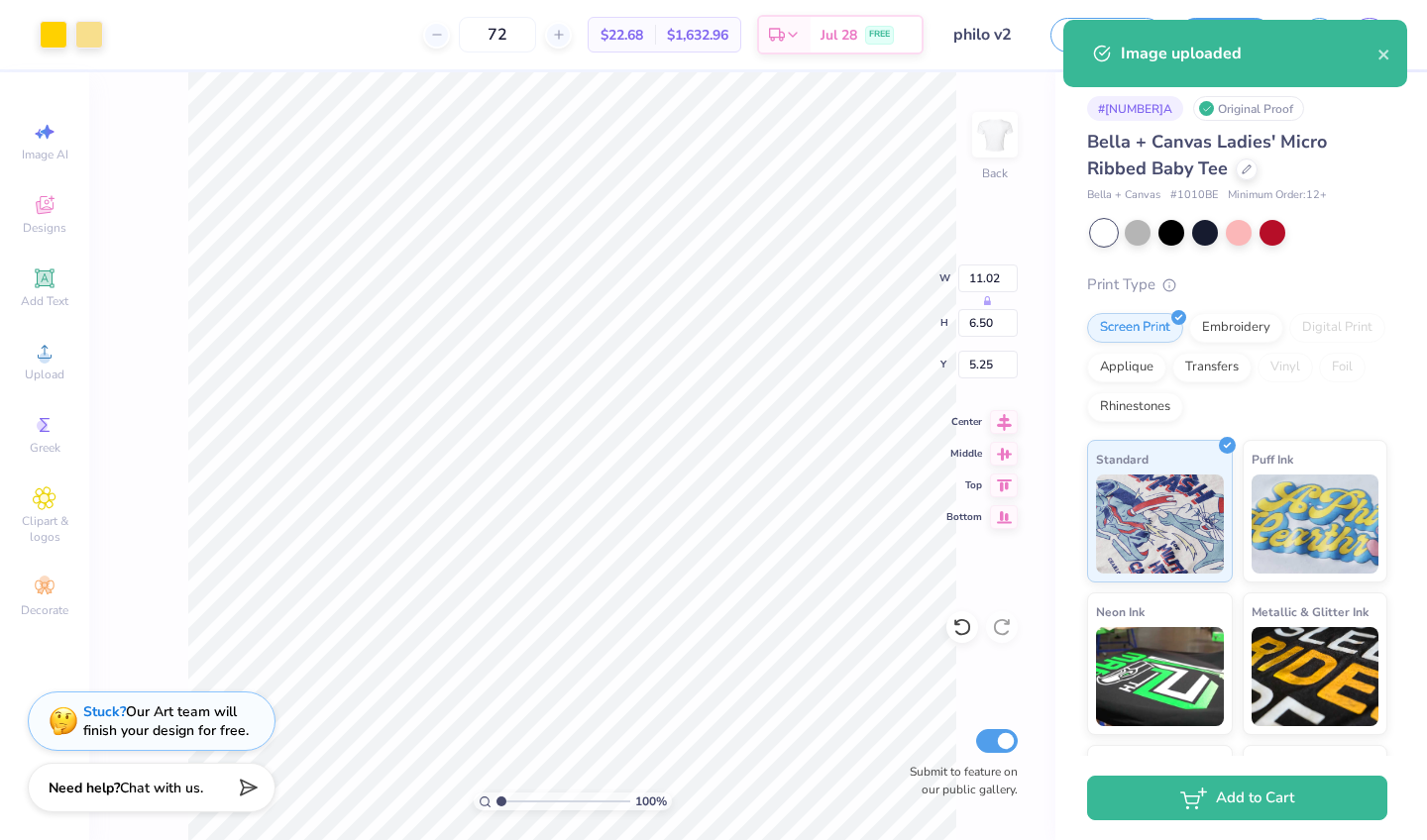 type on "7.26" 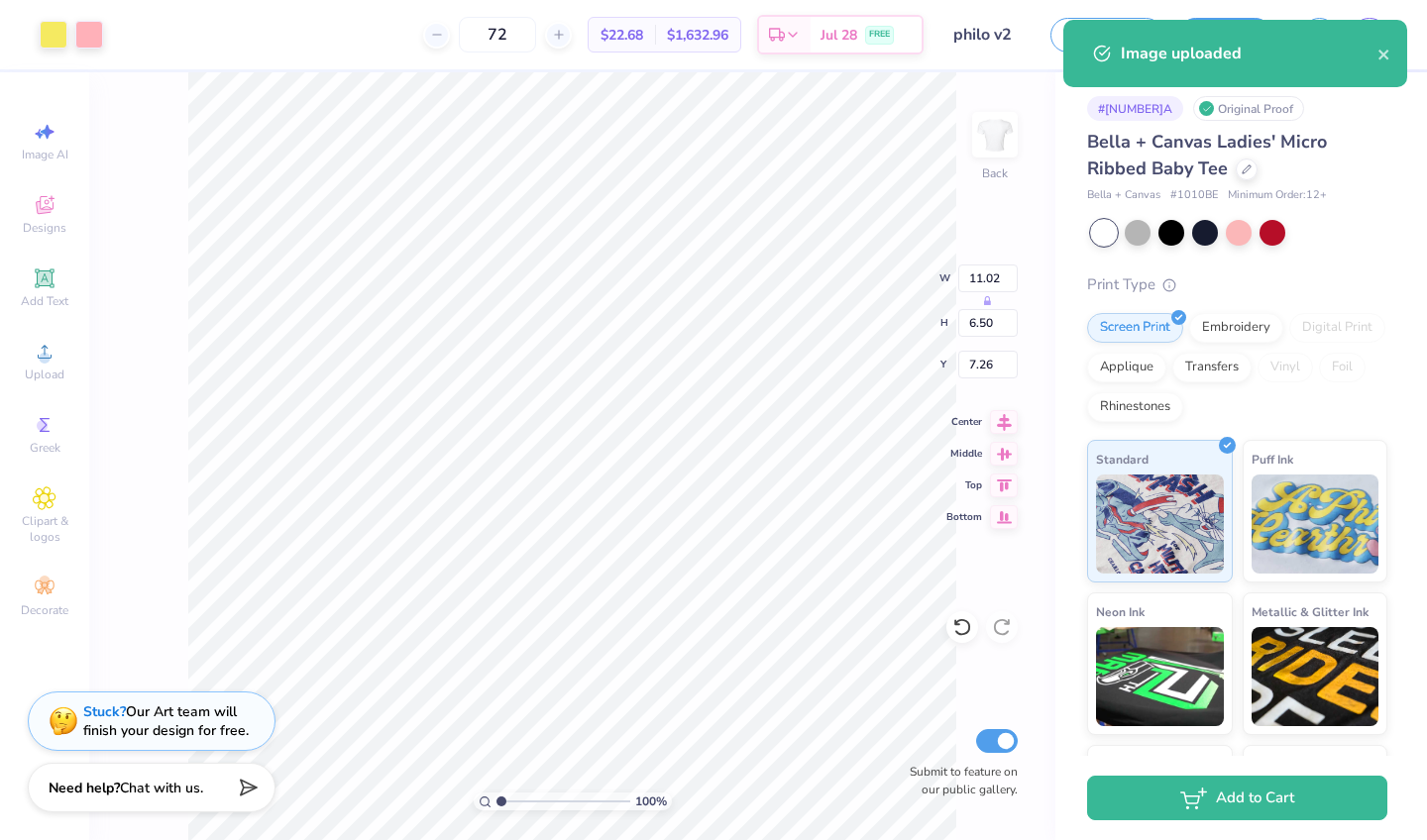 type on "5.86" 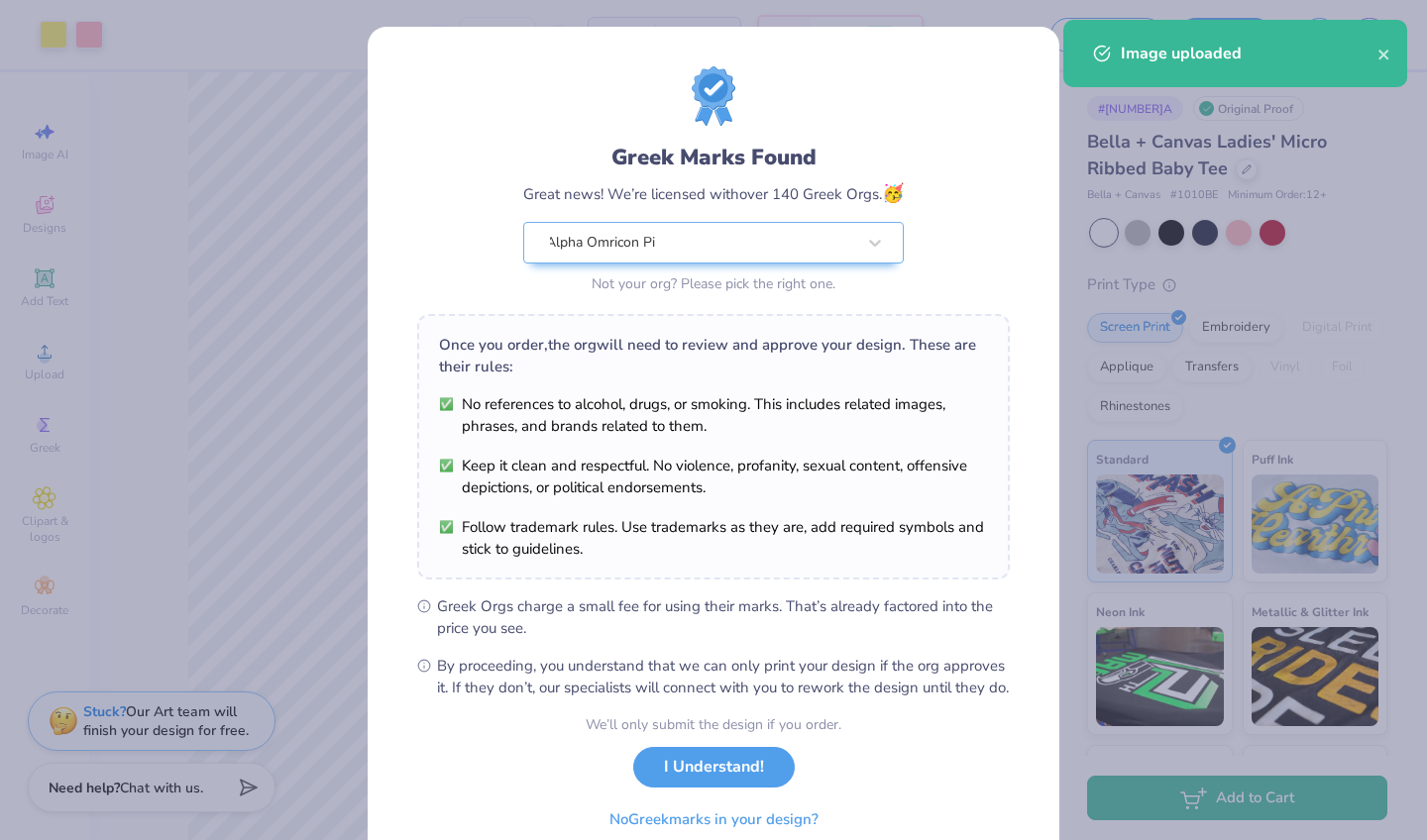 click on "Art colors 72 $22.68 Per Item $1,632.96 Total Est. Delivery Jul 28 FREE Design Title philo v2 Save as Save LF Image AI Designs Add Text Upload Greek Clipart & logos Decorate 100 % Back W 5.86 H 3.46 Y 3.00 Center Middle Top Bottom Submit to feature on our public gallery. # 496114A Original Proof Bella + Canvas Ladies' Micro Ribbed Baby Tee Bella + Canvas # 1010BE Minimum Order: 12 + Print Type Screen Print Embroidery Digital Print Applique Transfers Vinyl Foil Rhinestones Standard Puff Ink Neon Ink Metallic & Glitter Ink Glow in the Dark Ink Water based Ink Add to Cart Stuck? Our Art team will finish your design for free. Need help? Chat with us. Image uploaded Greek Marks Found Great news! We’re licensed with over 140 Greek Orgs. 🥳 Alpha Omricon Pi Not your org? Please pick the right one. Once you order, the org will need to review and approve your design. These are their rules: We’ll only submit the design if you order. I Understand! No" at bounding box center (714, 420) 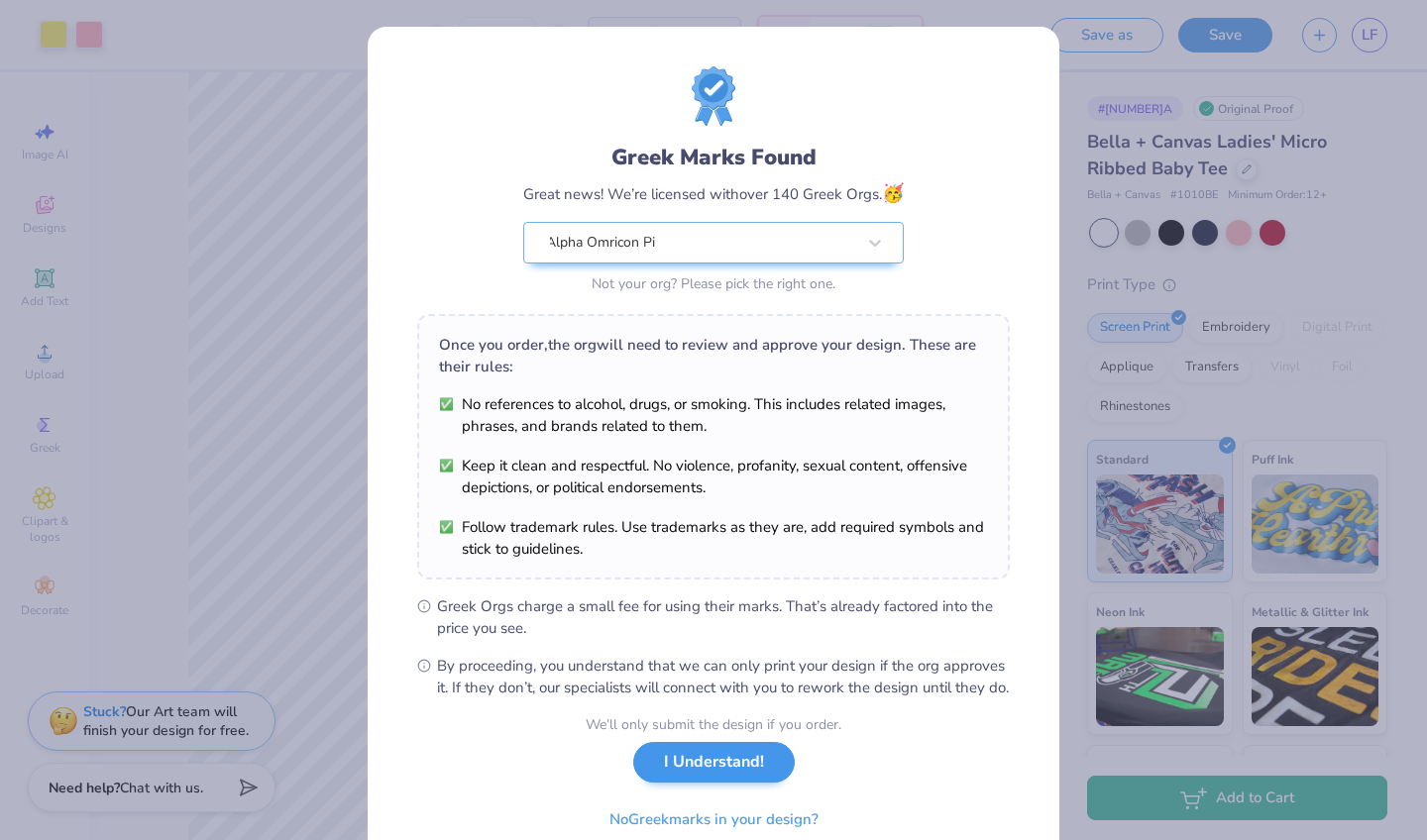 click on "I Understand!" at bounding box center (714, 762) 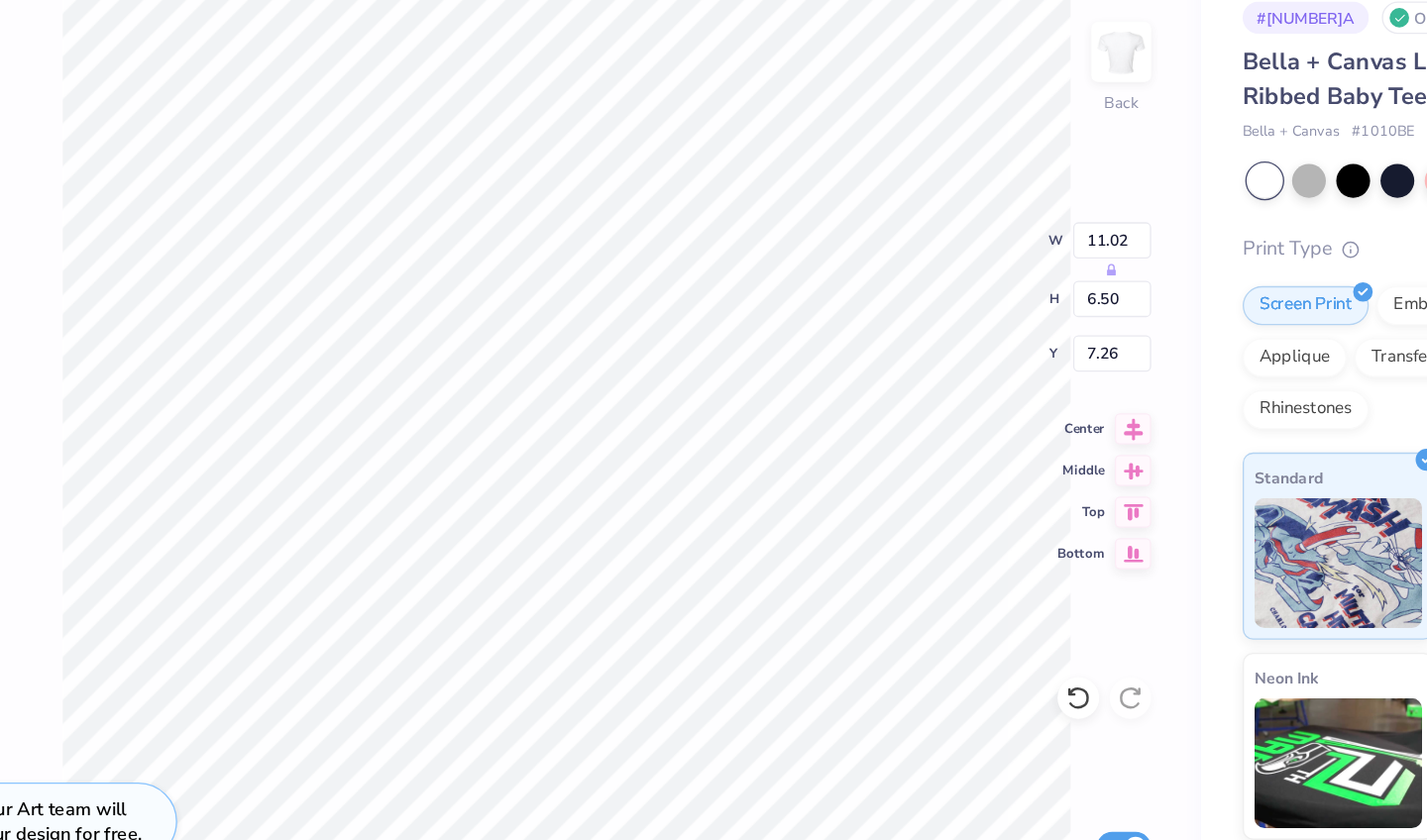type on "2.00" 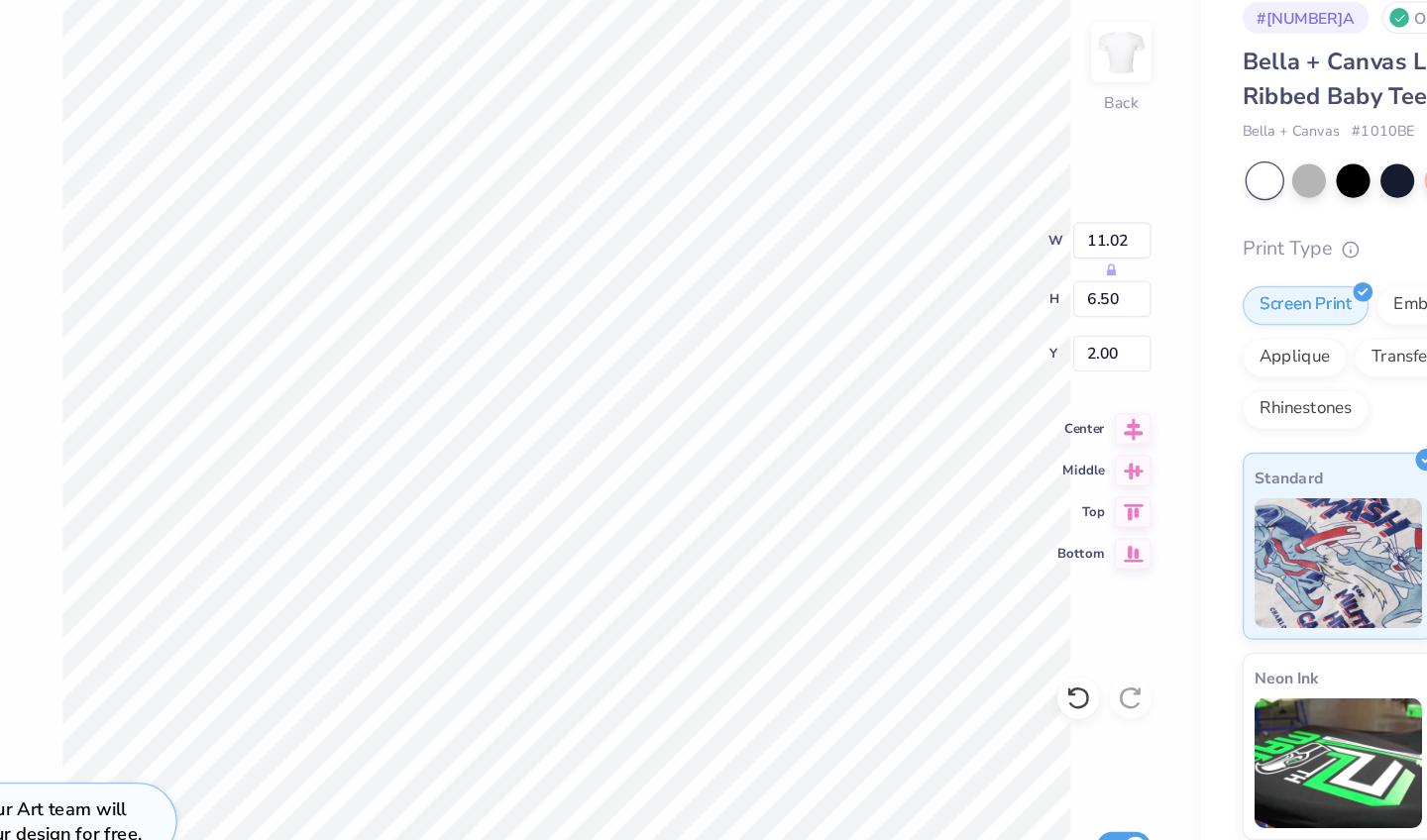 type on "7.98" 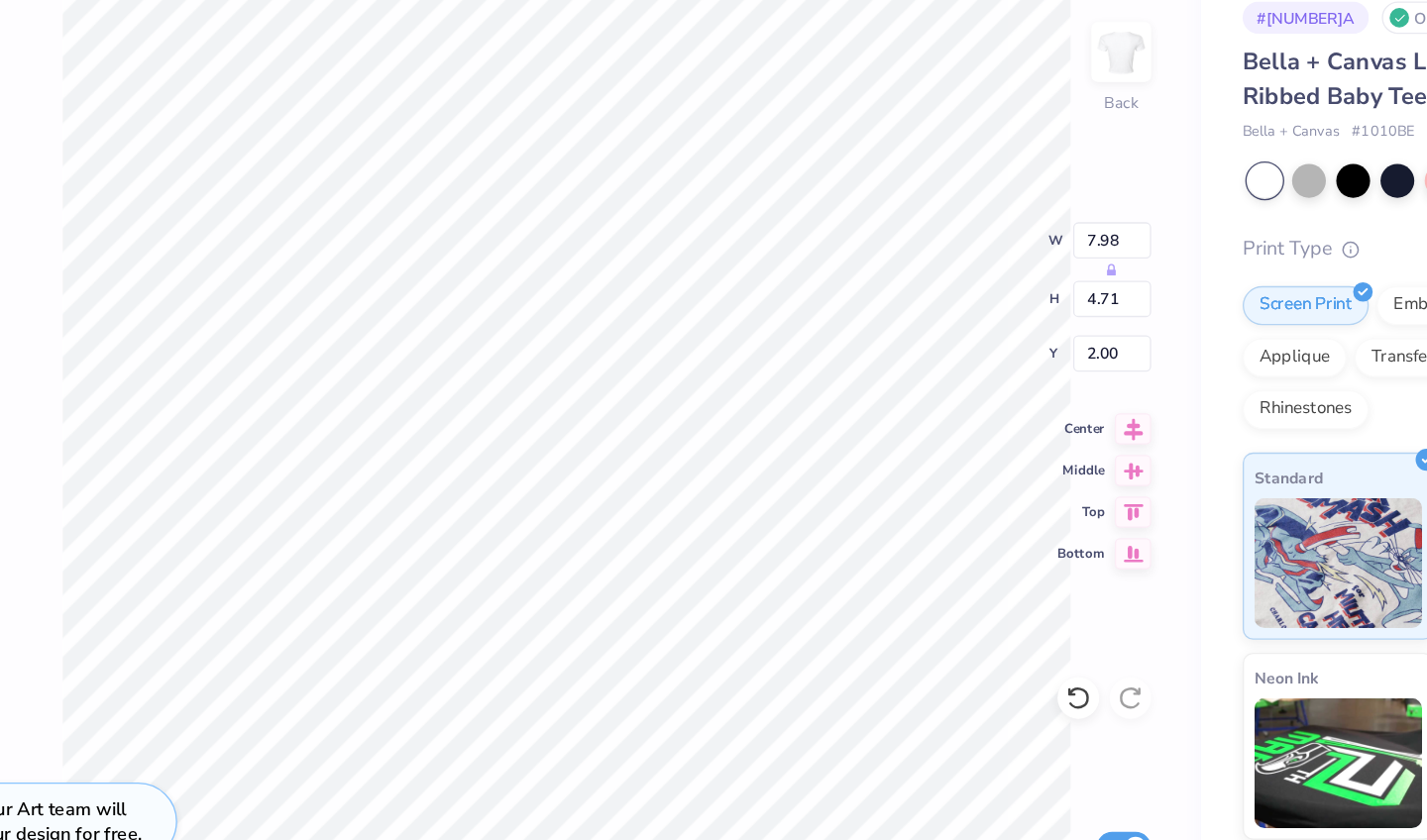 type on "3.00" 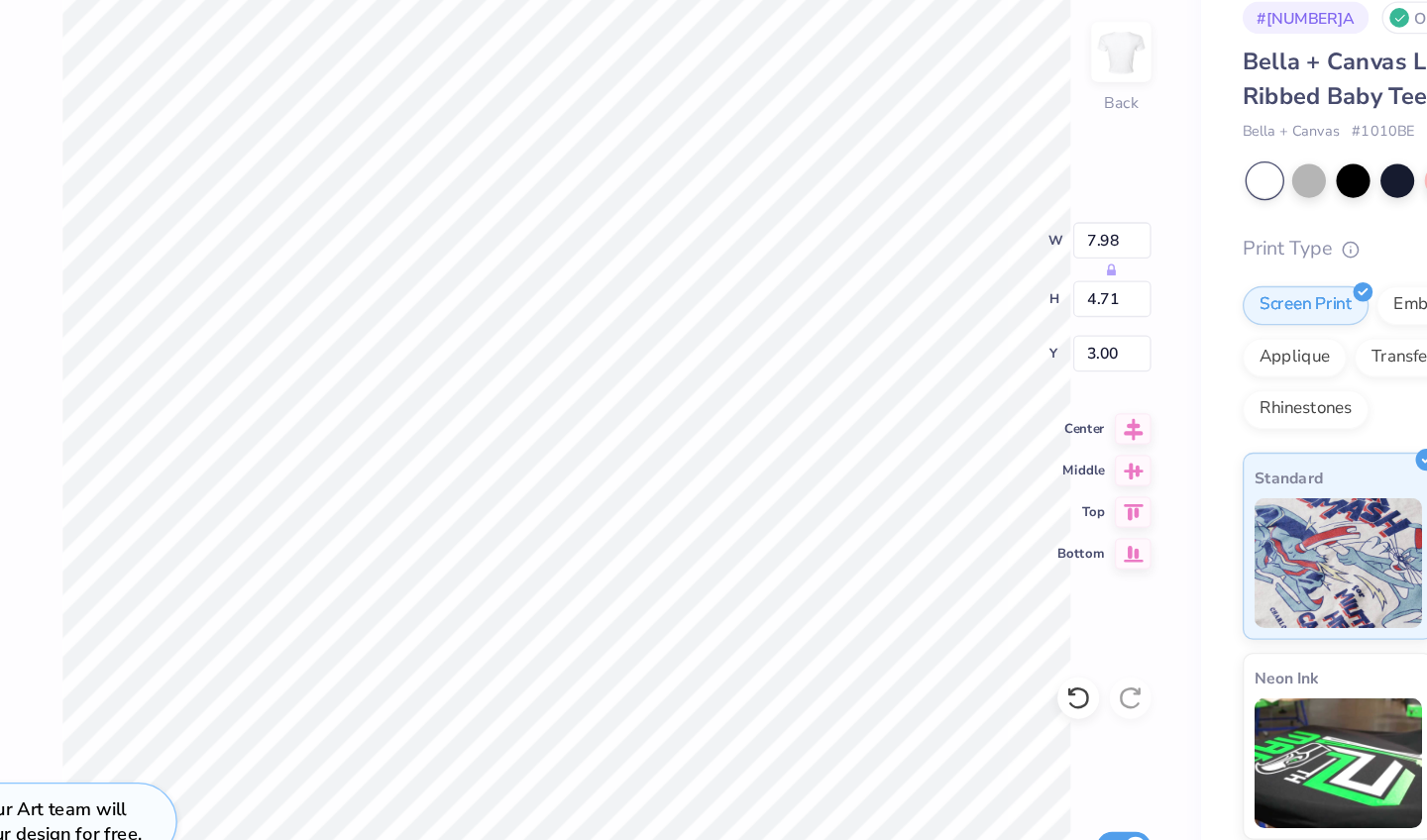 type on "7.19" 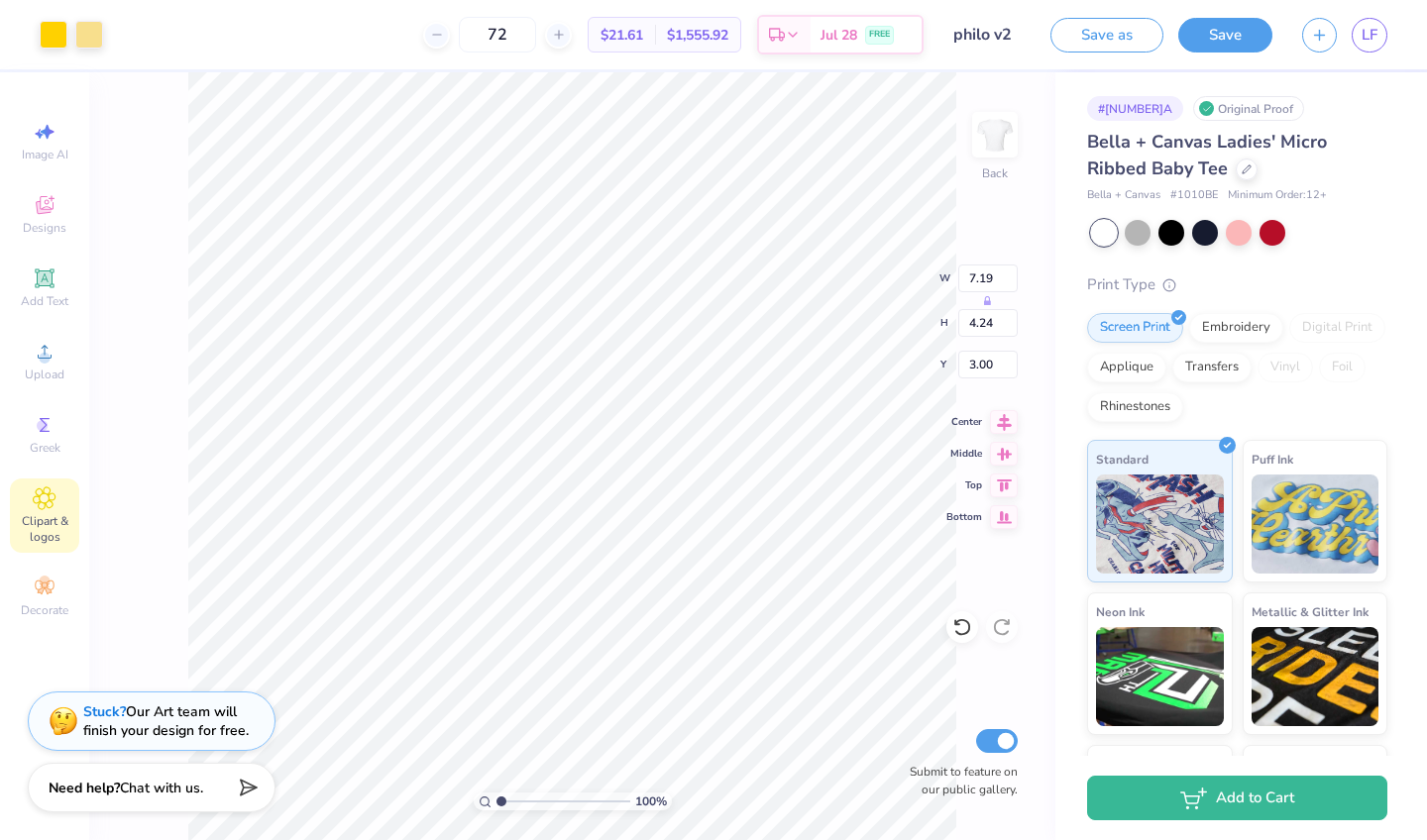 click on "Clipart & logos" at bounding box center (45, 515) 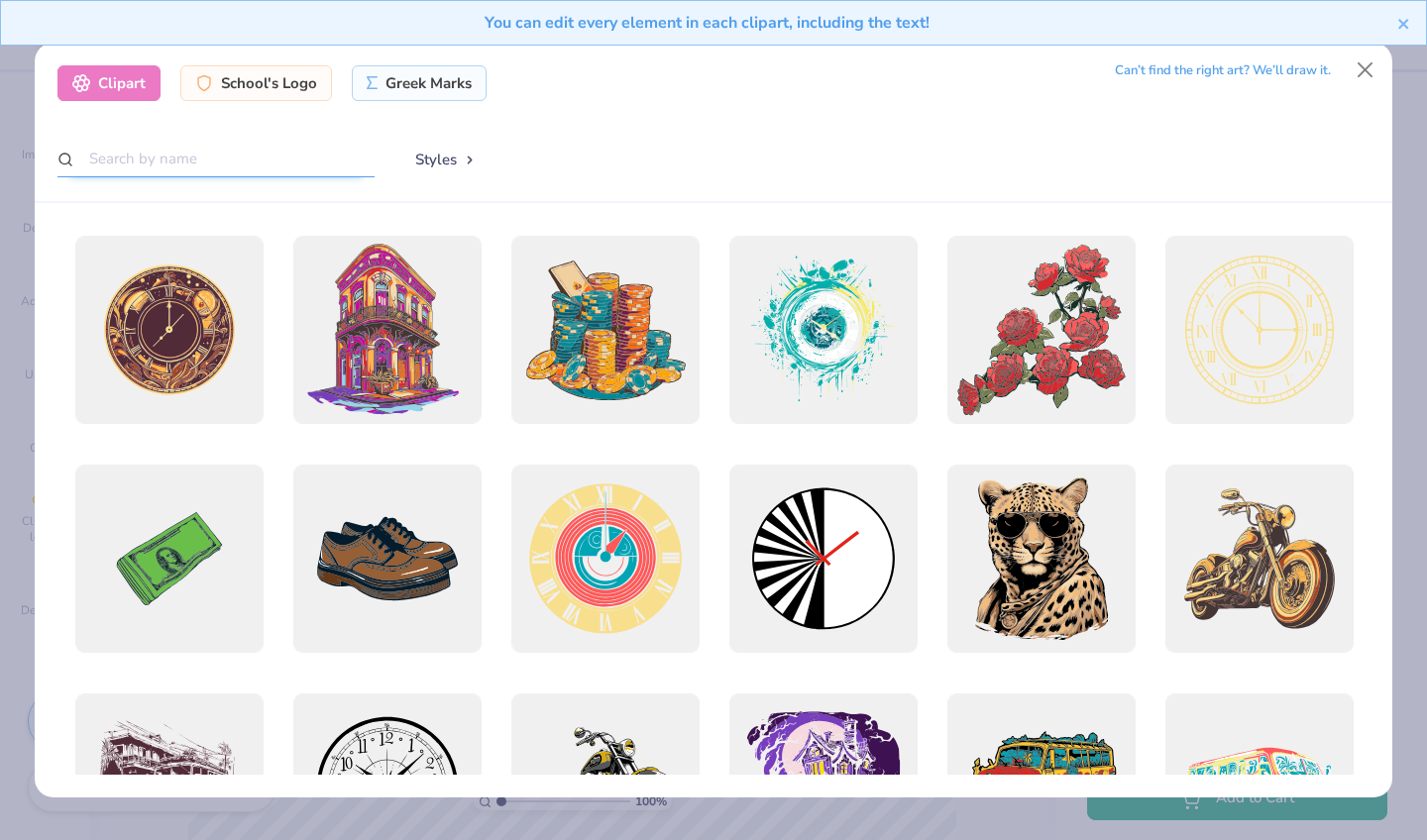 click at bounding box center [216, 158] 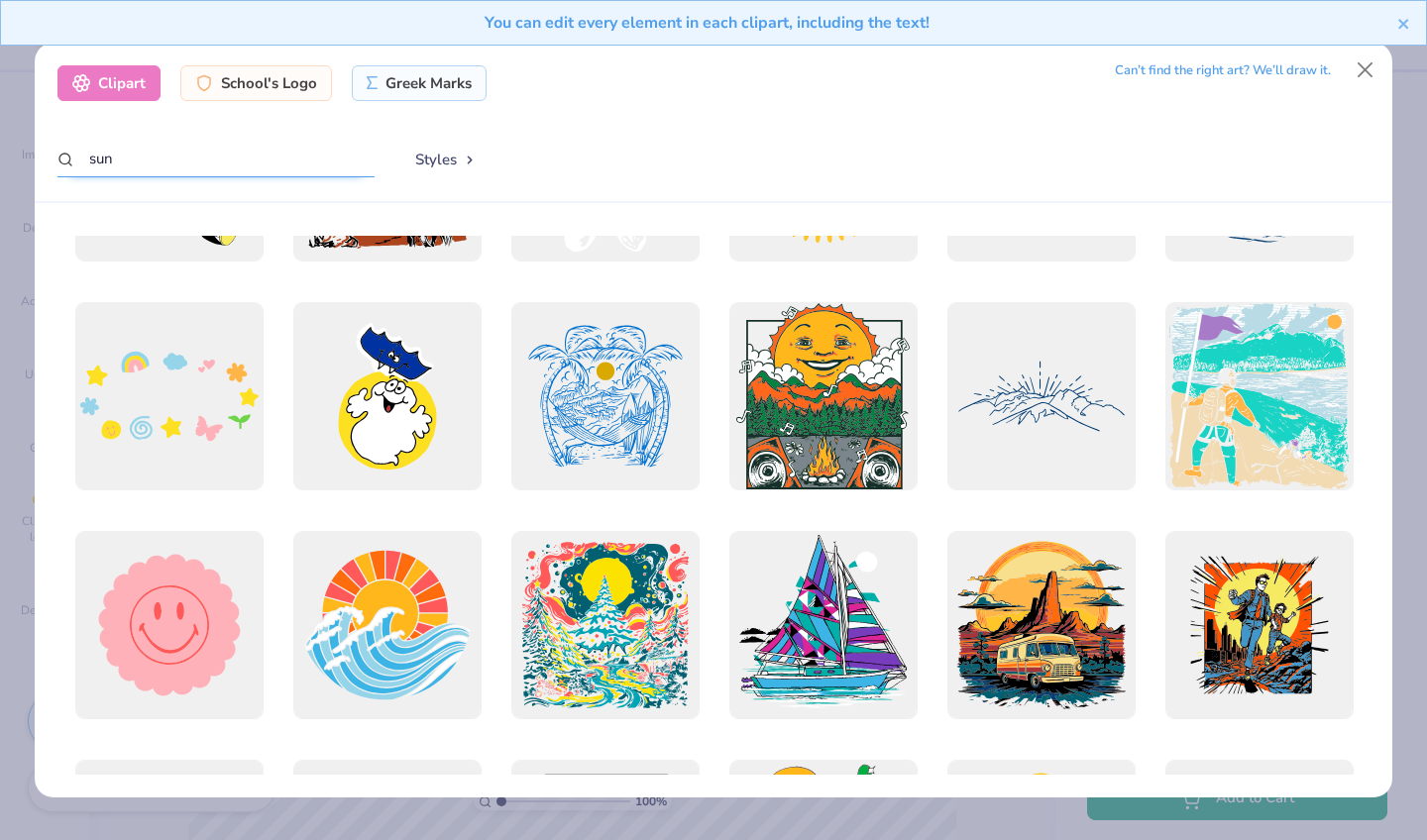 scroll, scrollTop: 11308, scrollLeft: 0, axis: vertical 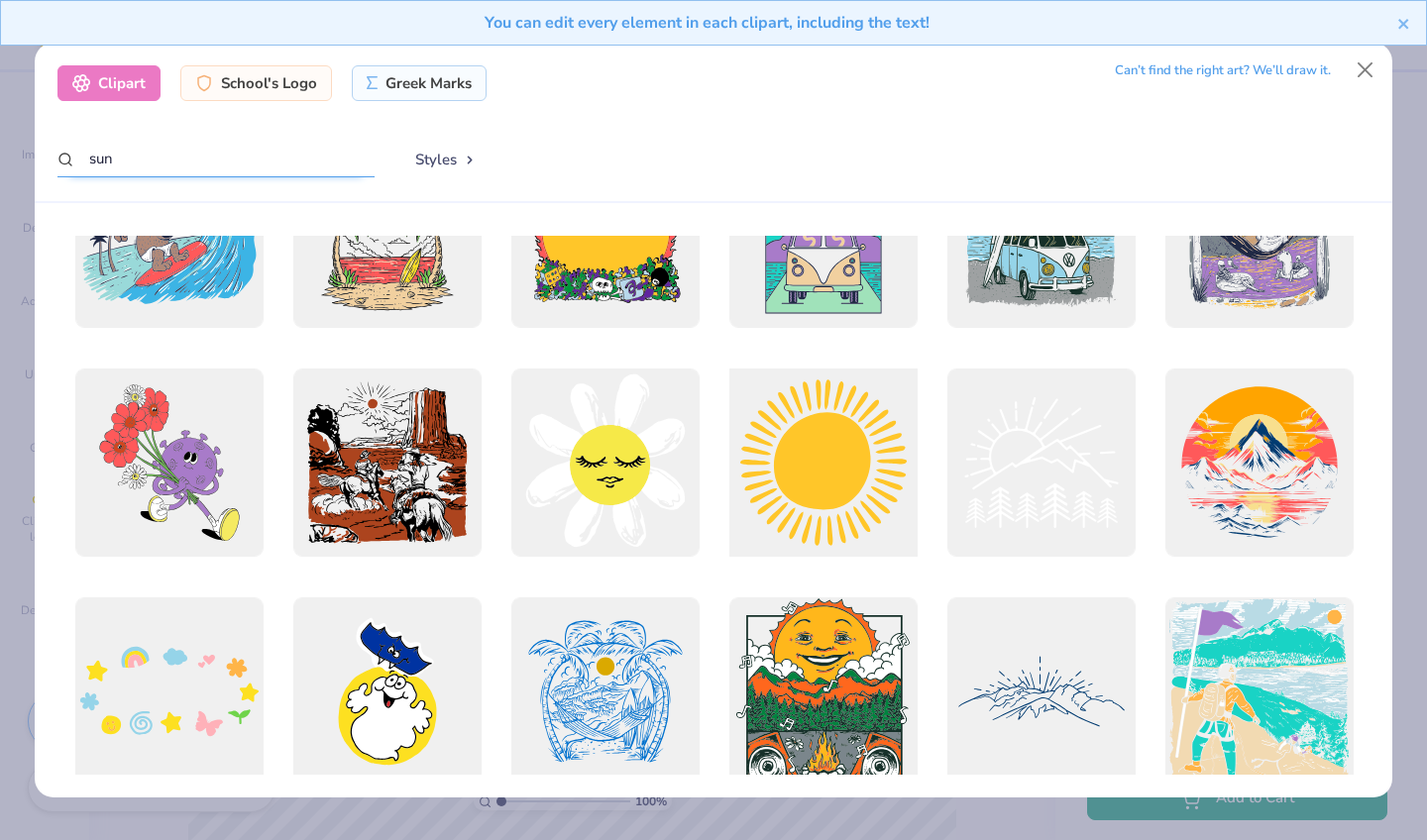 type on "sun" 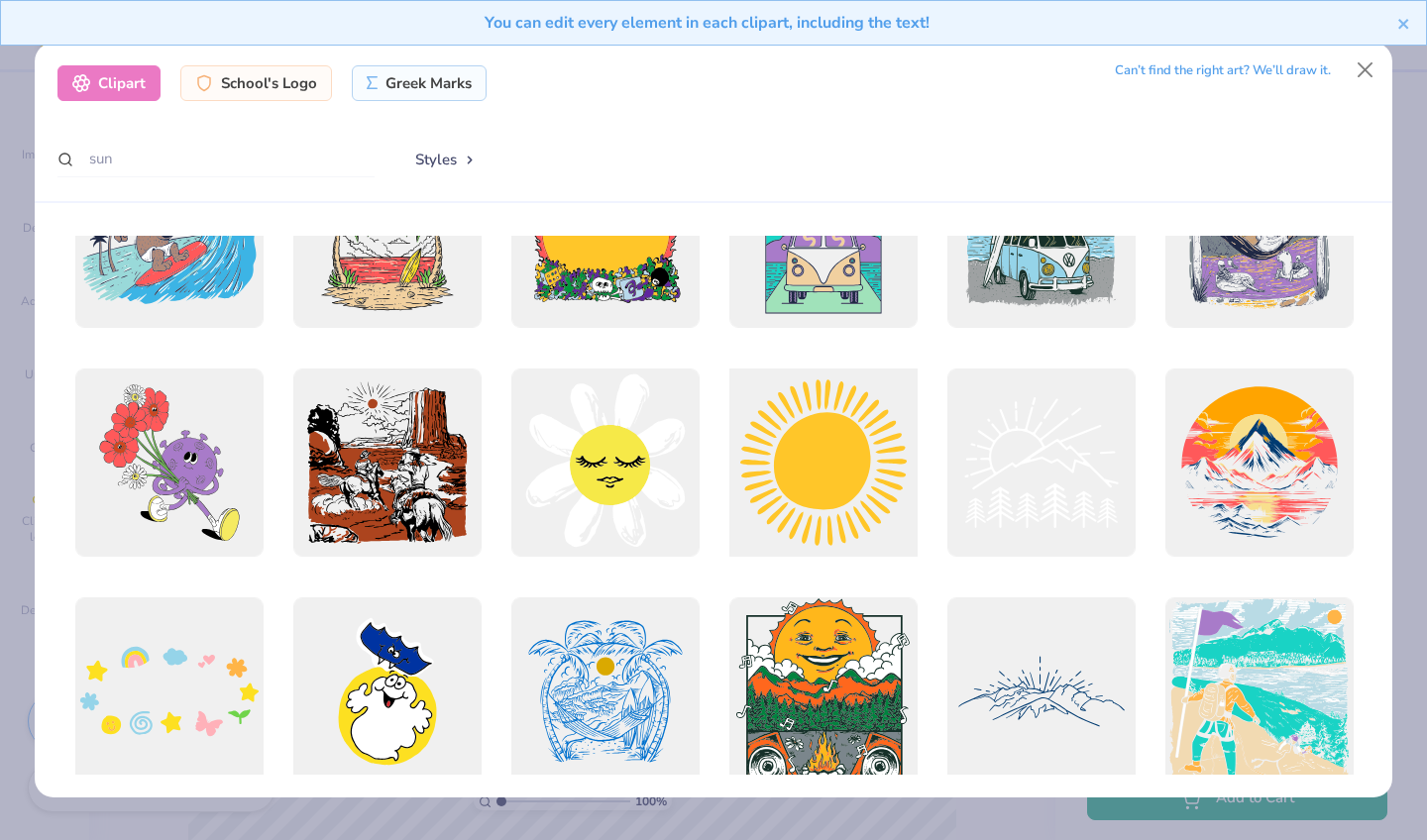 click at bounding box center [823, 462] 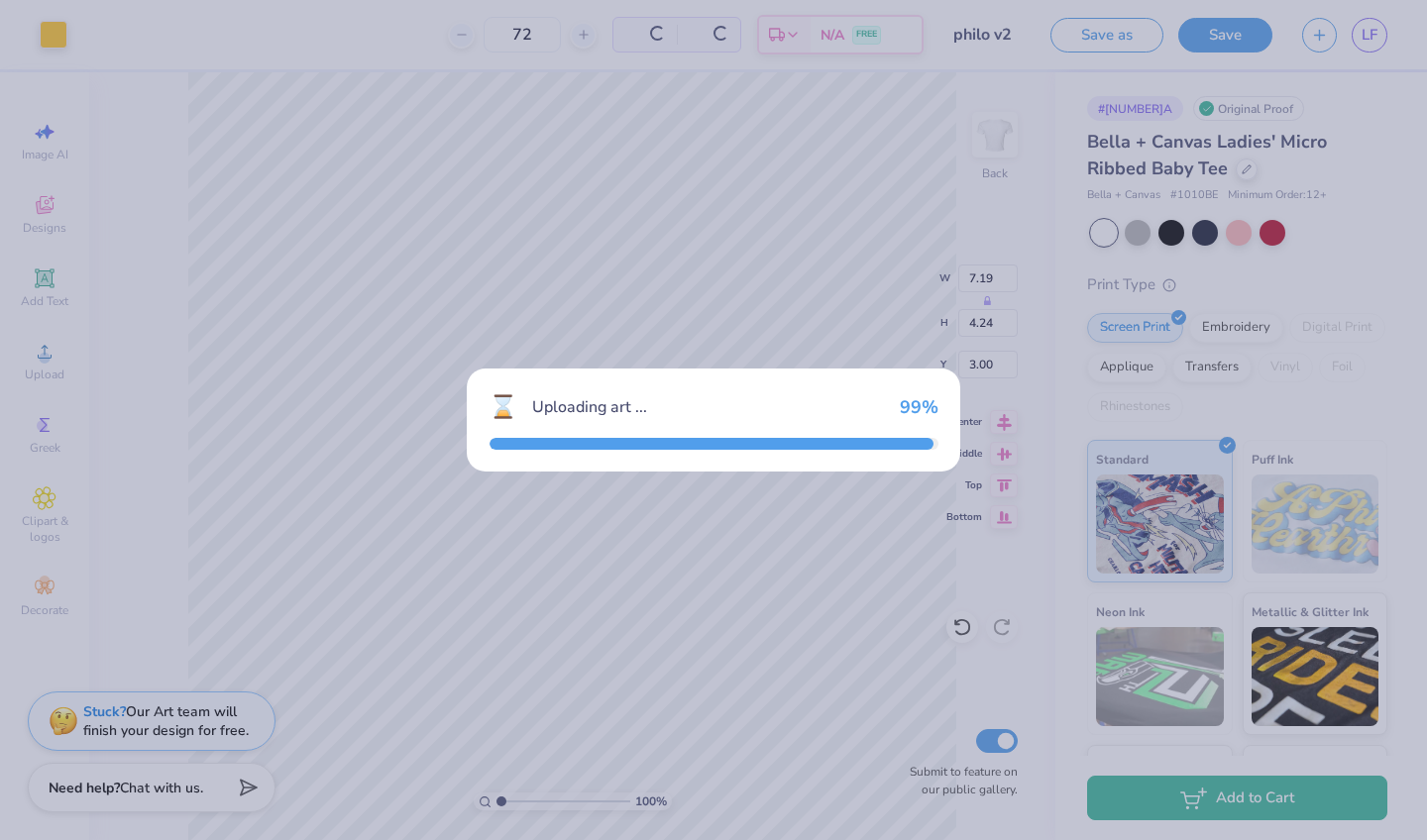 type on "11.02" 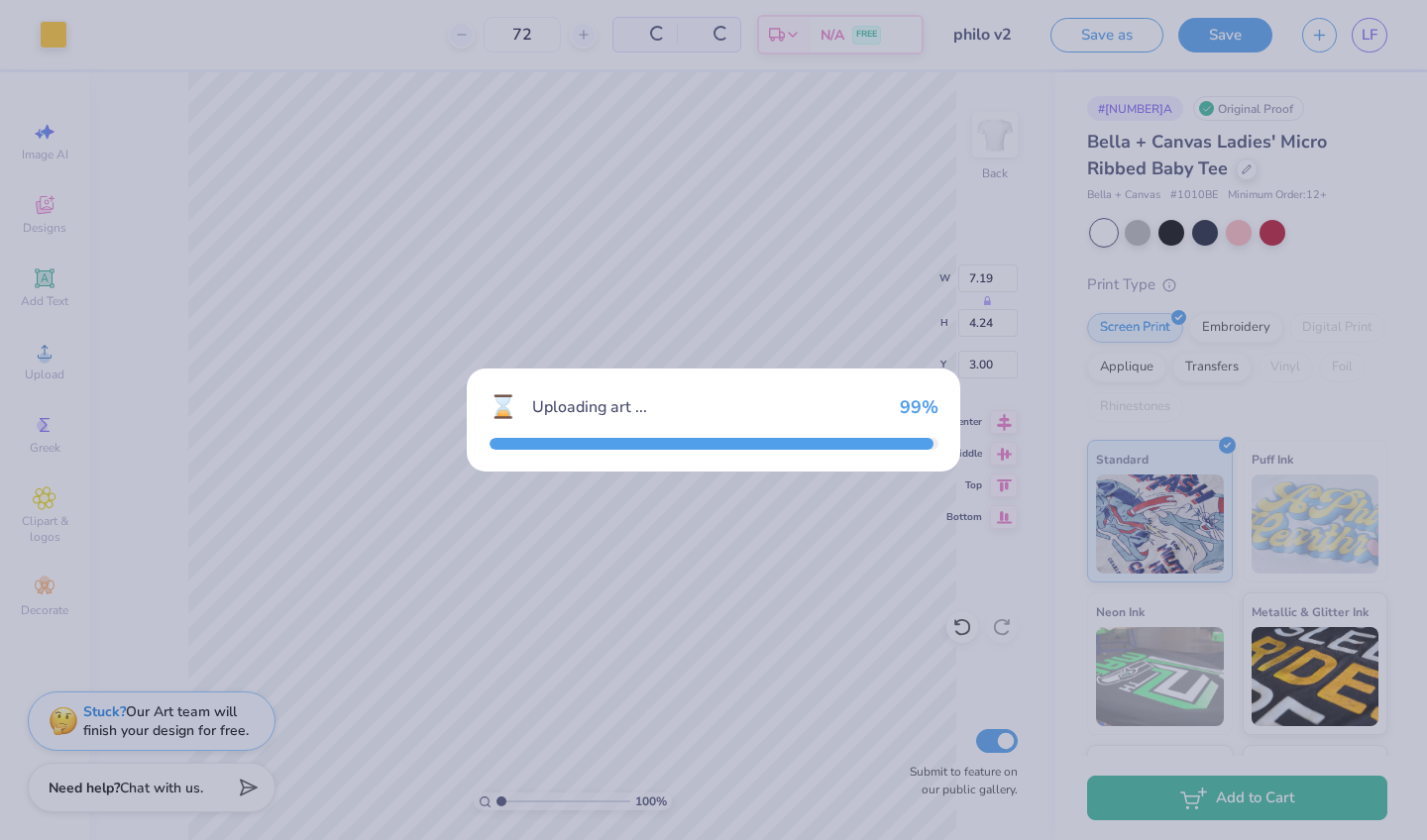 type on "11.00" 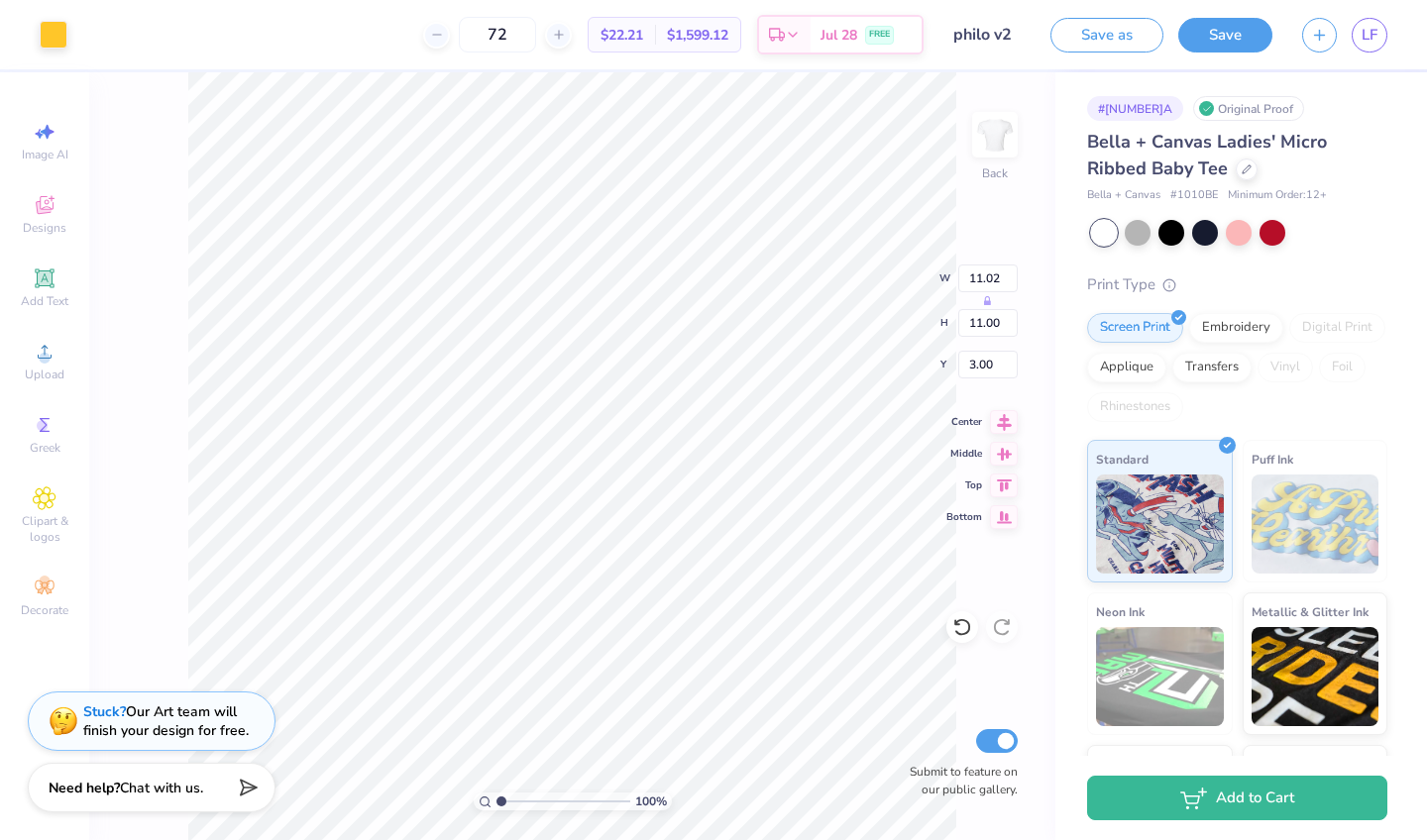 type on "3.75" 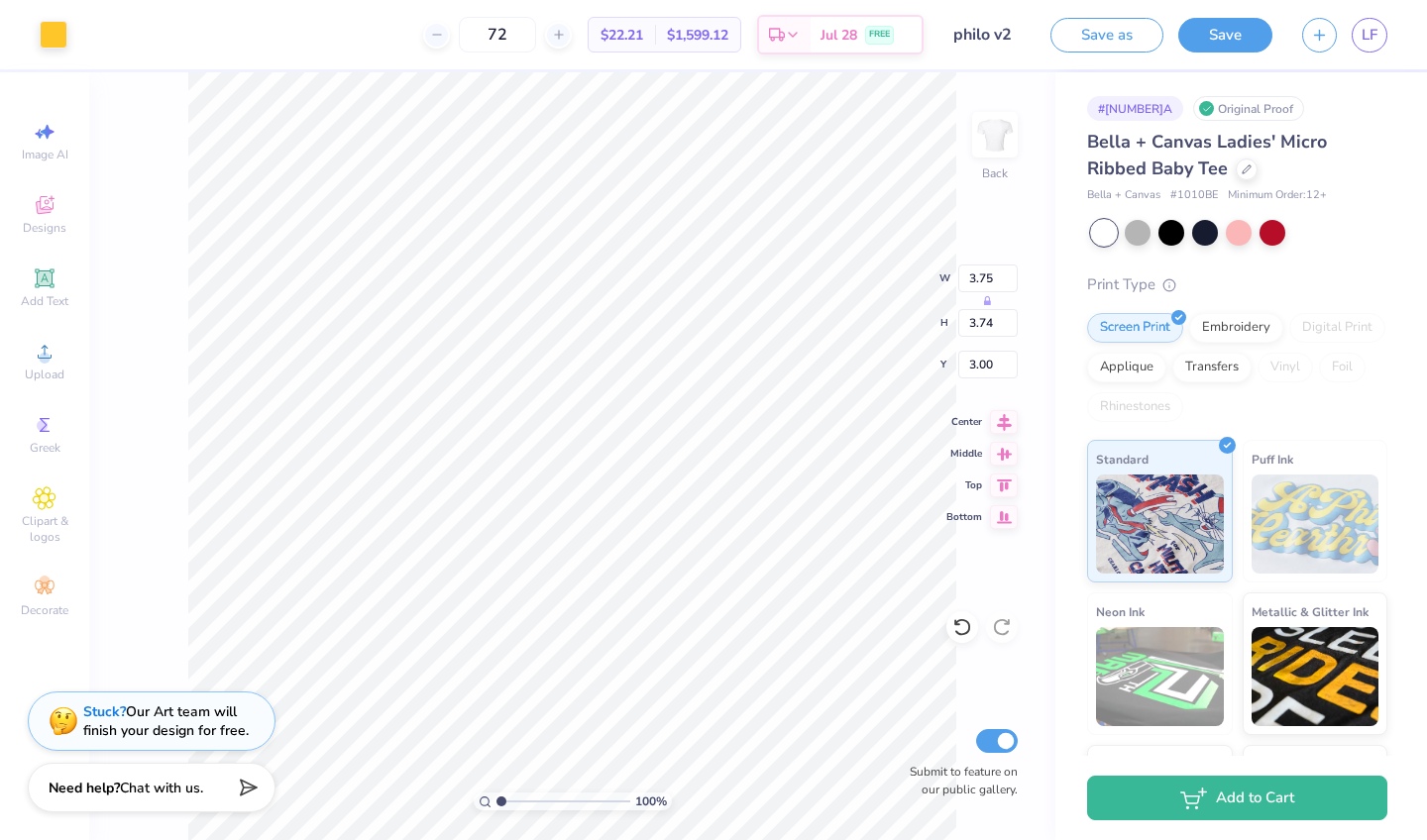 type on "5.78" 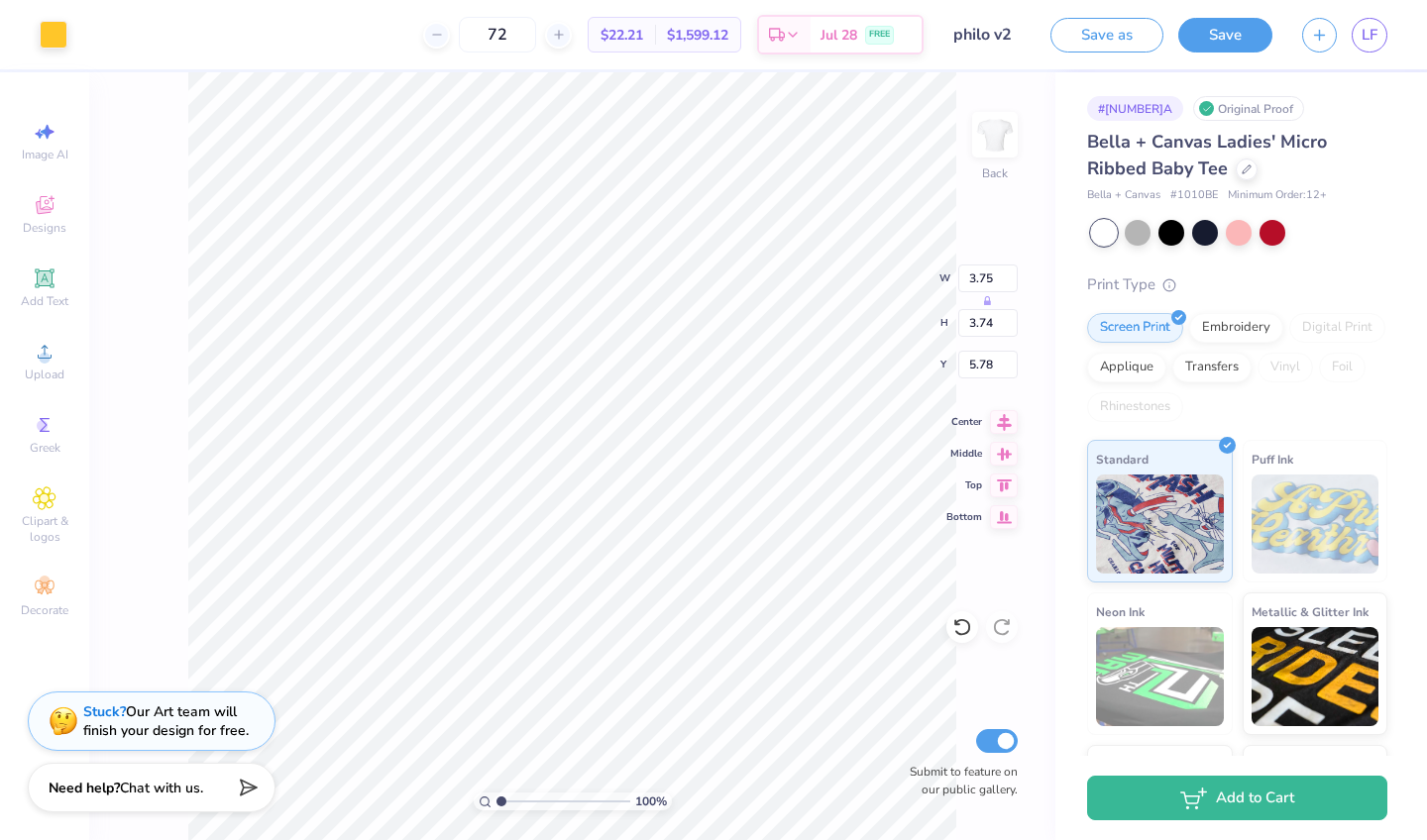 type on "1.64" 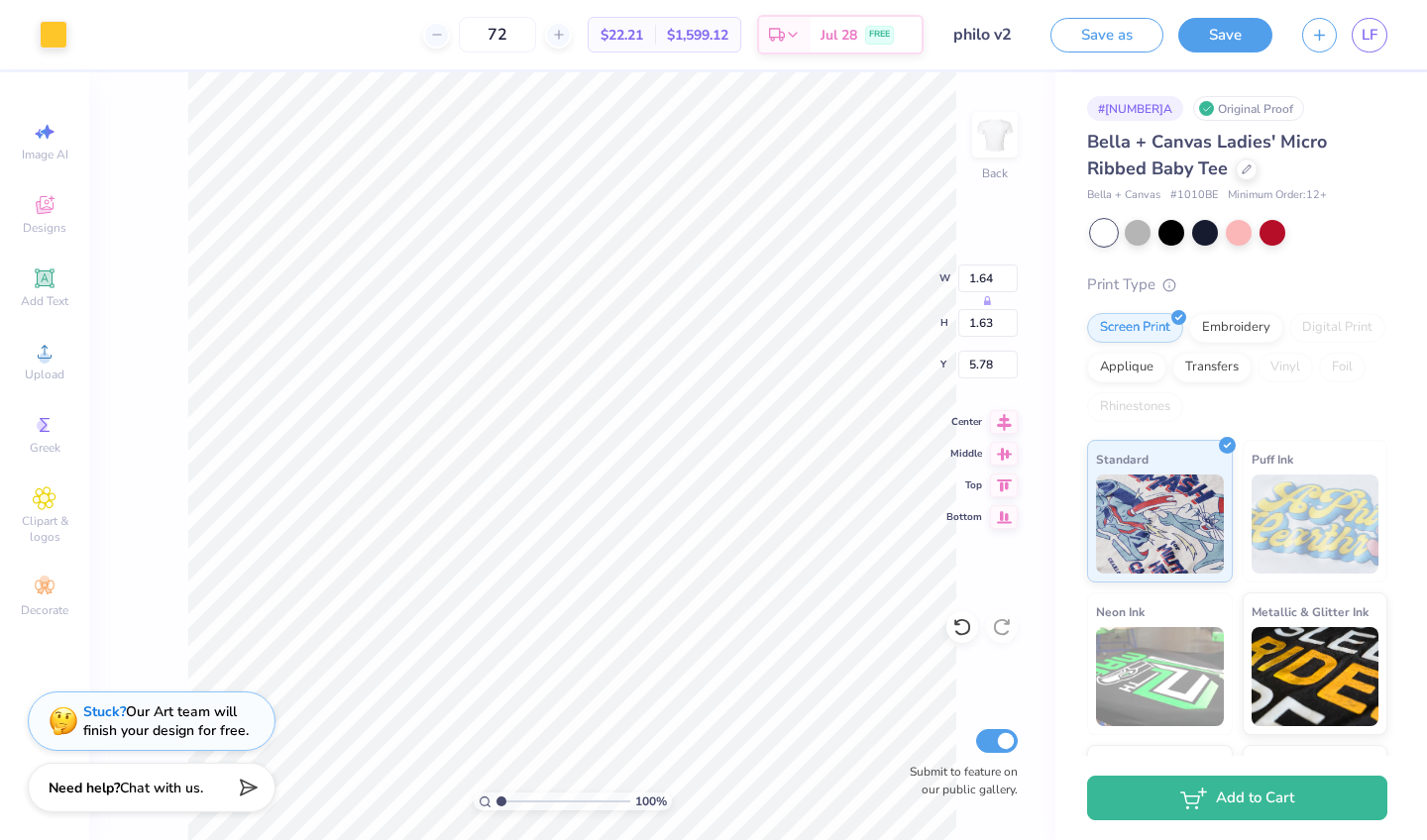 type on "4.30" 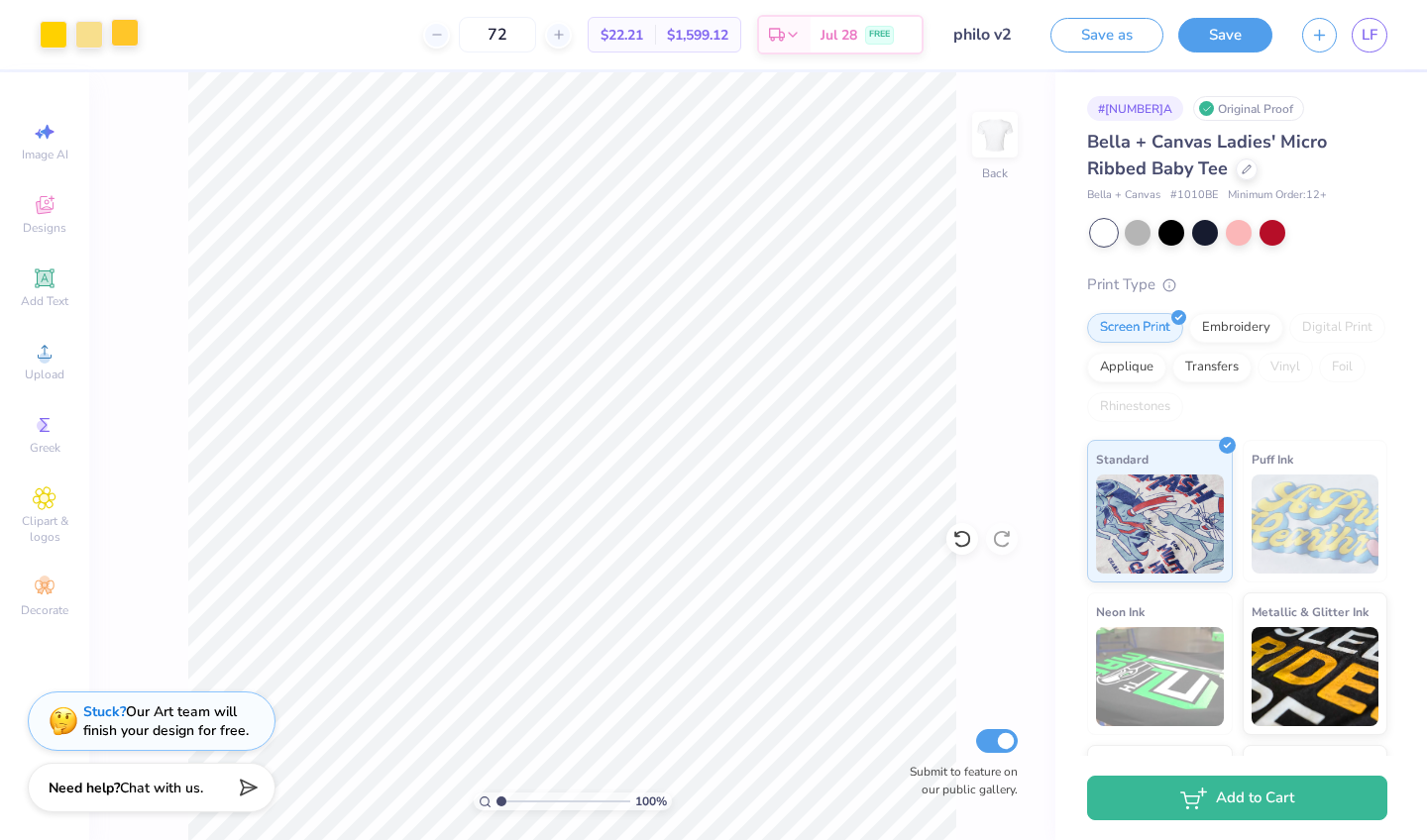 click at bounding box center (125, 33) 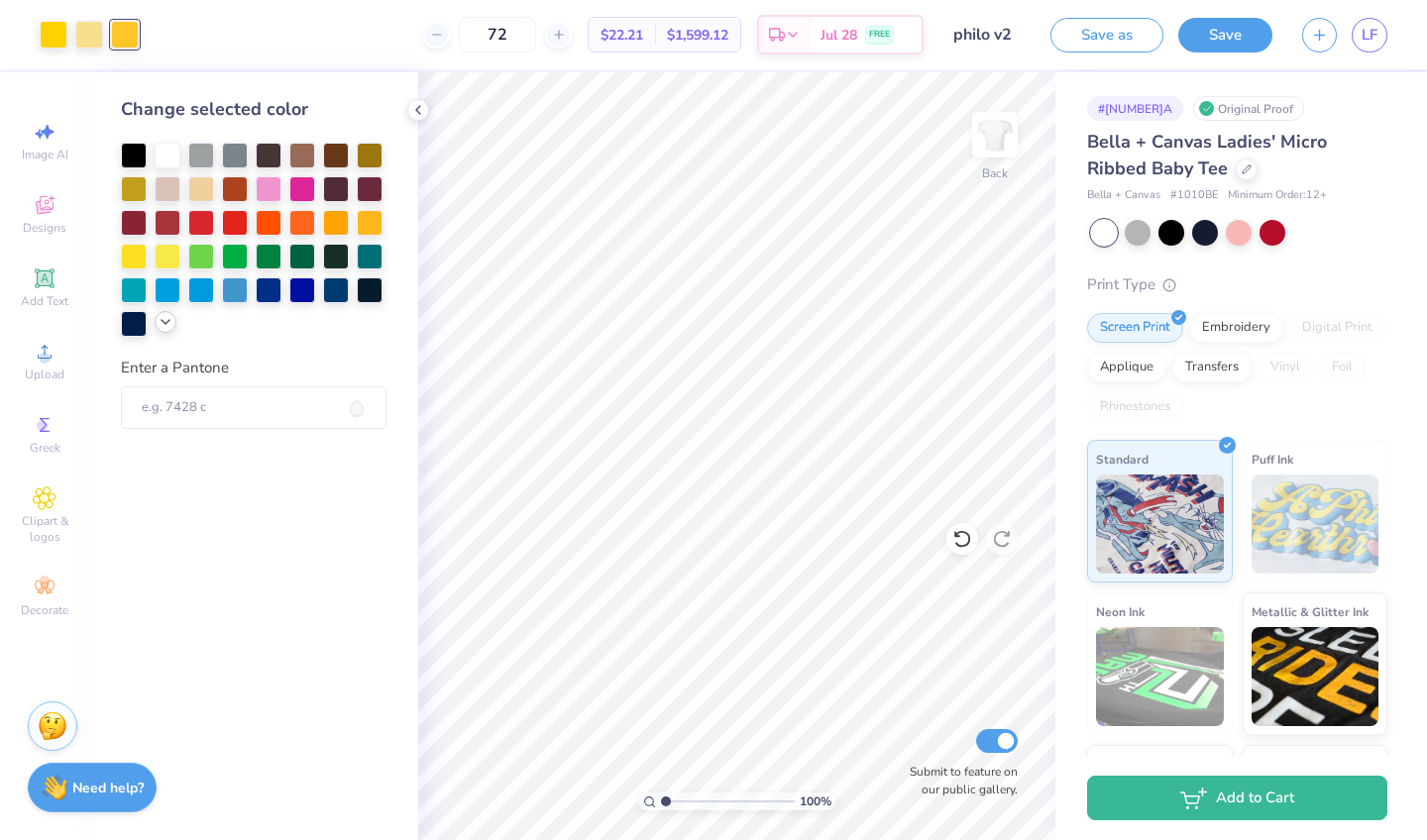 click at bounding box center [165, 322] 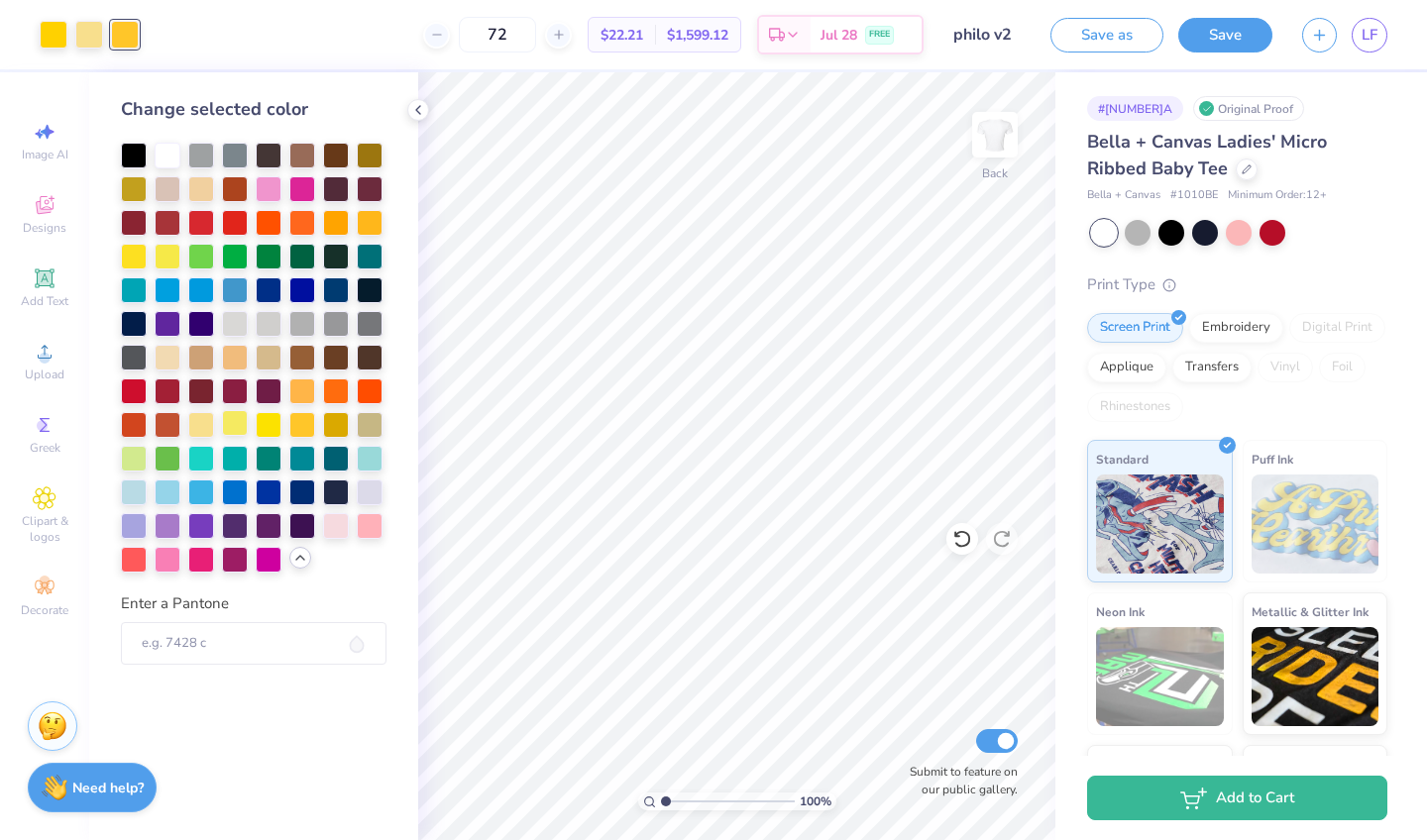click at bounding box center [235, 423] 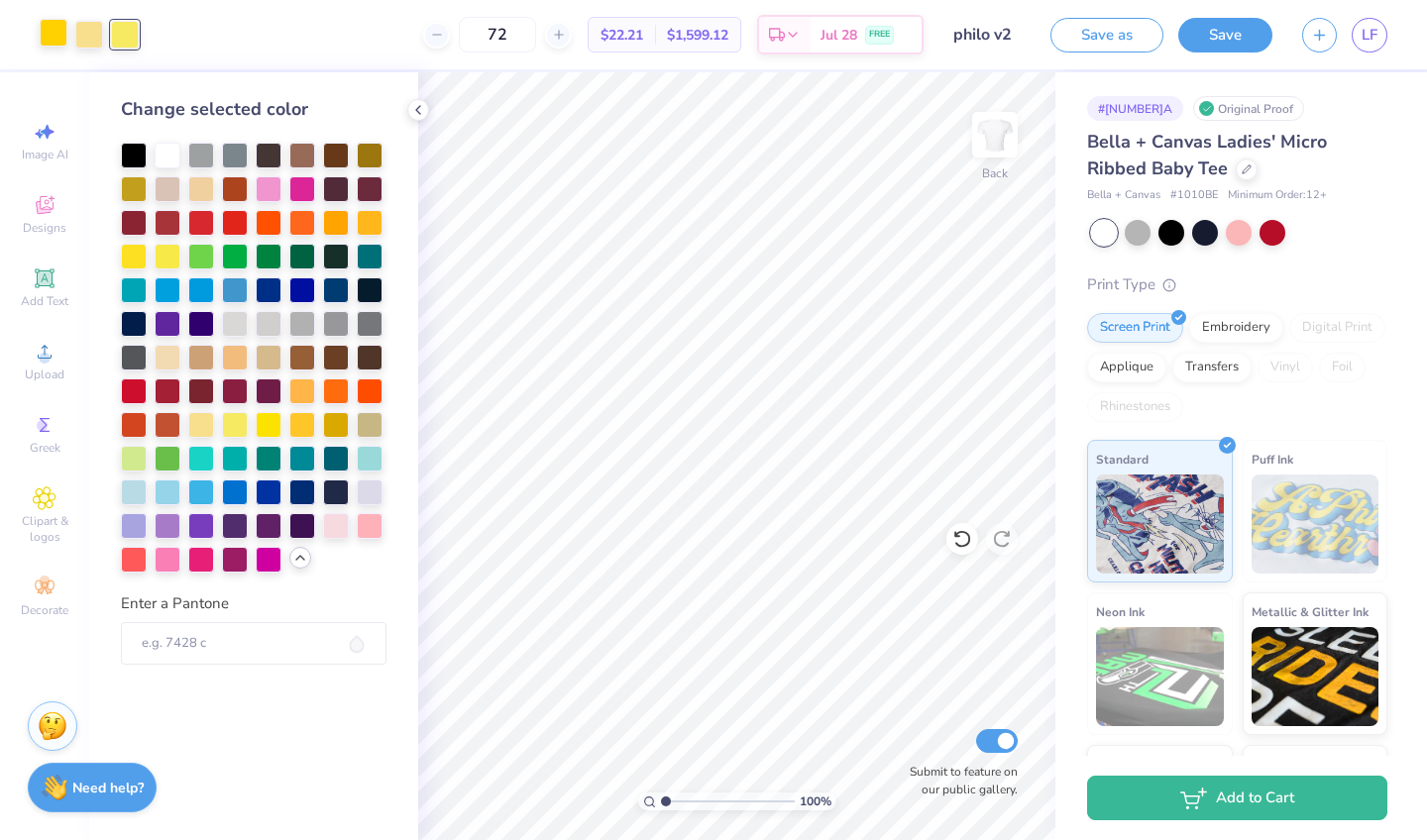 click at bounding box center [54, 33] 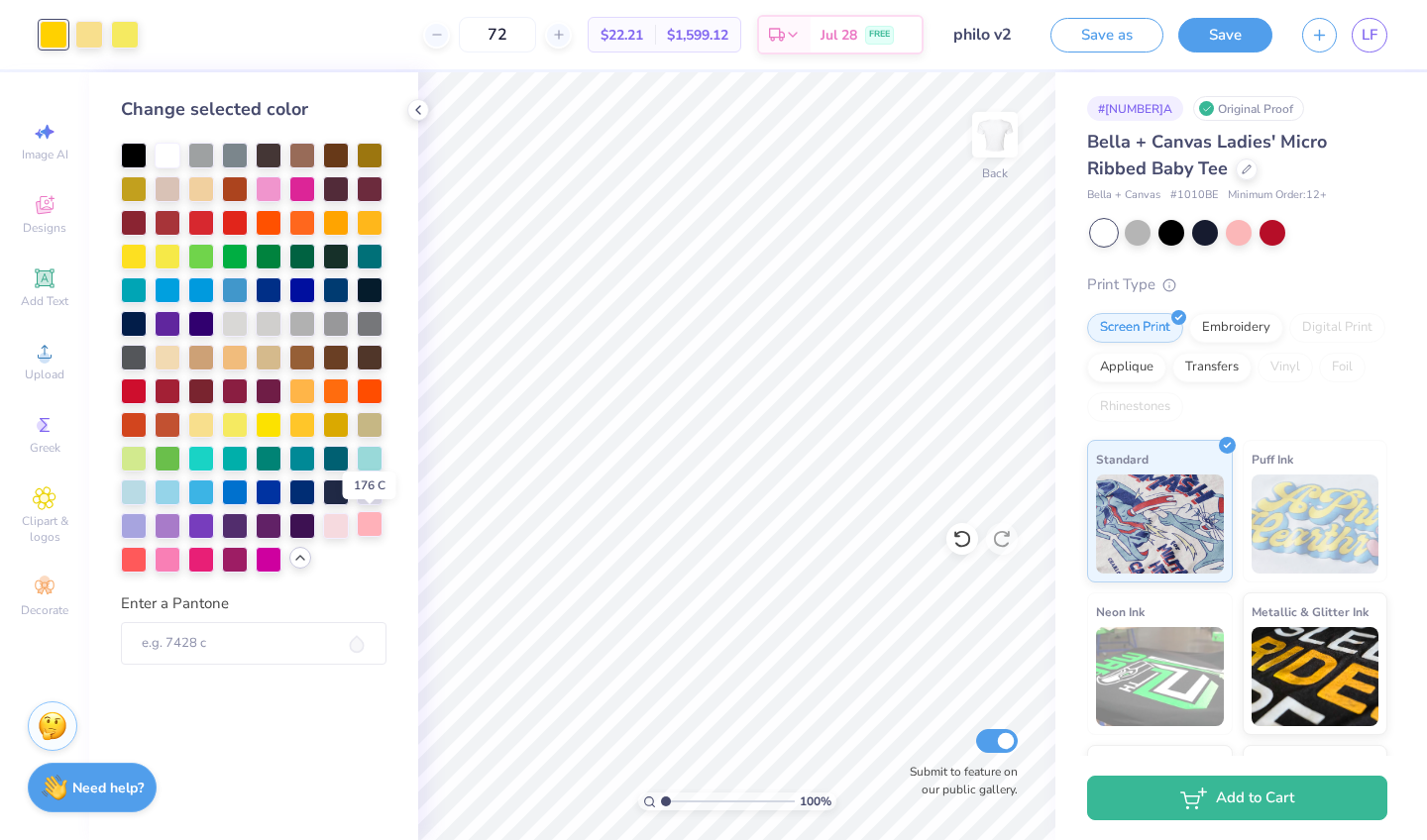 click at bounding box center (370, 524) 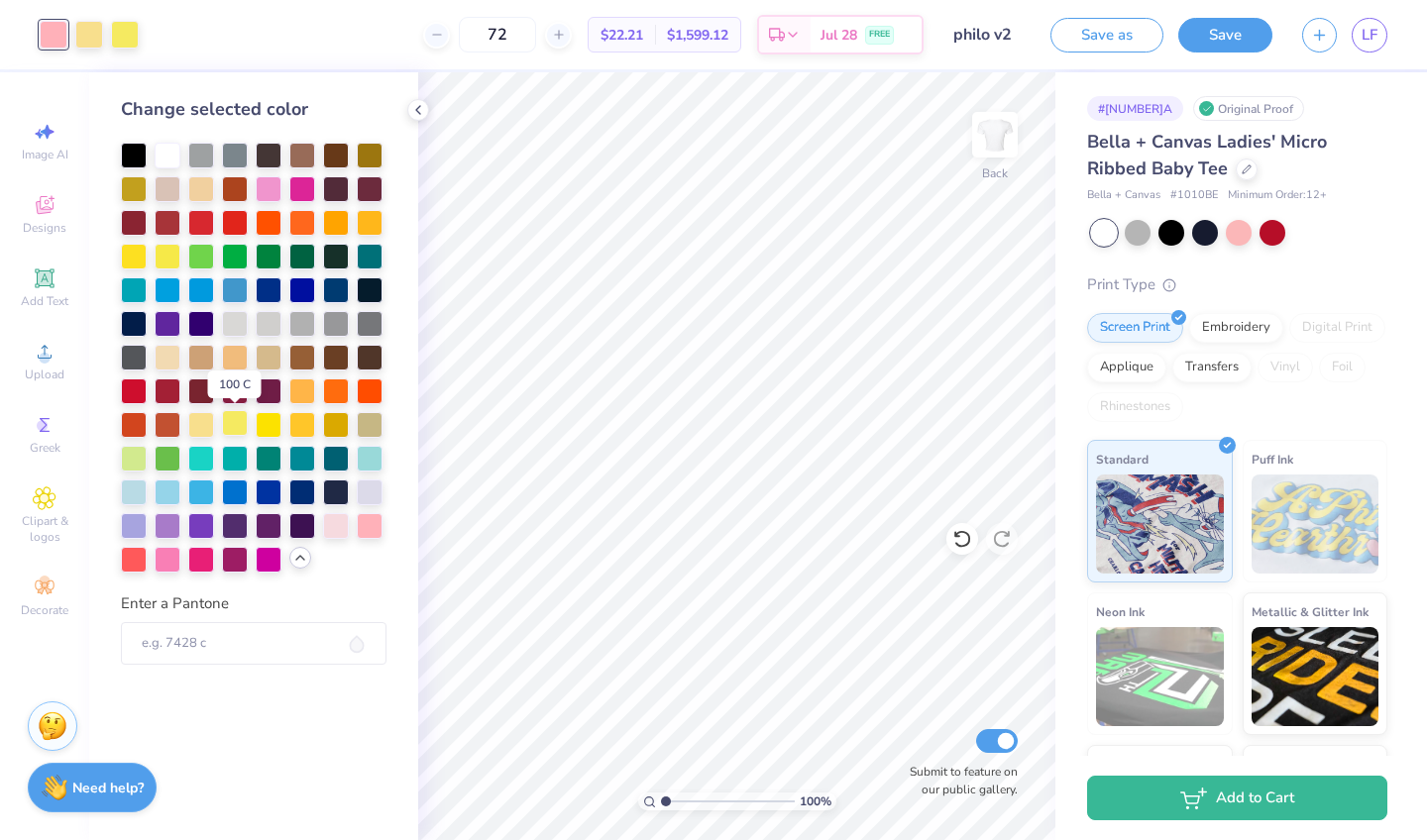 click at bounding box center (235, 423) 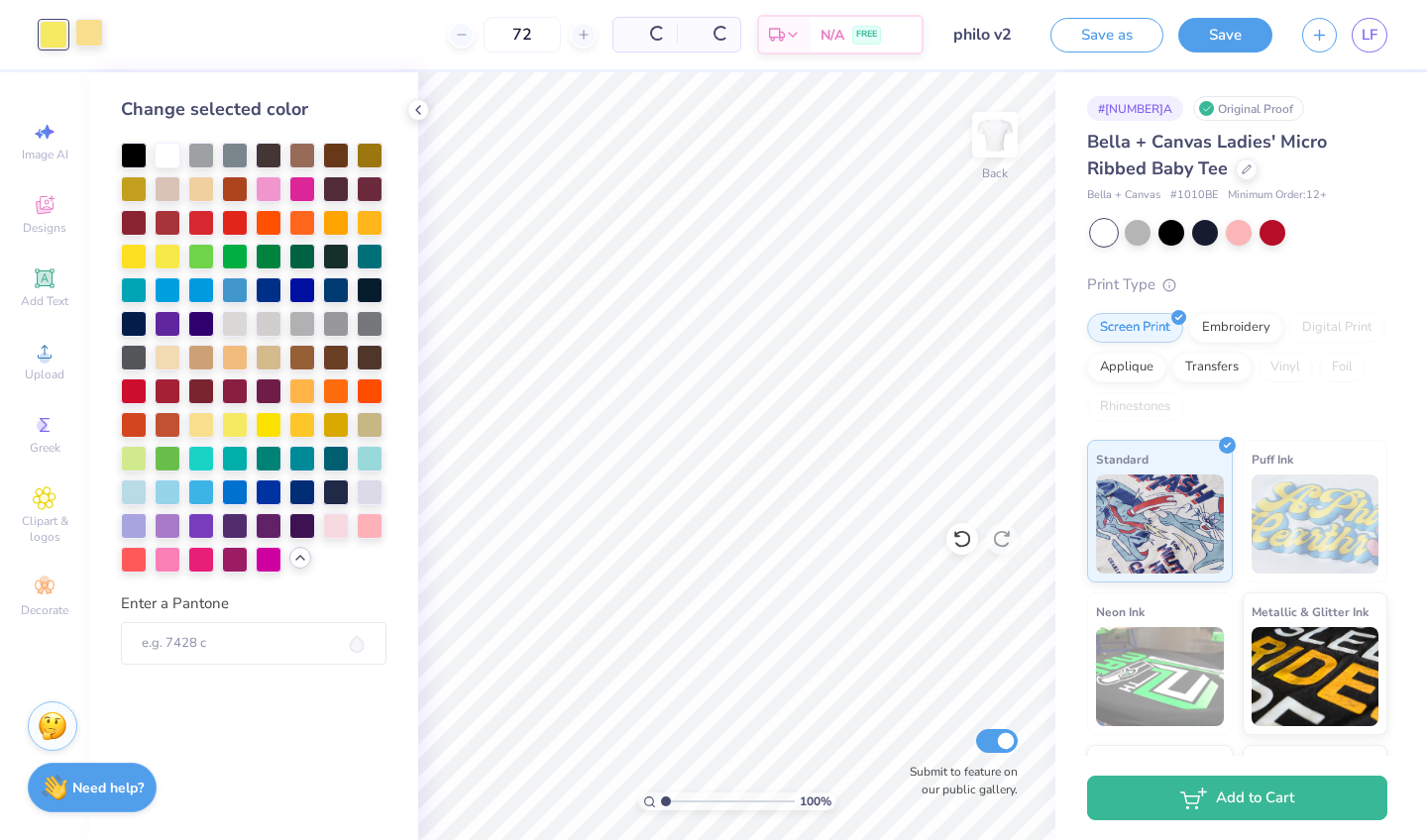 click at bounding box center (89, 33) 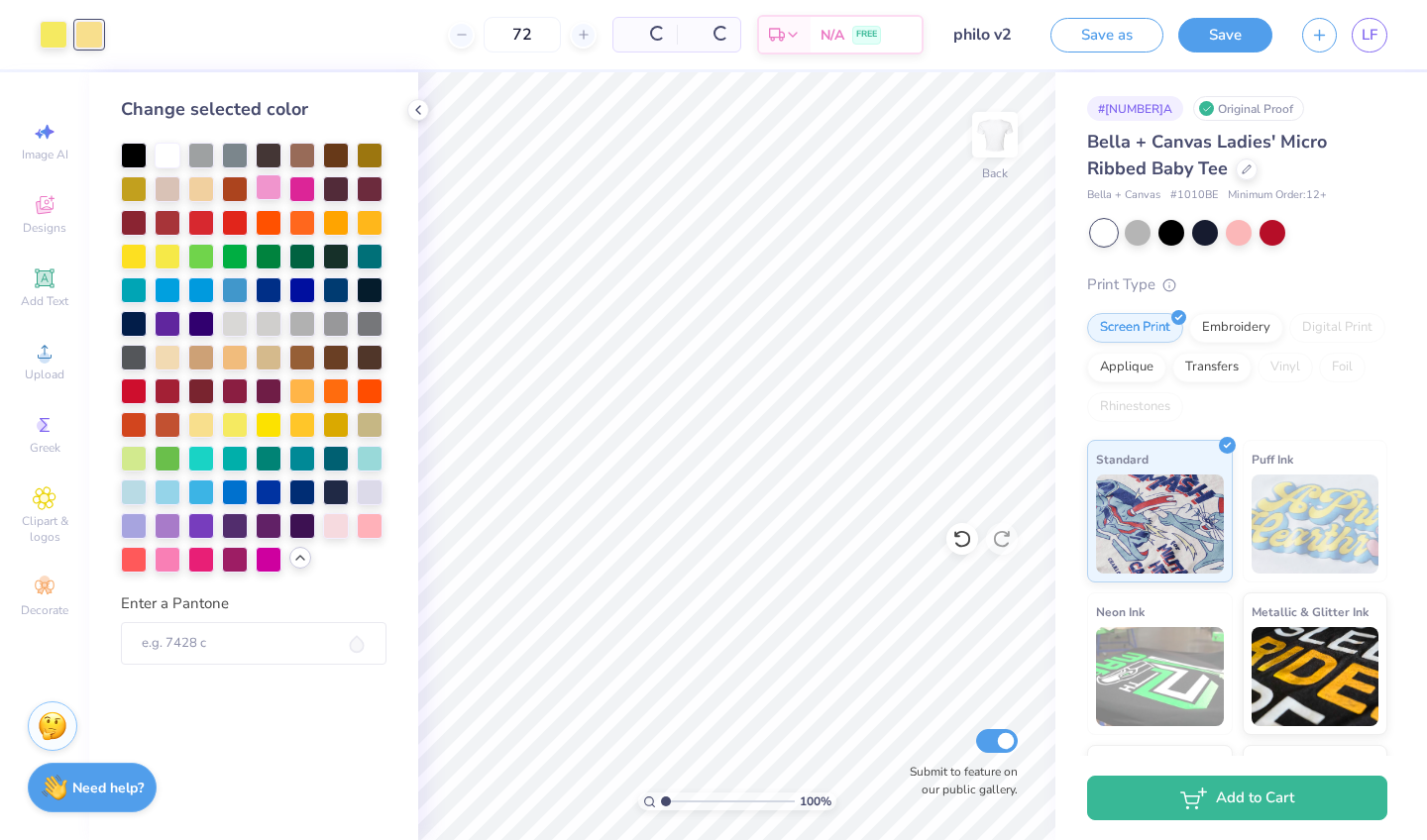 click at bounding box center [269, 187] 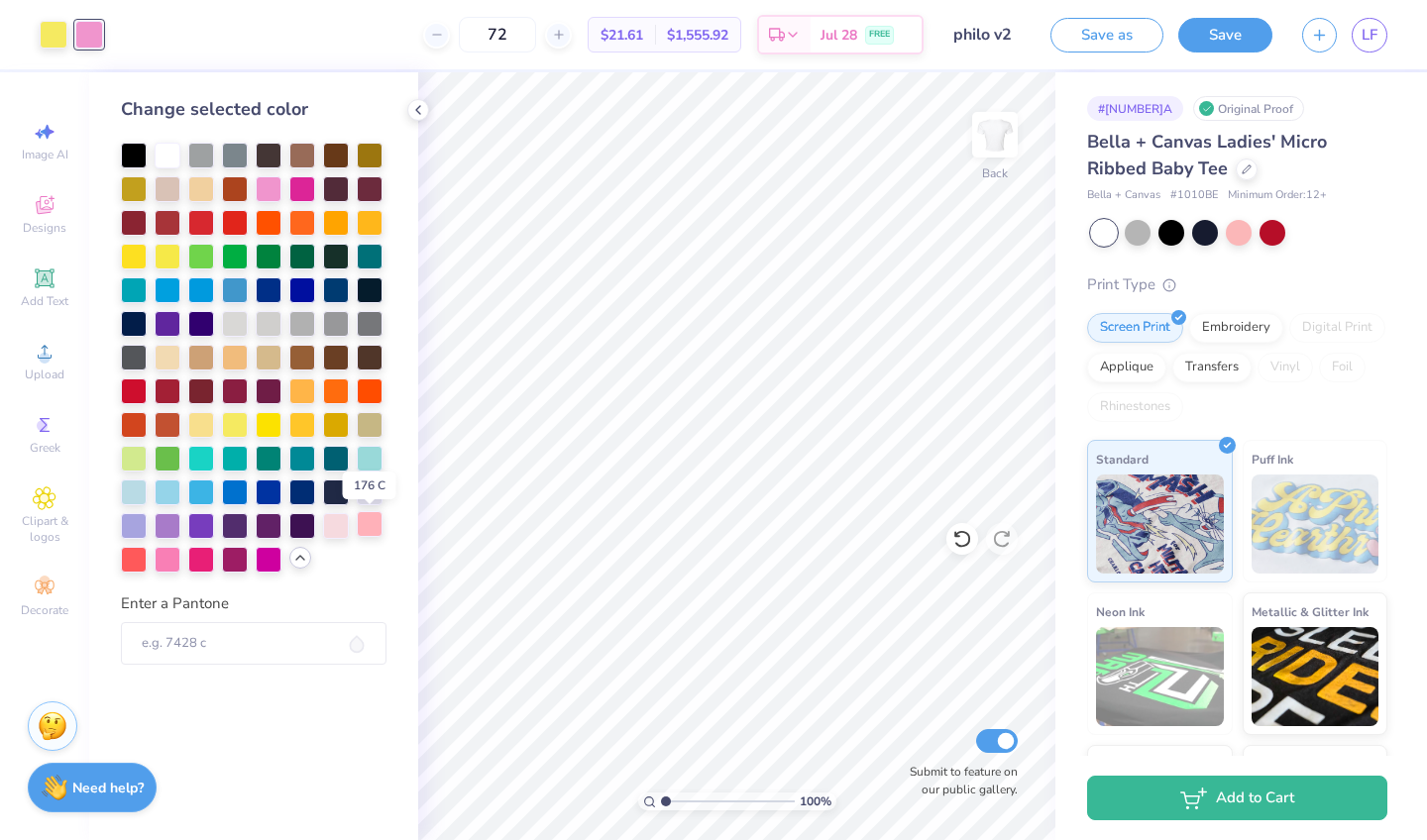 click at bounding box center [370, 524] 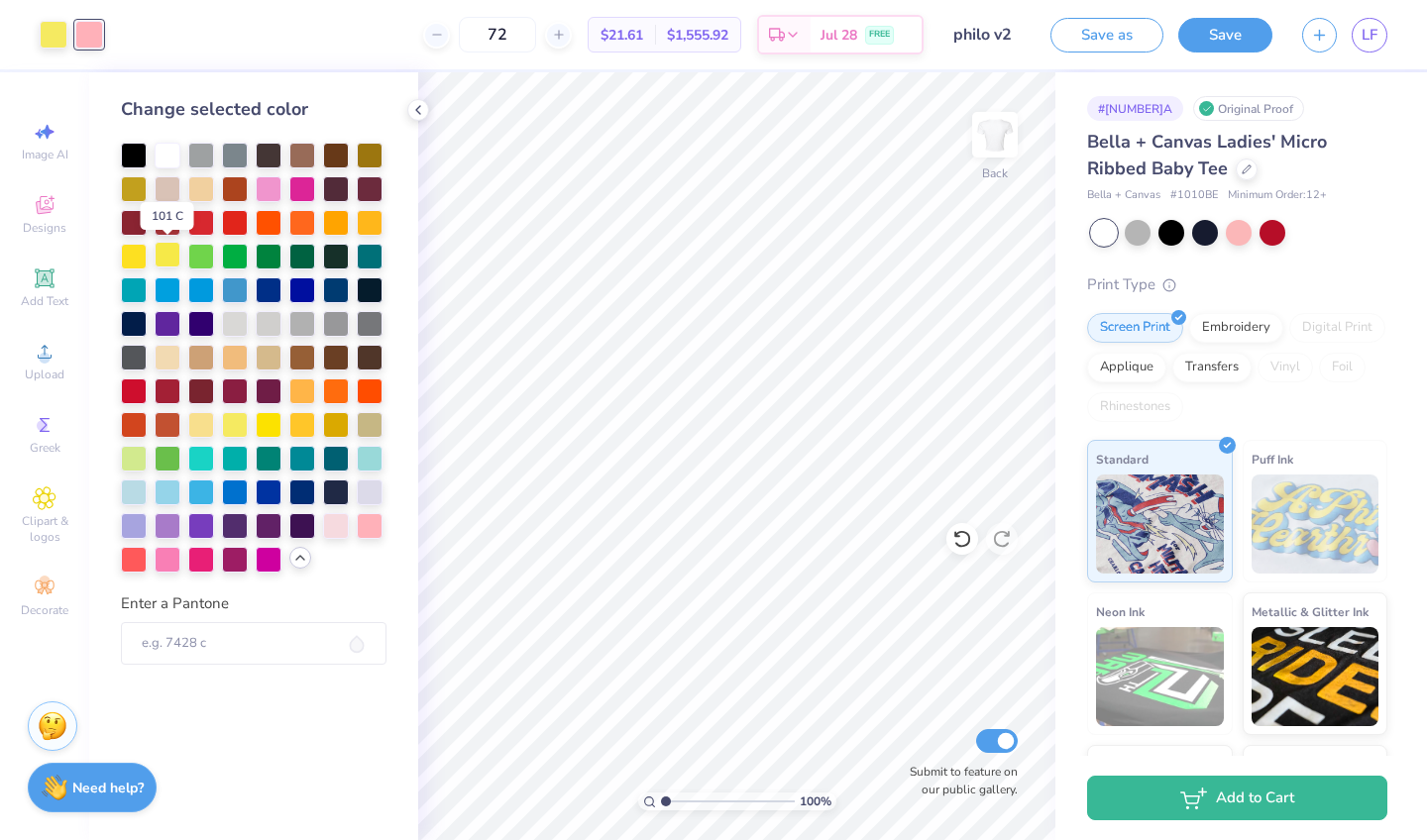 click at bounding box center [167, 255] 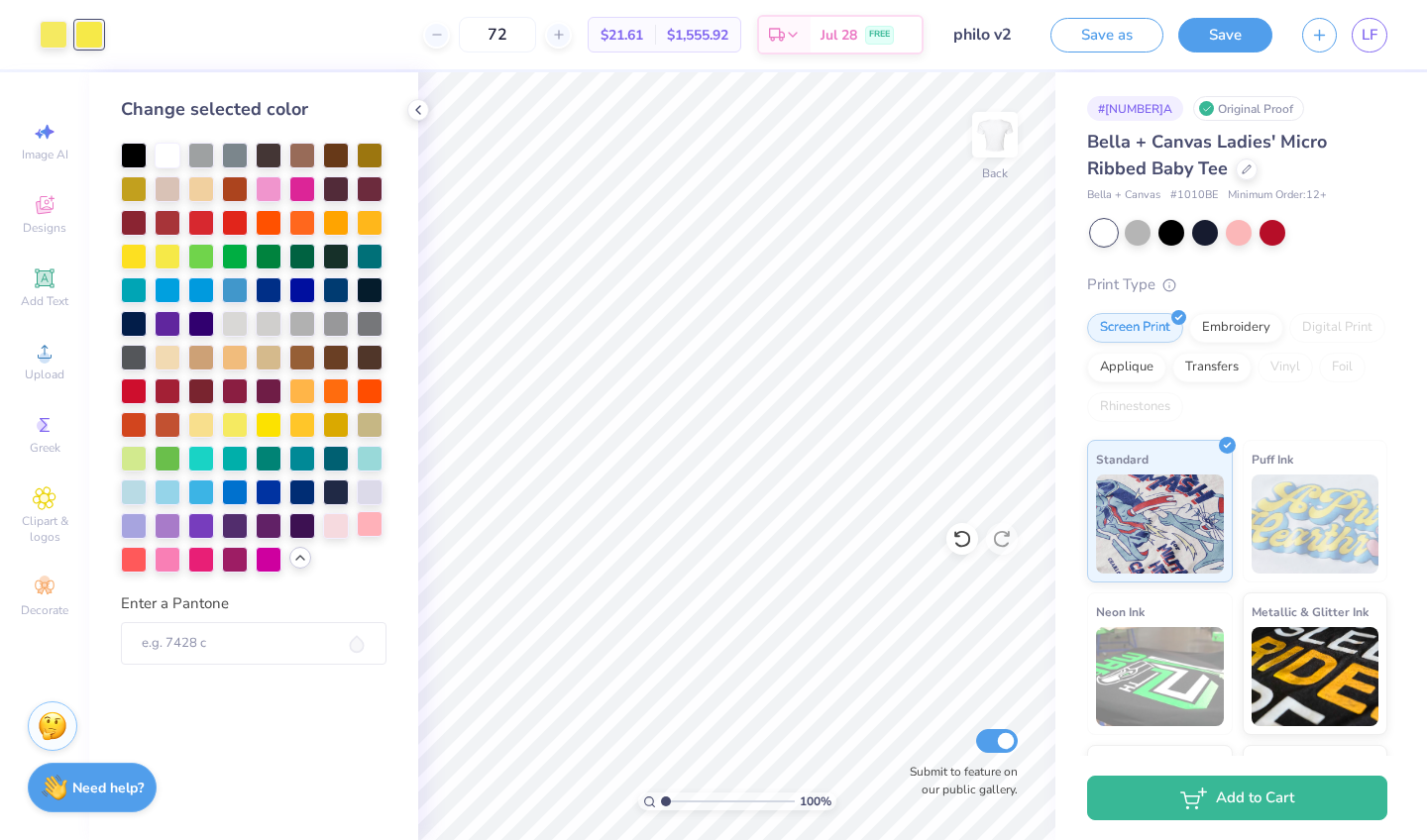 click at bounding box center [370, 524] 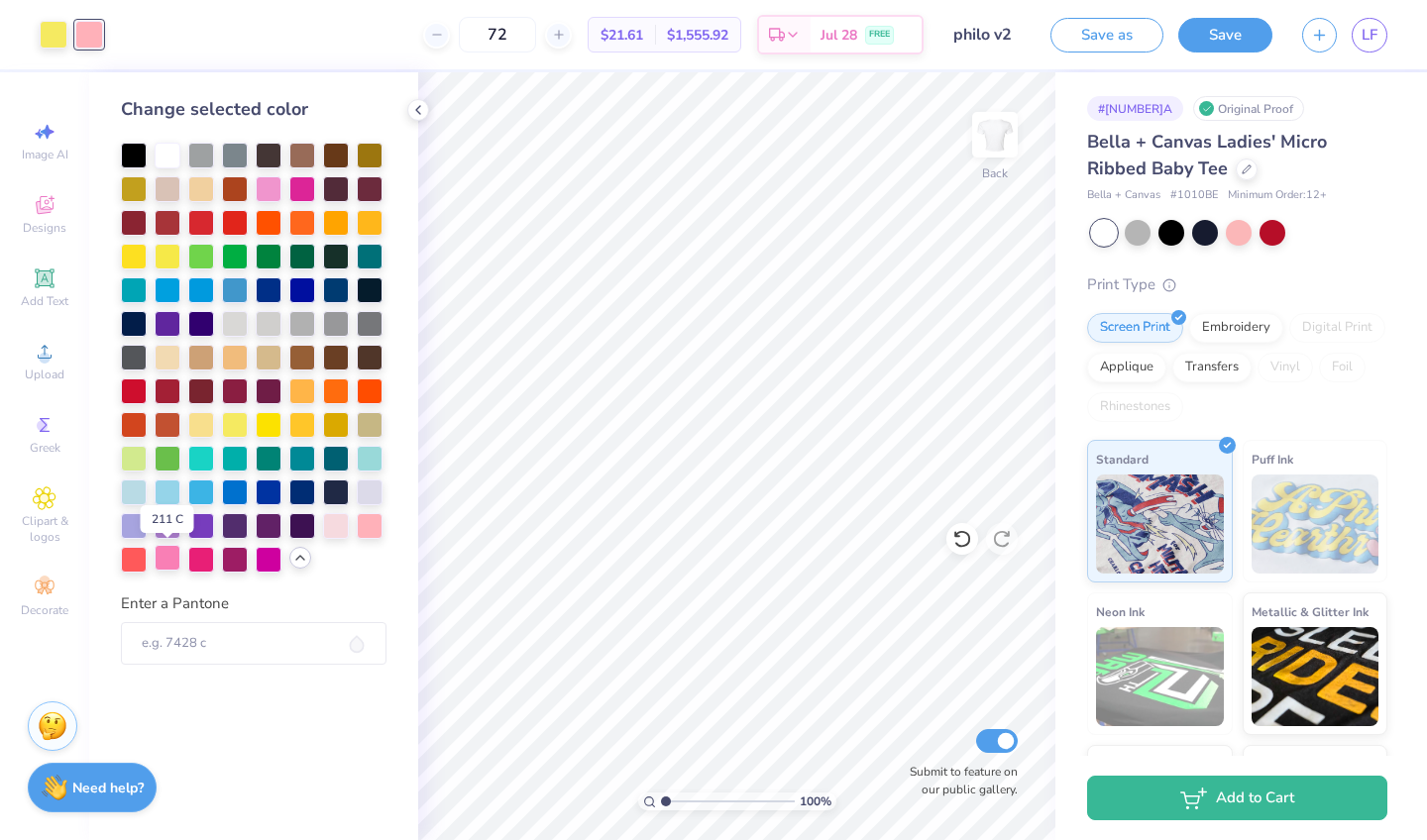 click at bounding box center [167, 558] 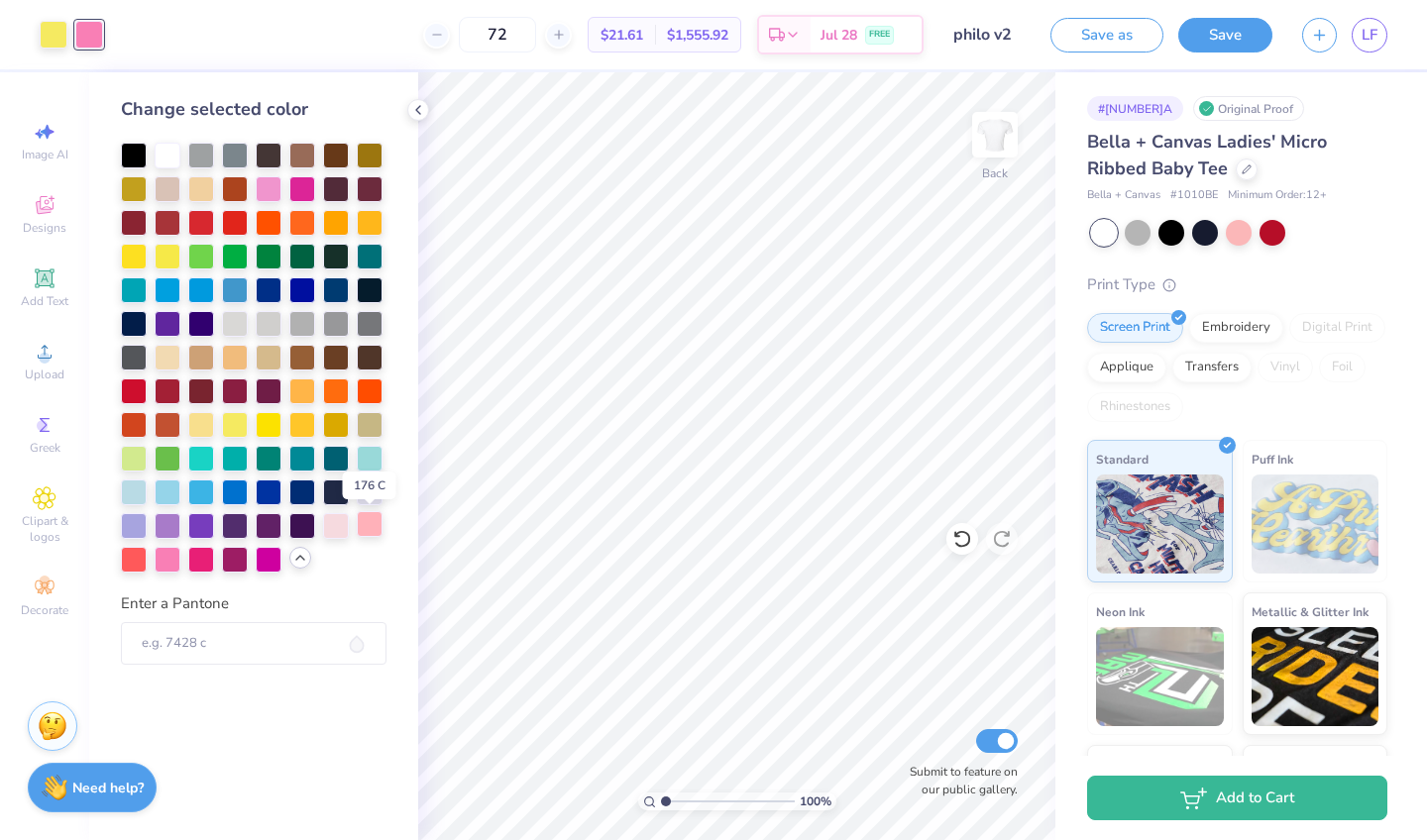 click at bounding box center [370, 524] 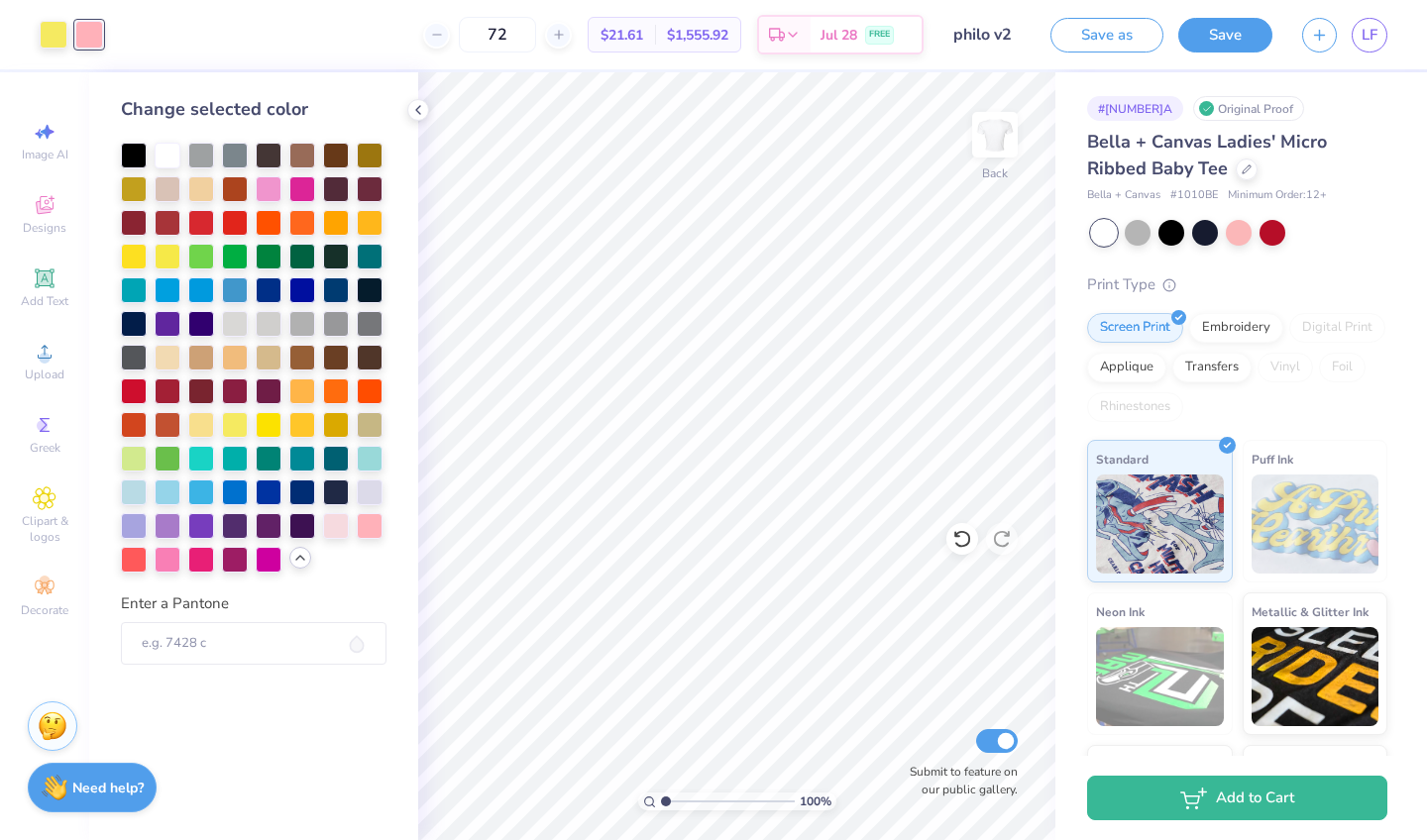 click on "Change selected color Enter a Pantone" at bounding box center (254, 456) 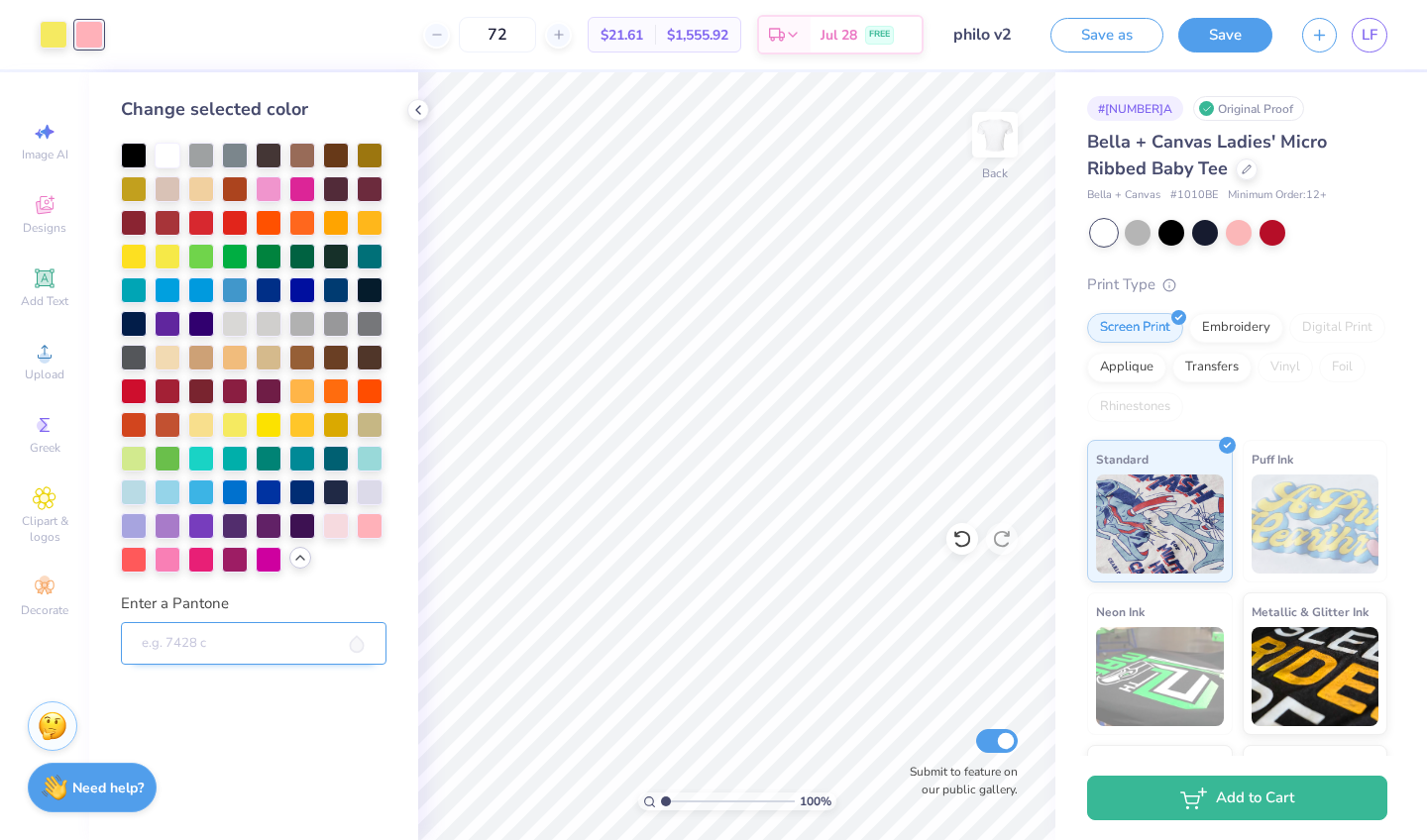 click on "Enter a Pantone" at bounding box center (254, 644) 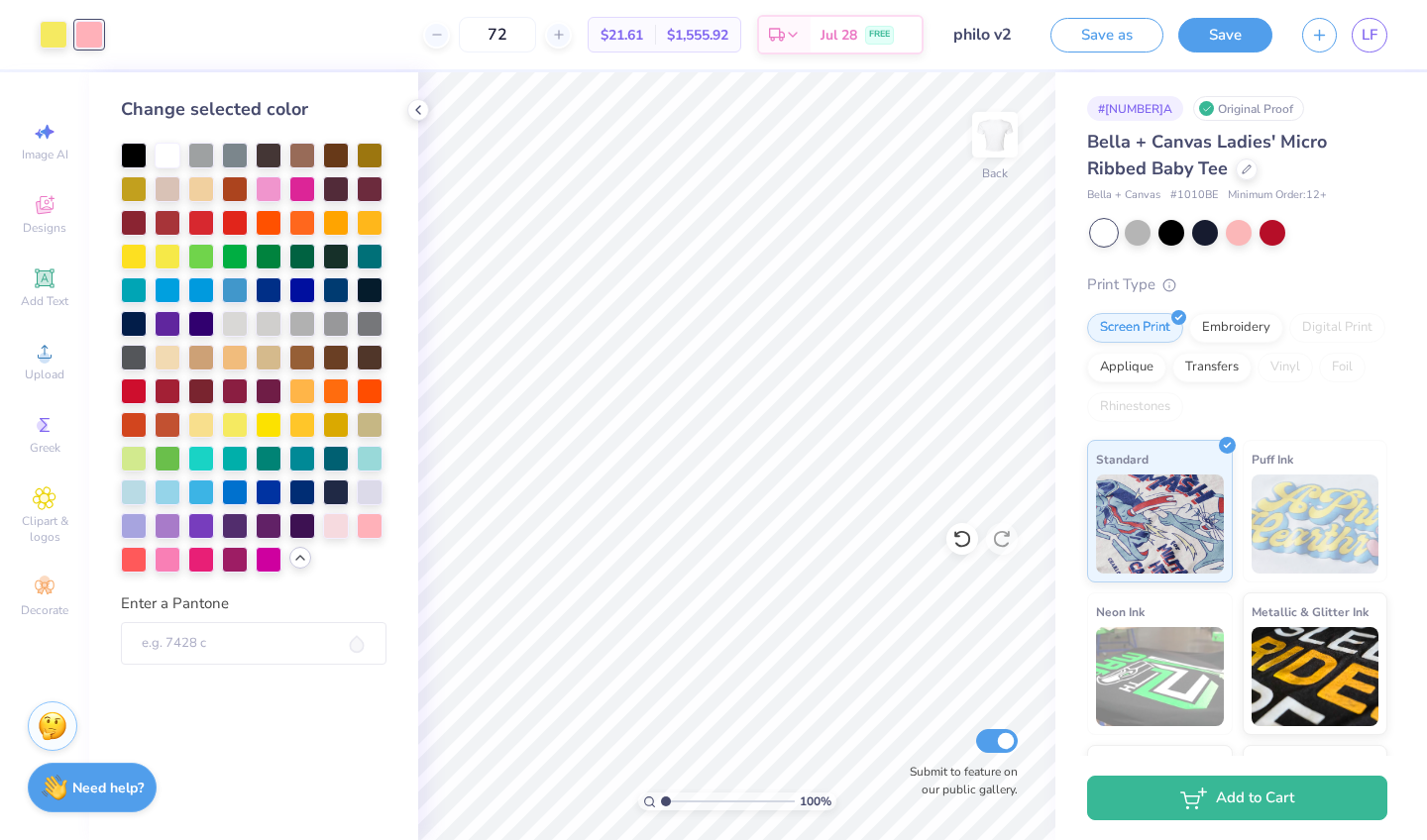 click on "Change selected color Enter a Pantone" at bounding box center [254, 456] 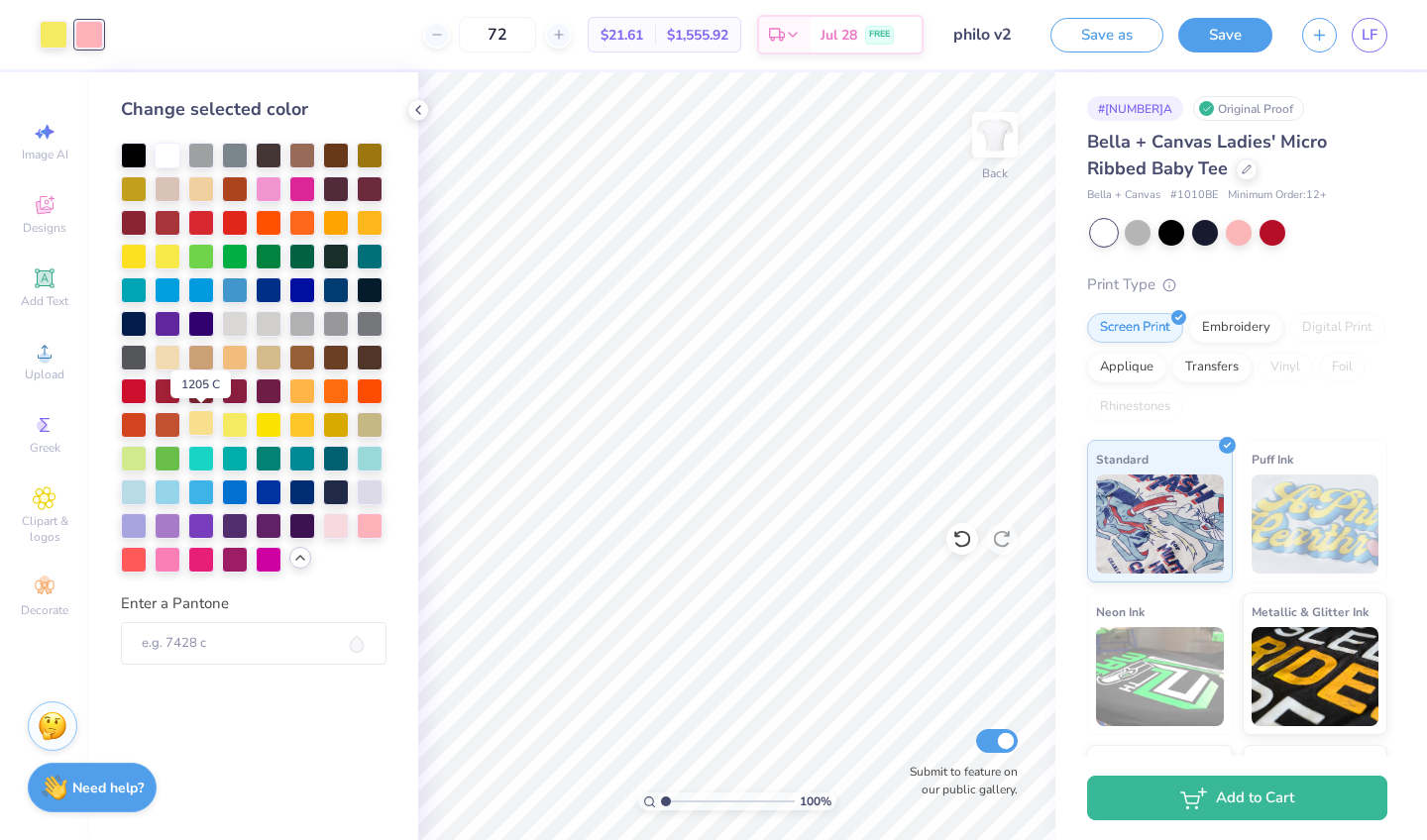 click at bounding box center (201, 423) 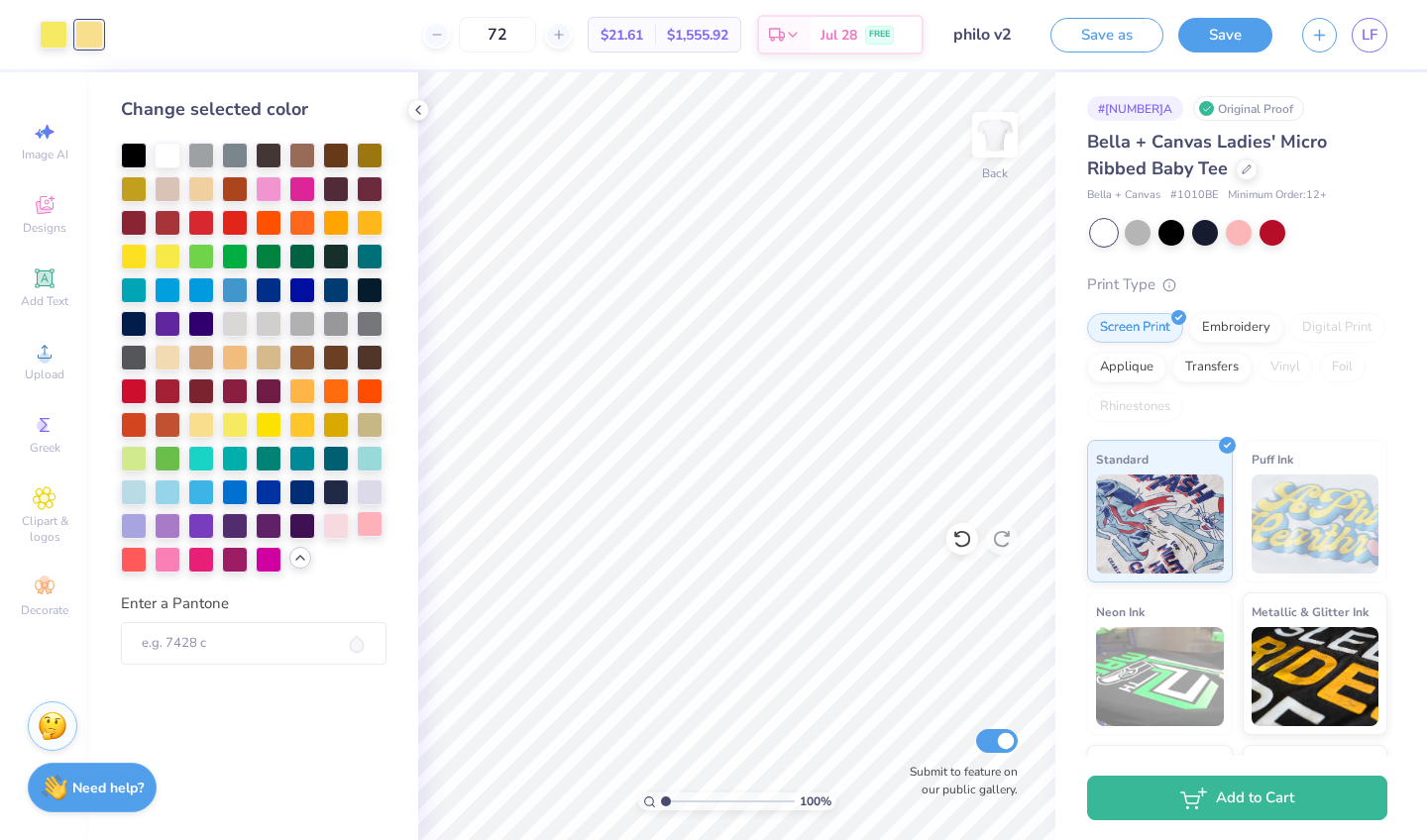 click at bounding box center [370, 524] 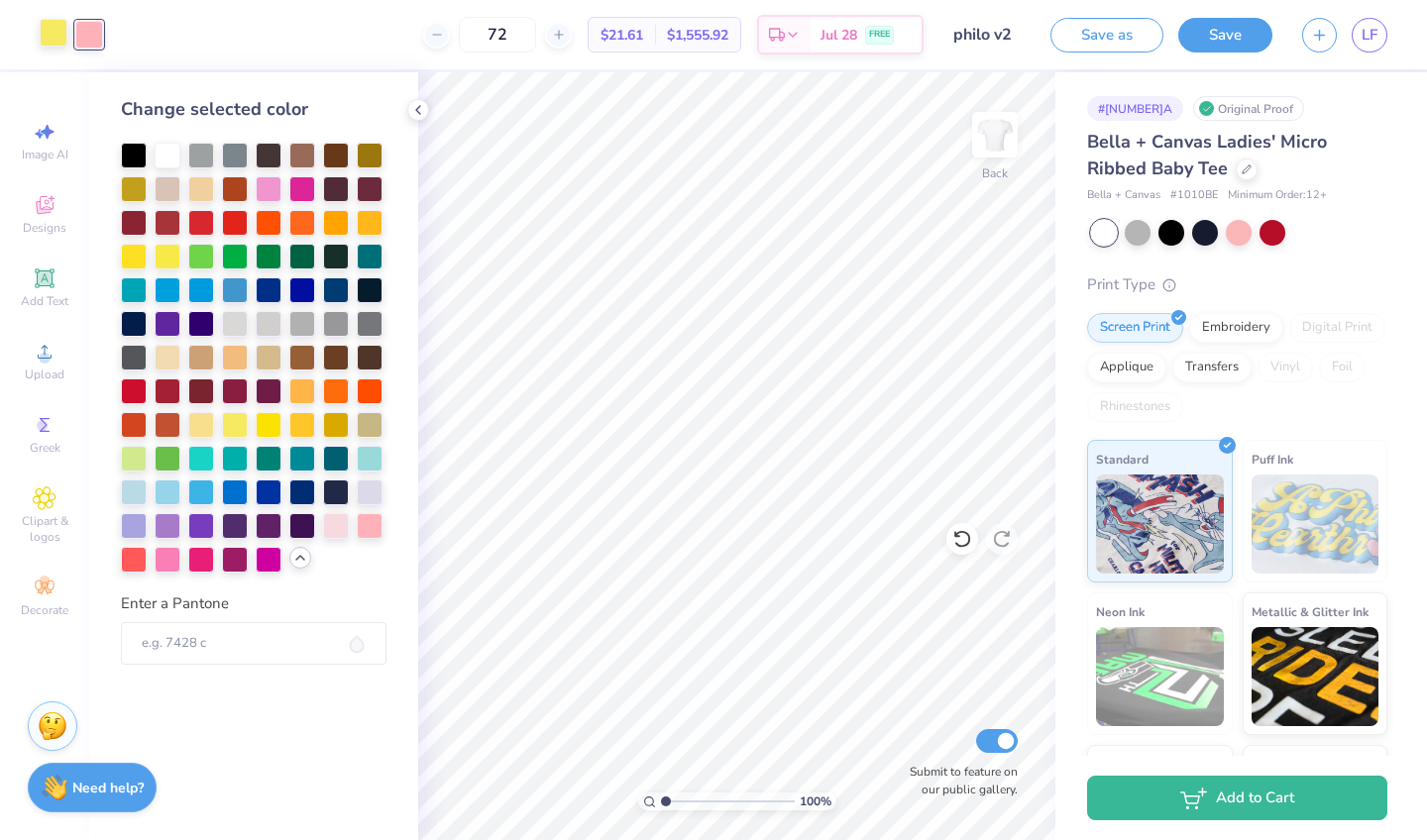 click at bounding box center [54, 33] 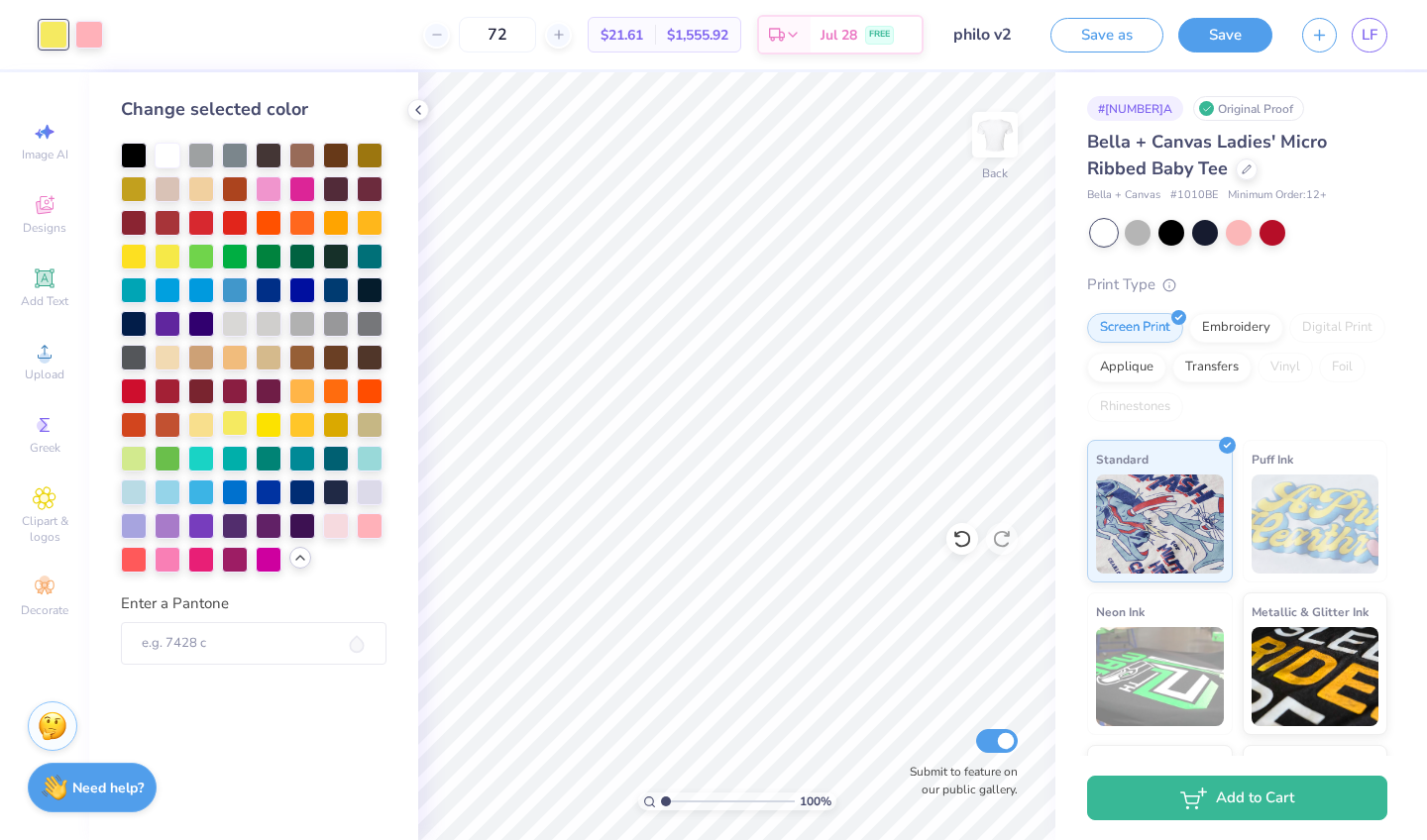 click at bounding box center [235, 423] 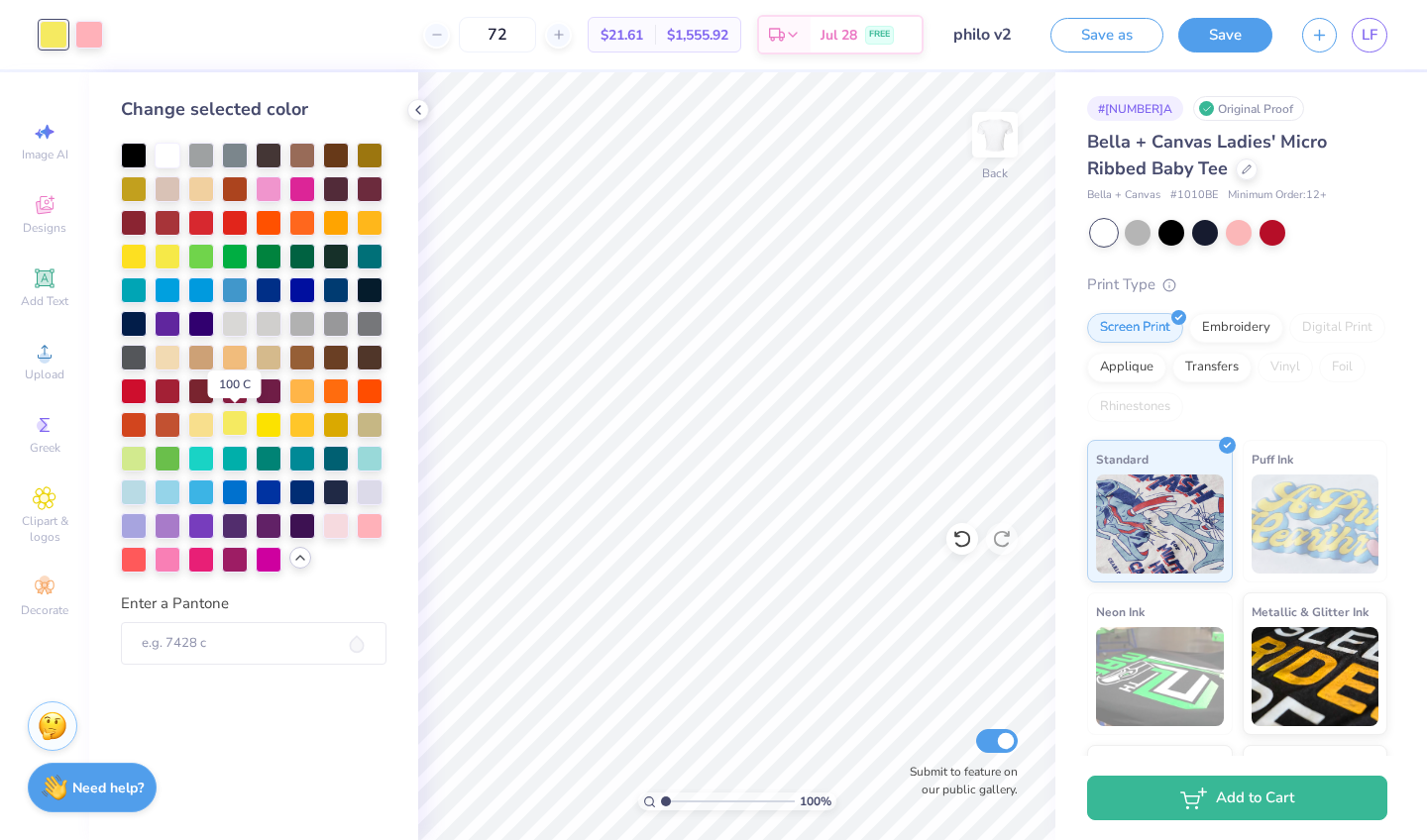 click at bounding box center [235, 423] 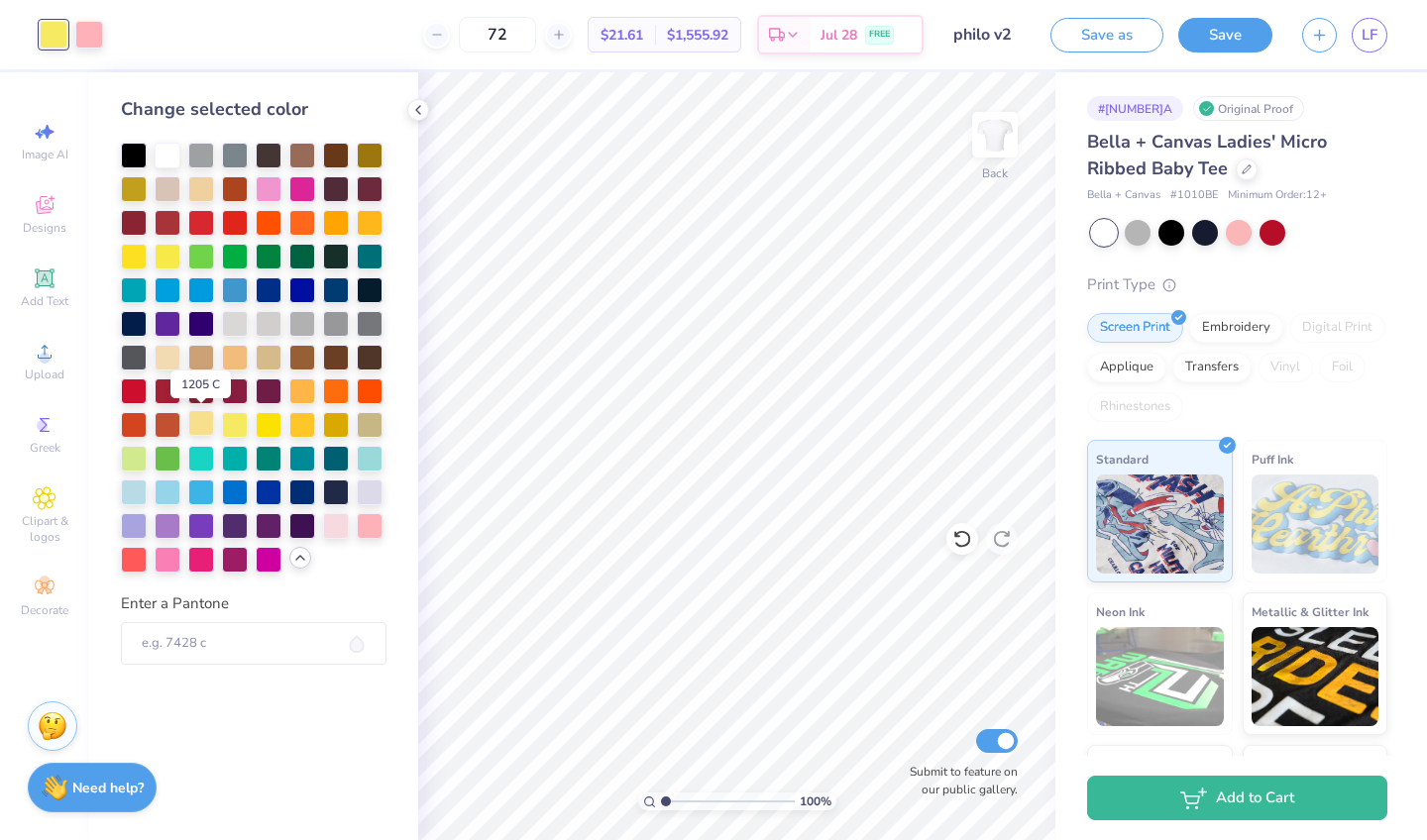 click at bounding box center (201, 423) 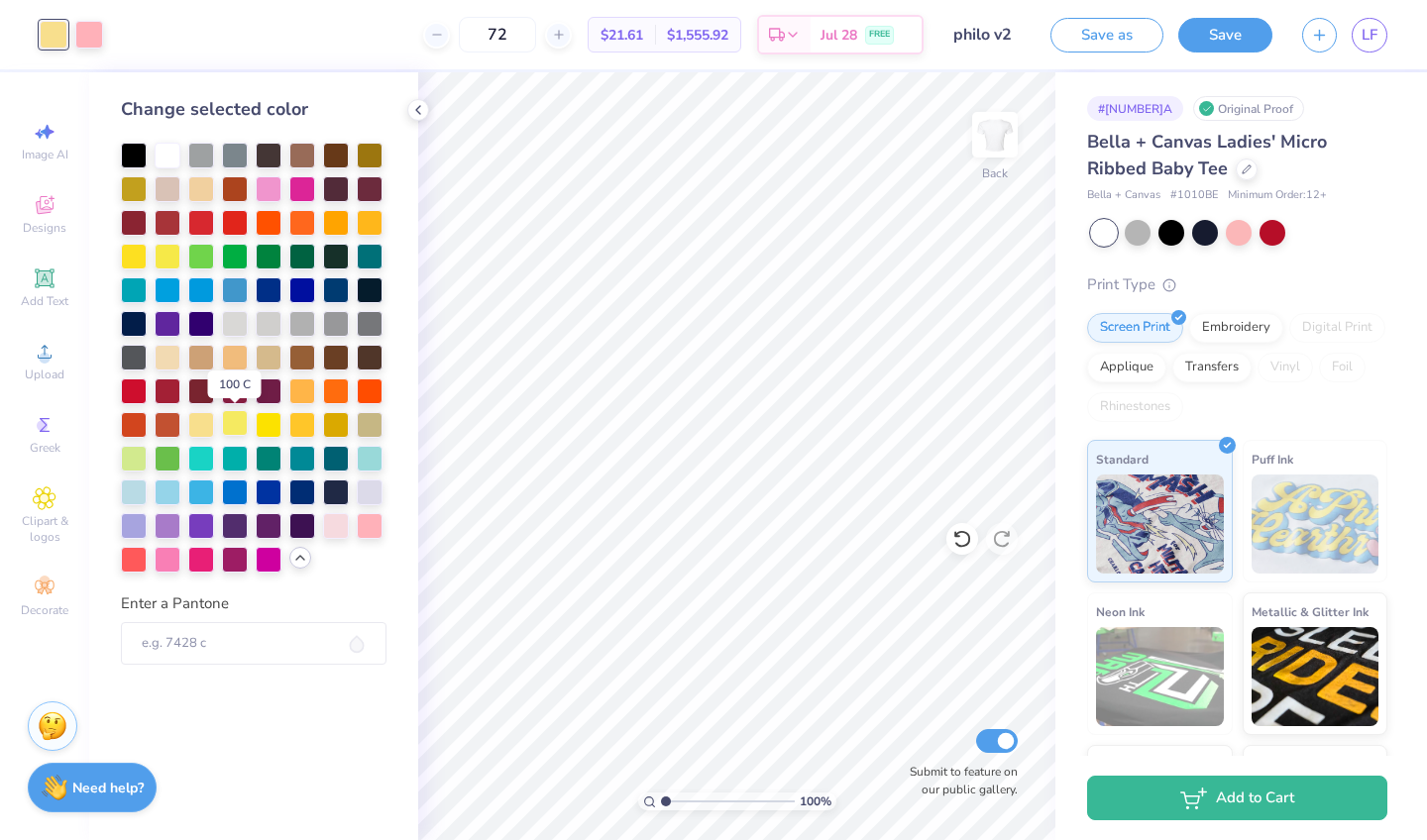 click at bounding box center (235, 423) 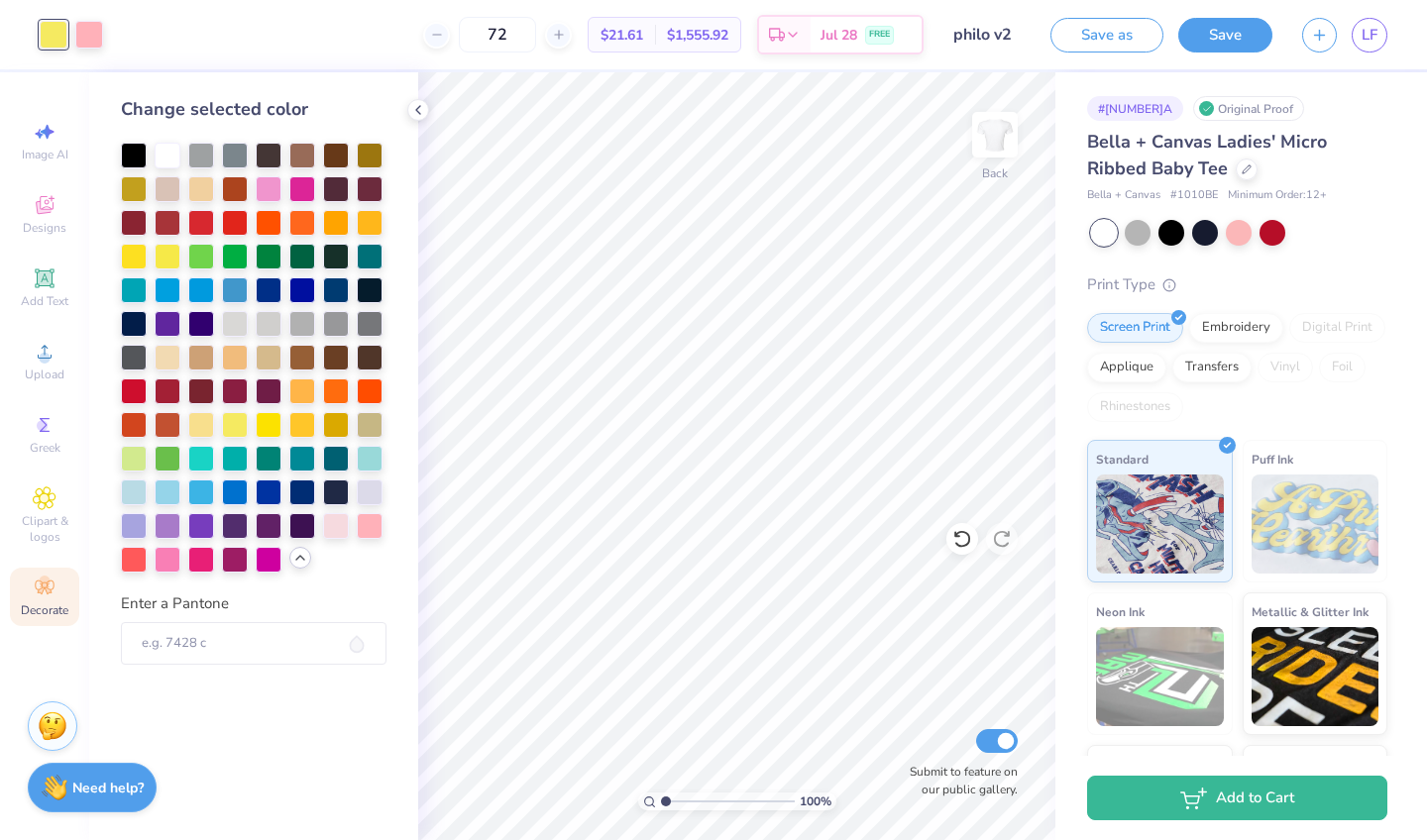 click on "Decorate" at bounding box center [45, 610] 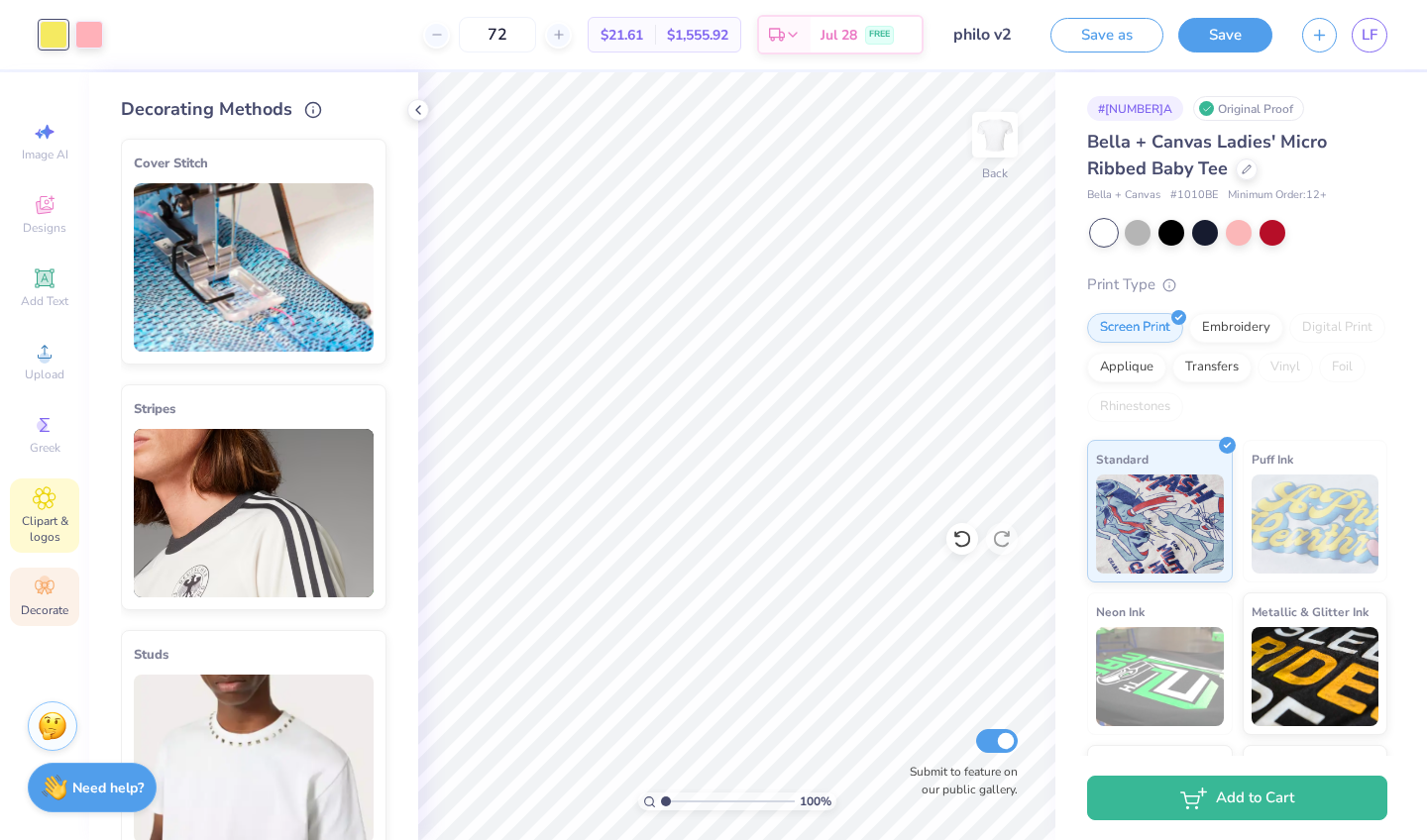 click on "Clipart & logos" at bounding box center (45, 529) 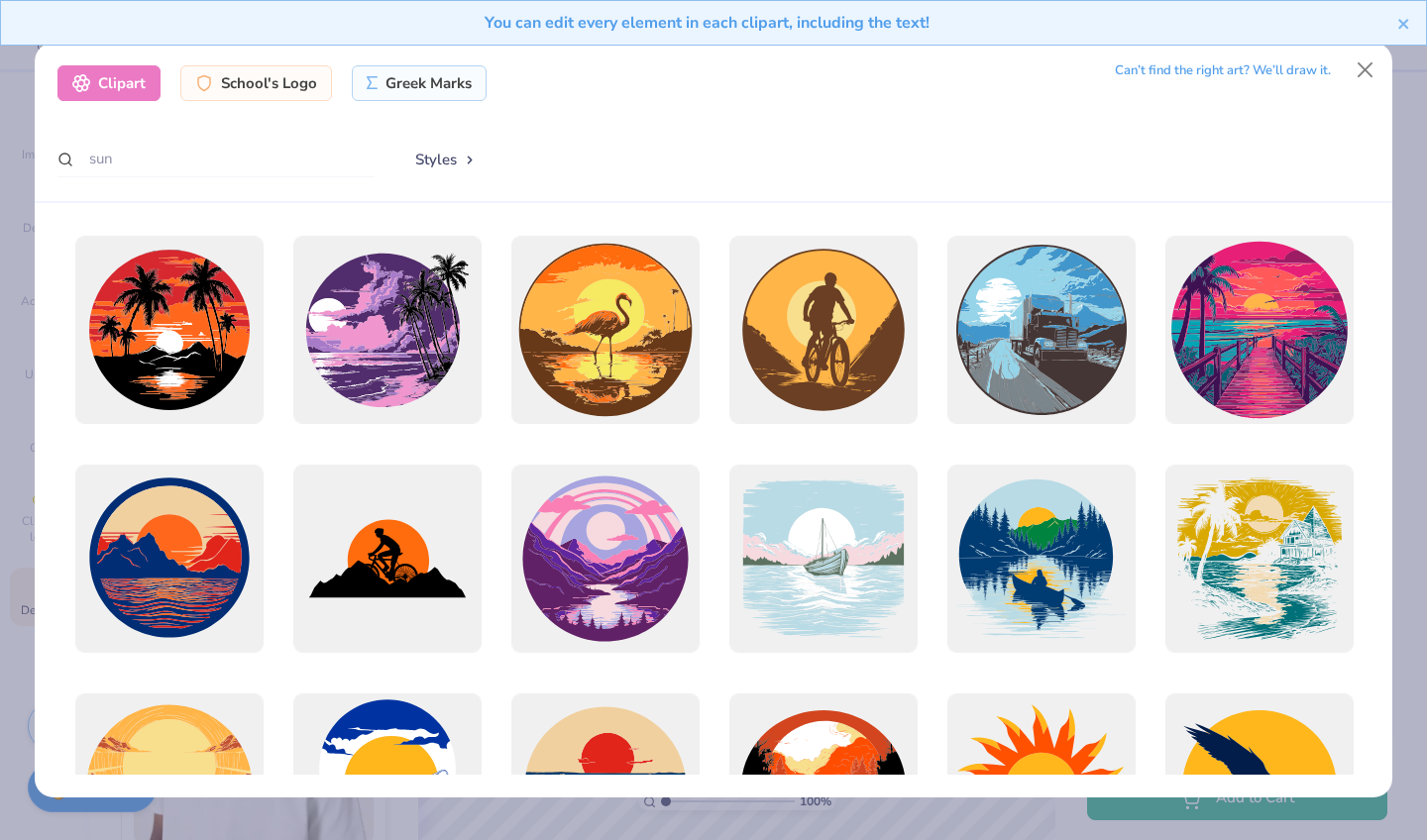 click on "Styles" at bounding box center (446, 159) 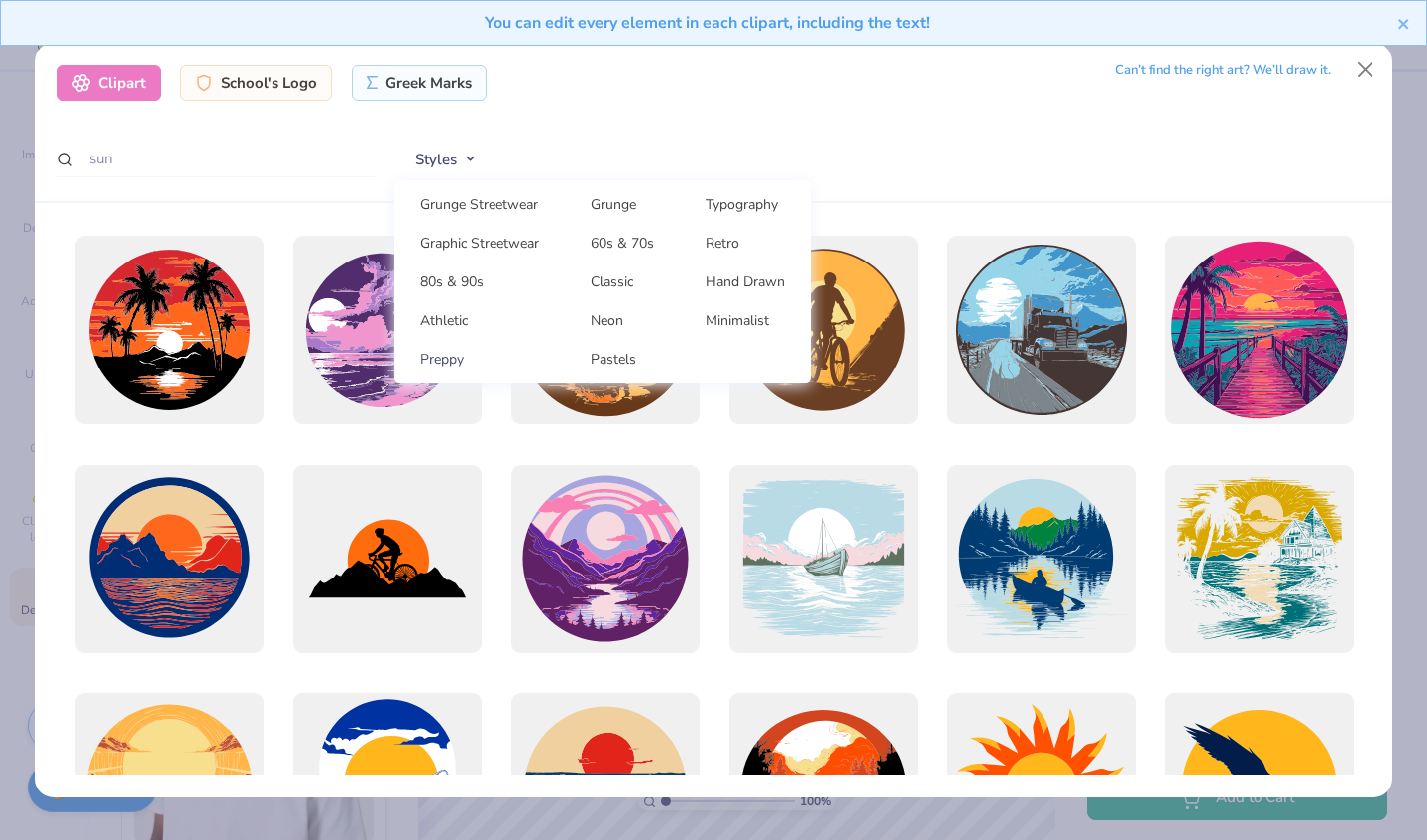 click on "Preppy" at bounding box center (480, 359) 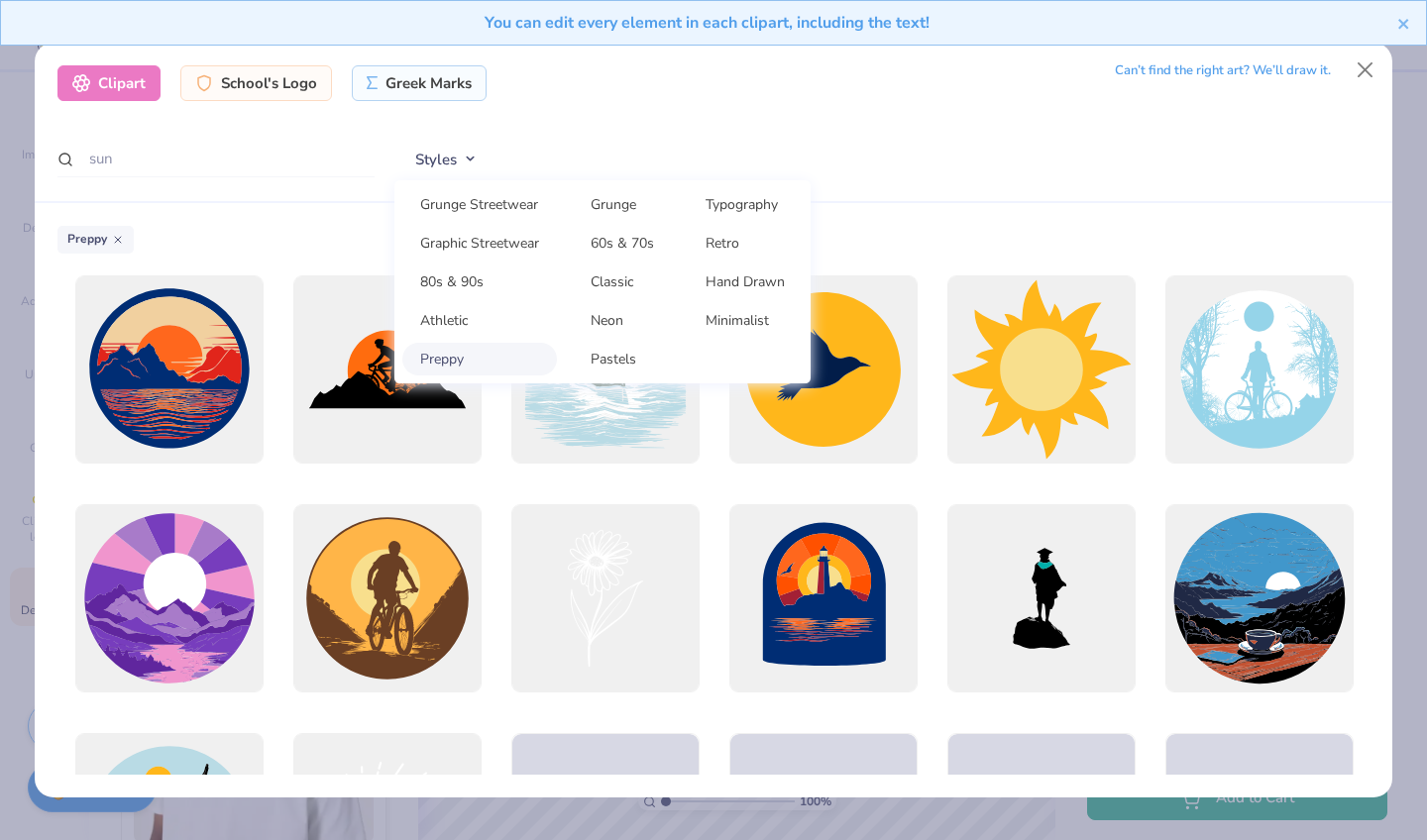 click on "Clipart School's Logo Greek Marks Can’t find the right art? We’ll draw it. sun Styles Grunge Streetwear Grunge Typography Graphic Streetwear 60s & 70s Retro 80s & 90s Classic Hand Drawn Athletic Neon Minimalist Preppy Pastels" at bounding box center [714, 123] 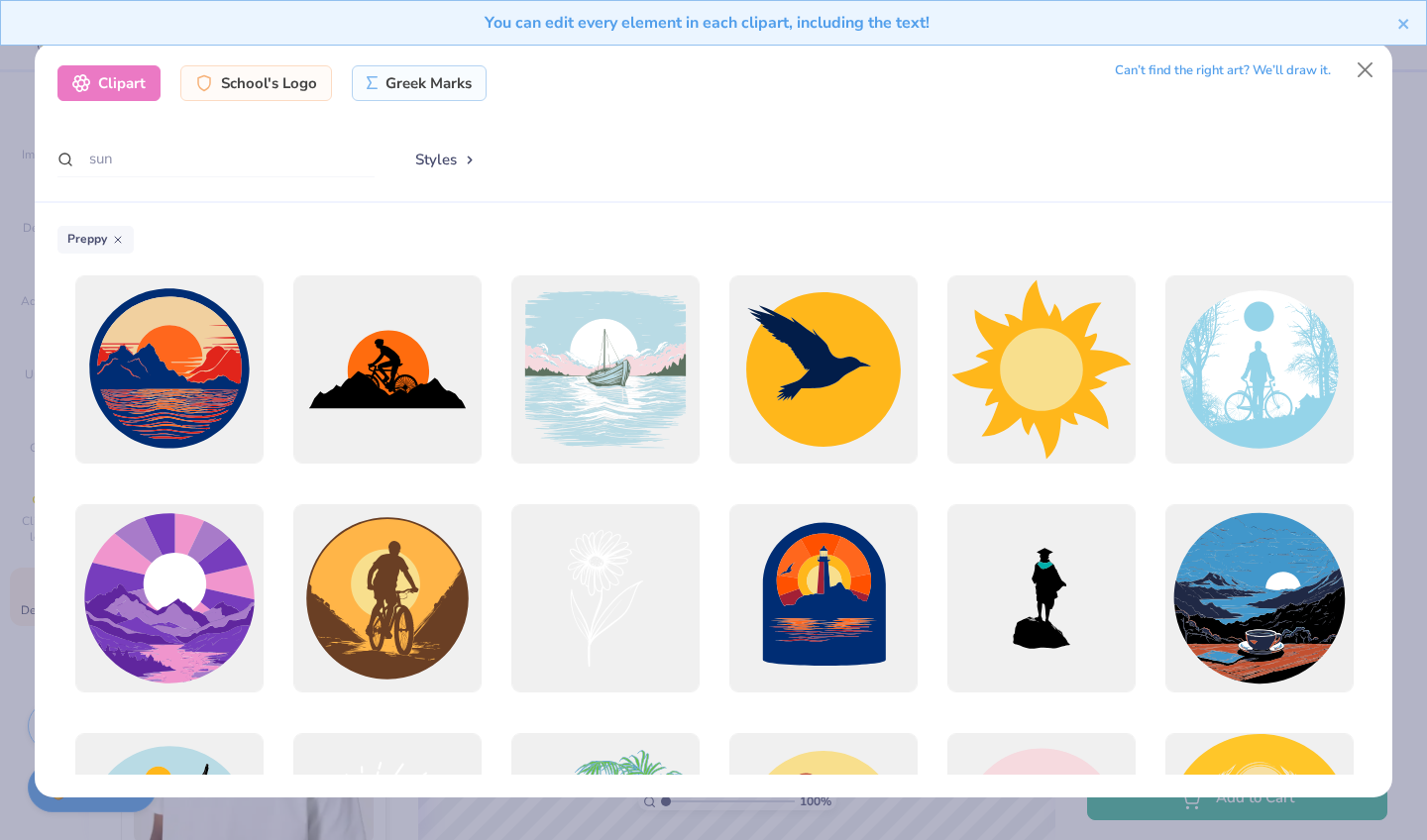 scroll, scrollTop: 0, scrollLeft: 0, axis: both 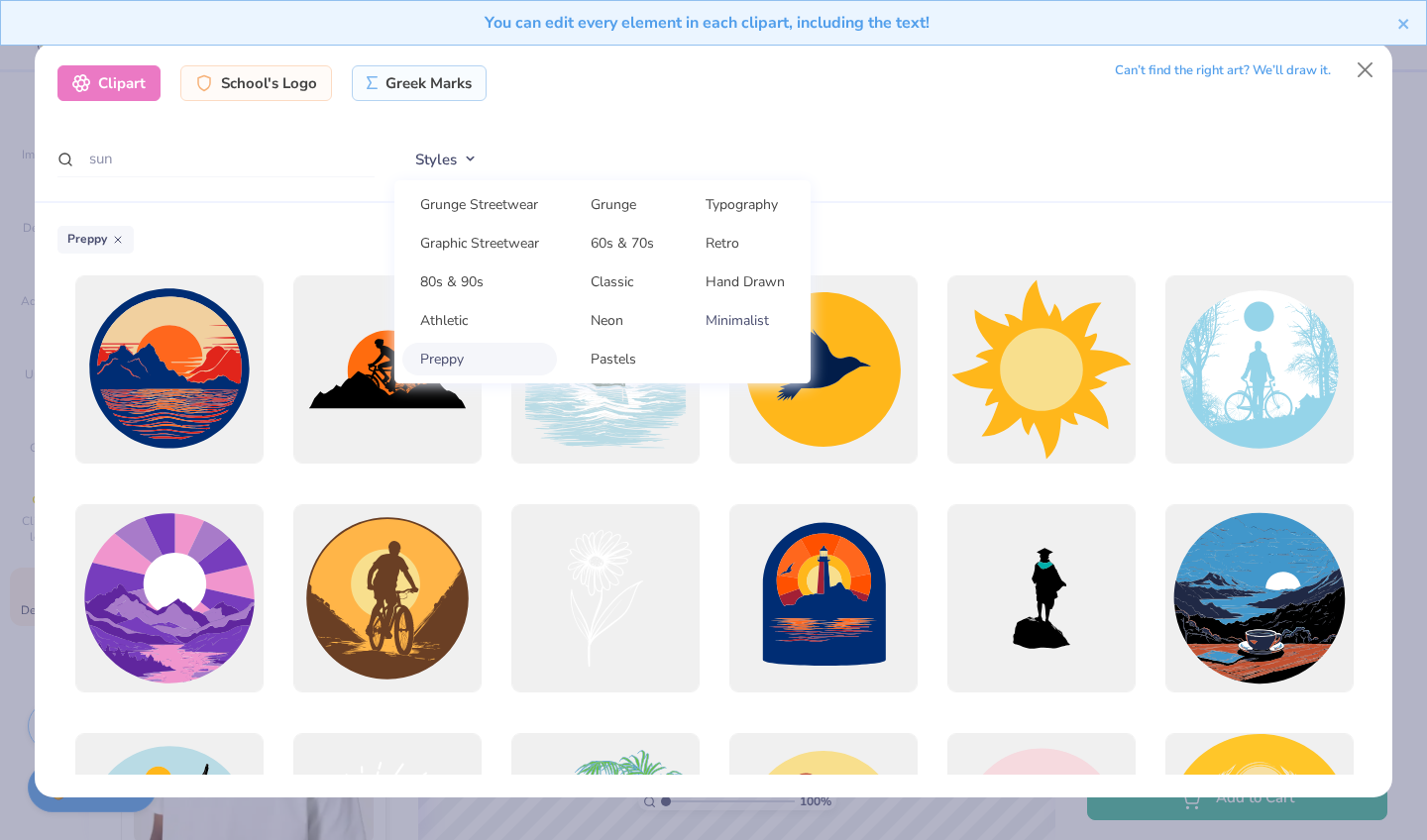 click on "Minimalist" at bounding box center [745, 320] 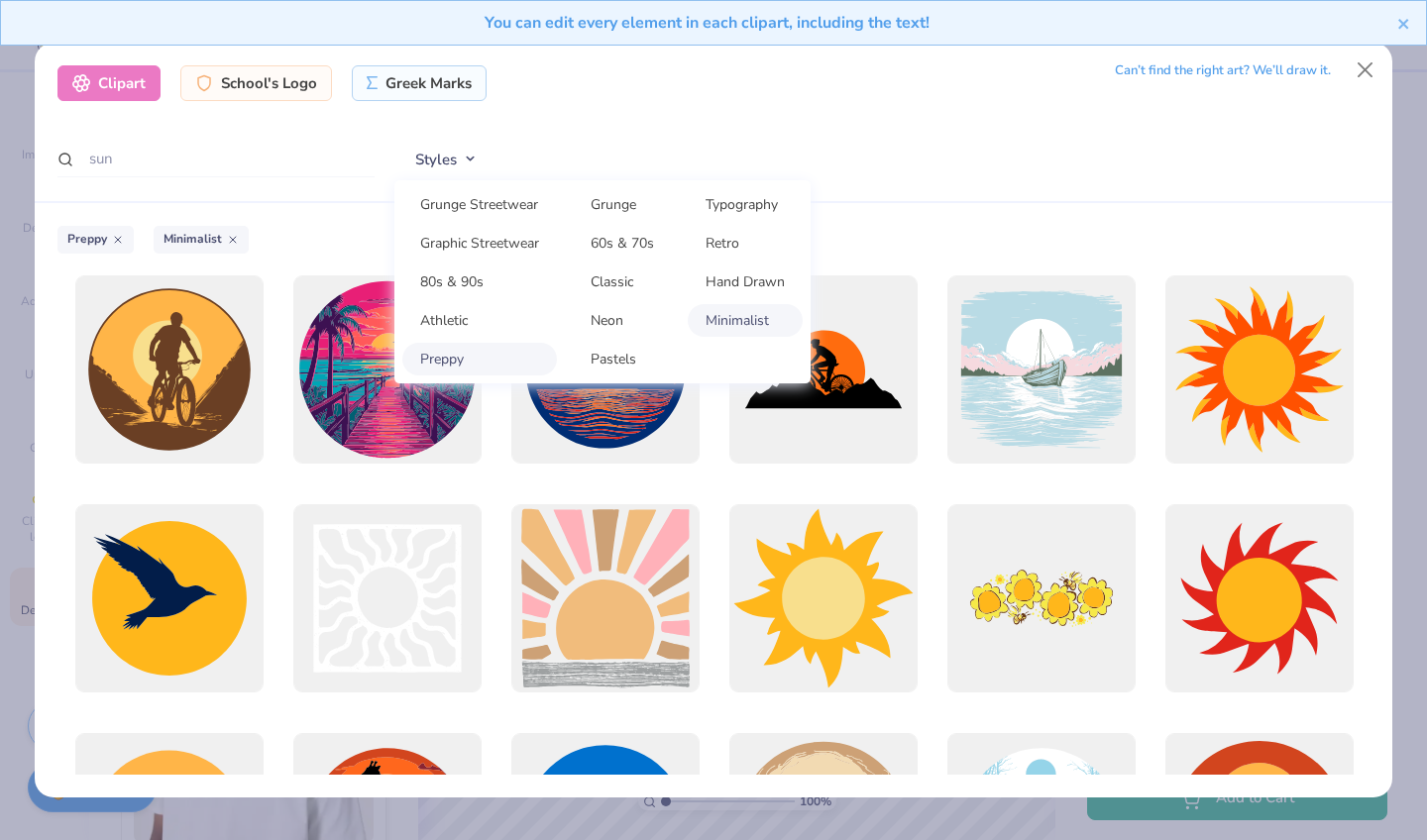 click on "Styles Grunge Streetwear Grunge Typography Graphic Streetwear 60s & 70s Retro 80s & 90s Classic Hand Drawn Athletic Neon Minimalist Preppy Pastels" at bounding box center [882, 159] 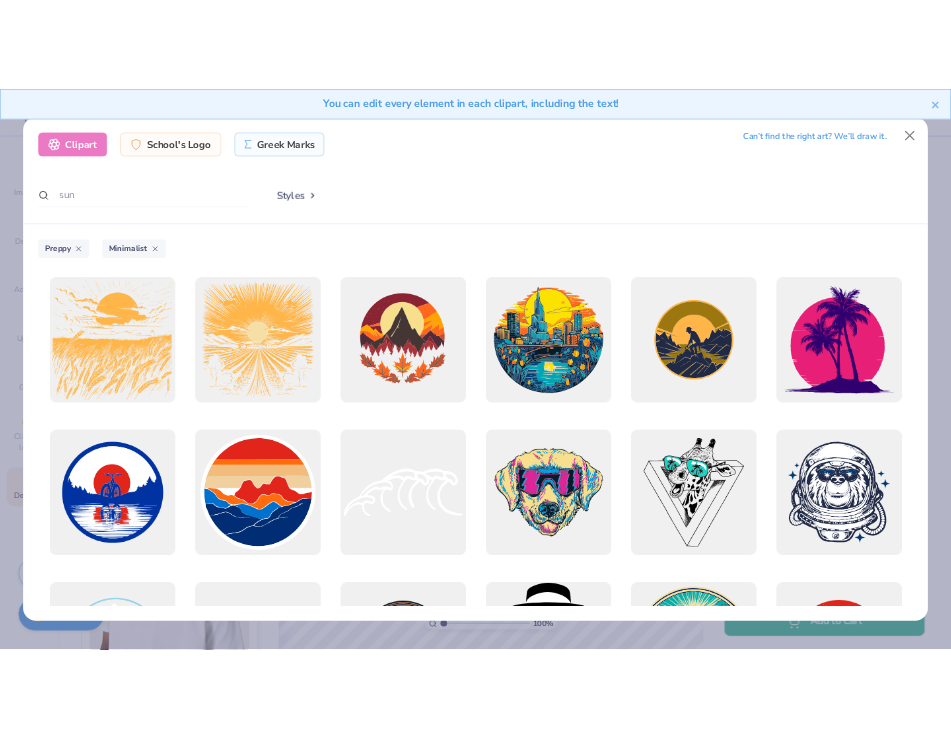 scroll, scrollTop: 2052, scrollLeft: 0, axis: vertical 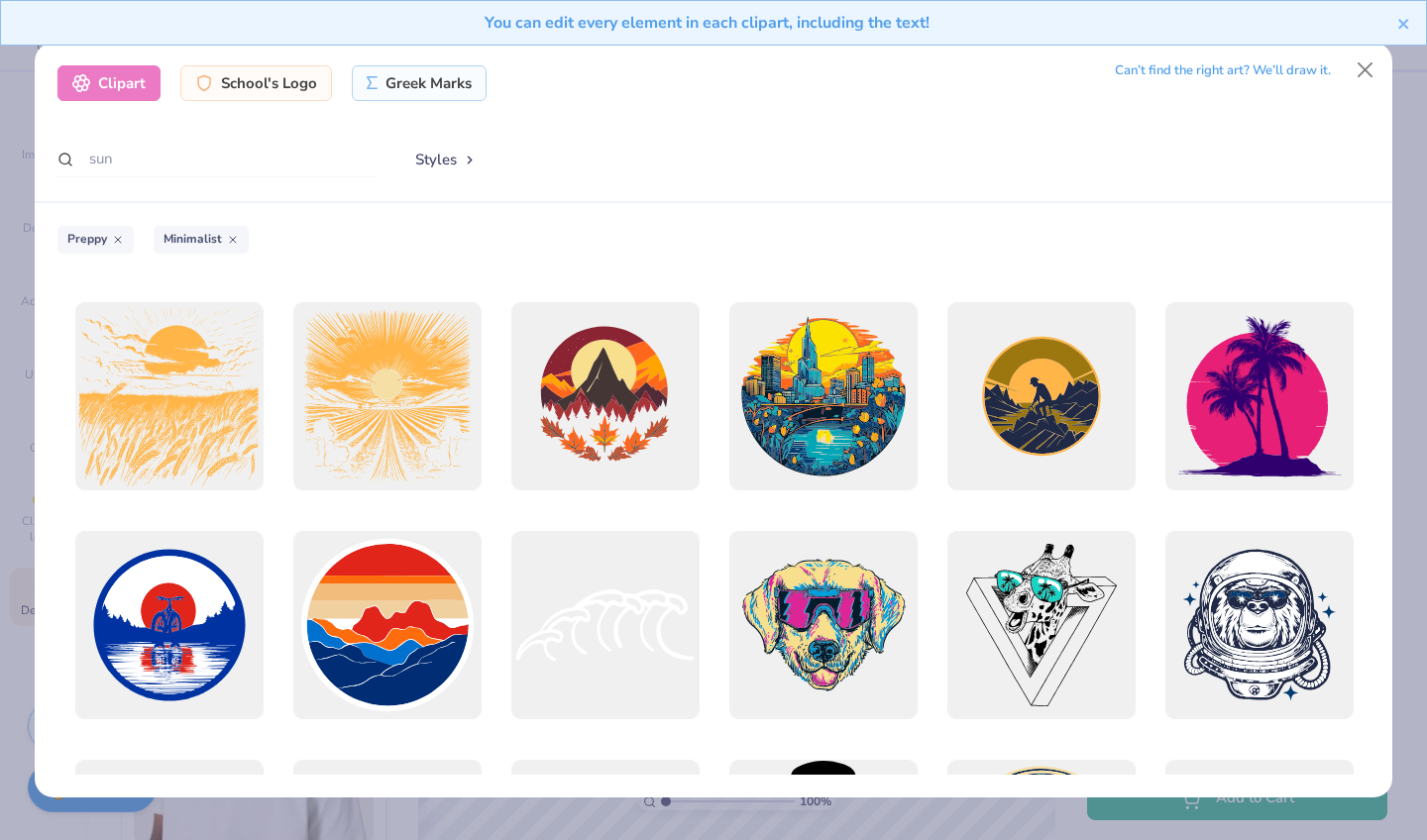 drag, startPoint x: 1364, startPoint y: 70, endPoint x: 1063, endPoint y: 340, distance: 404.35257 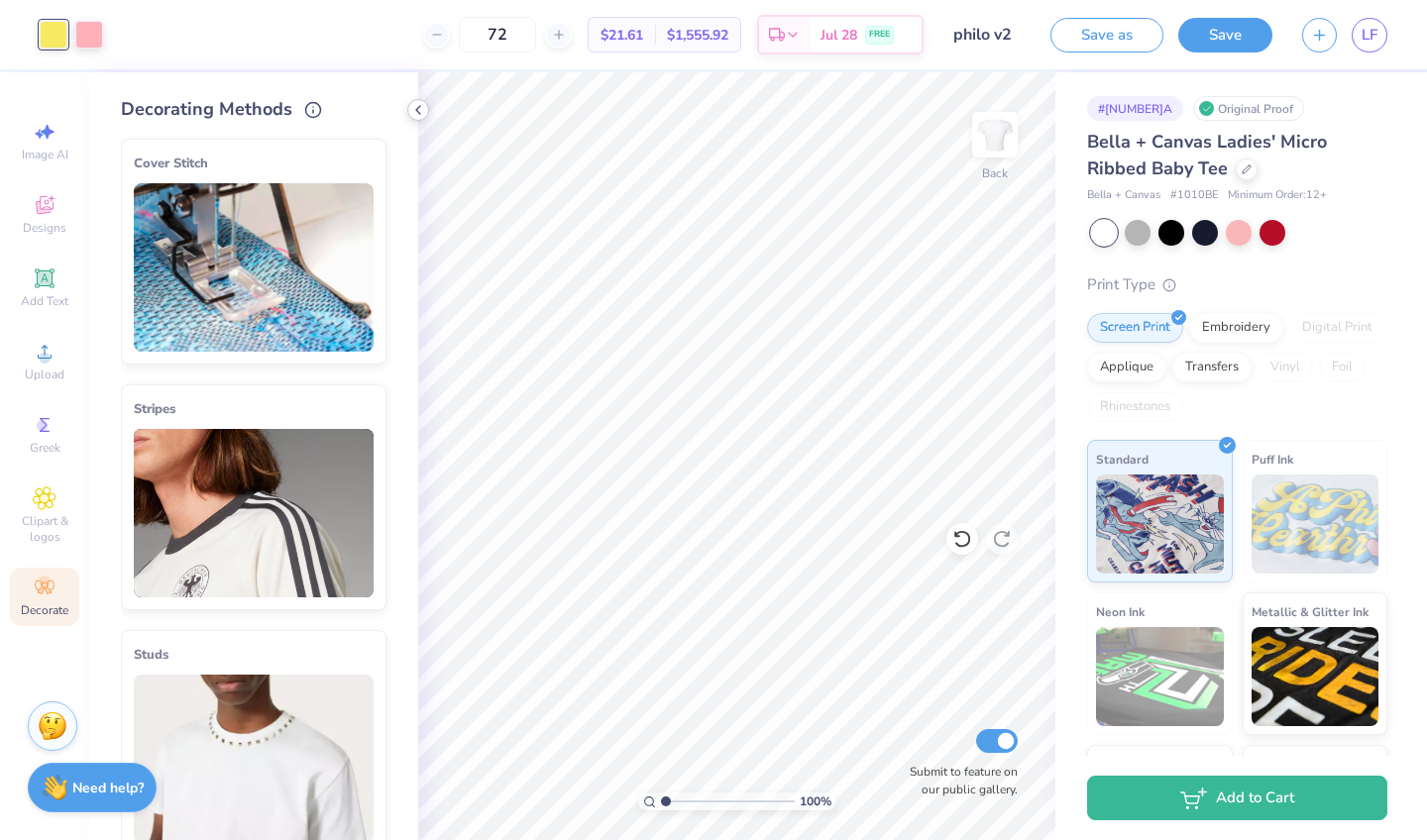 click 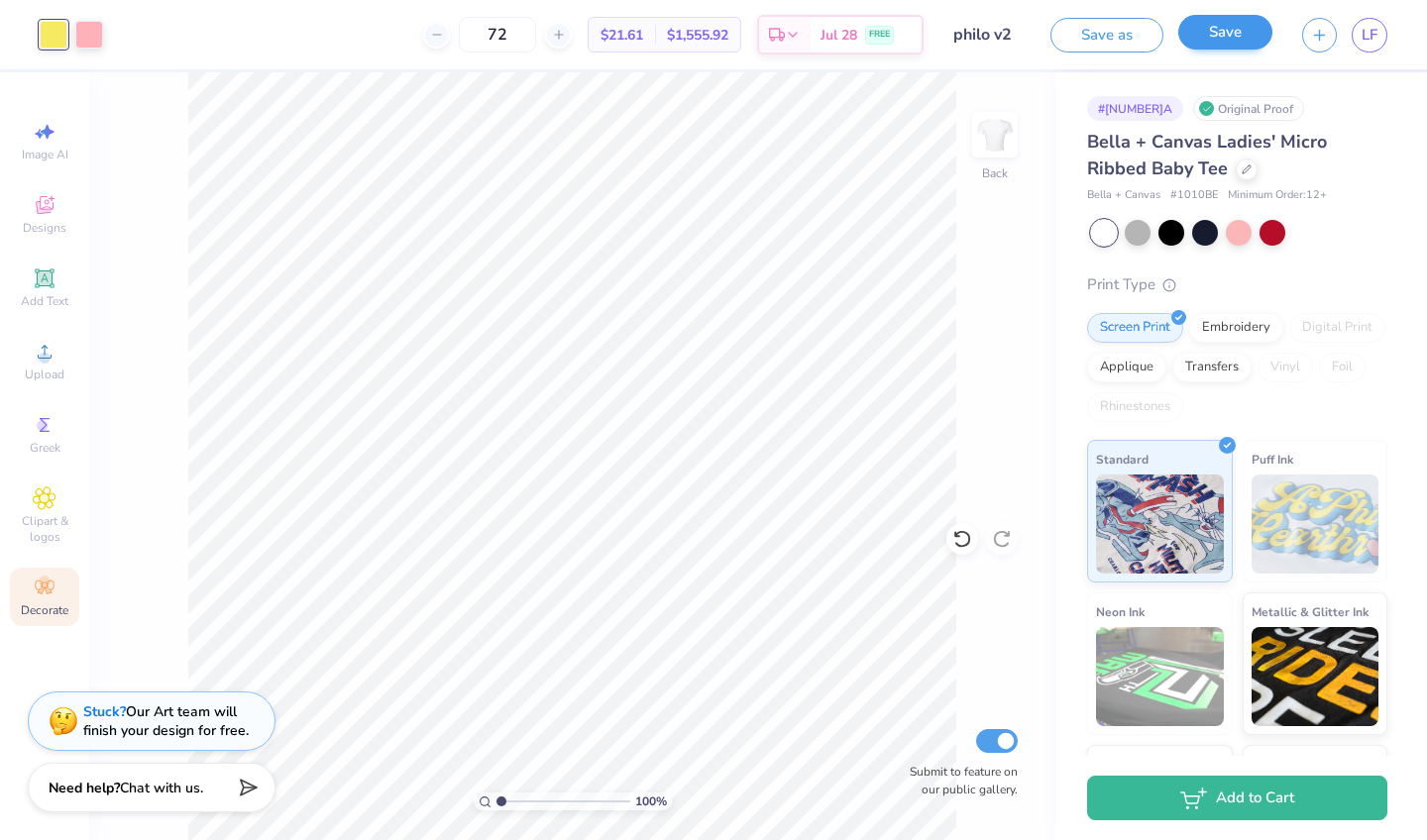 click on "Save" at bounding box center (1225, 32) 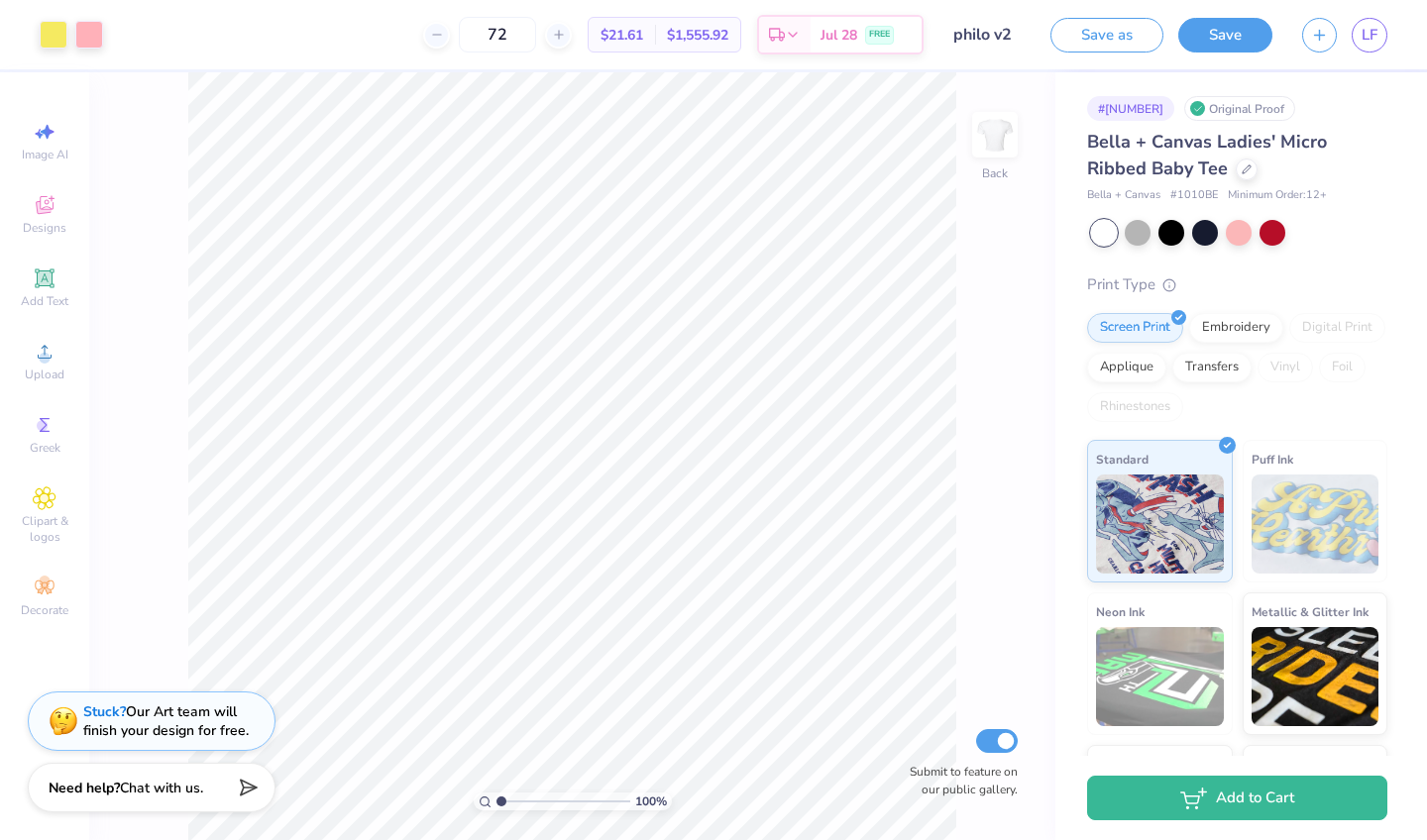 scroll, scrollTop: 0, scrollLeft: 0, axis: both 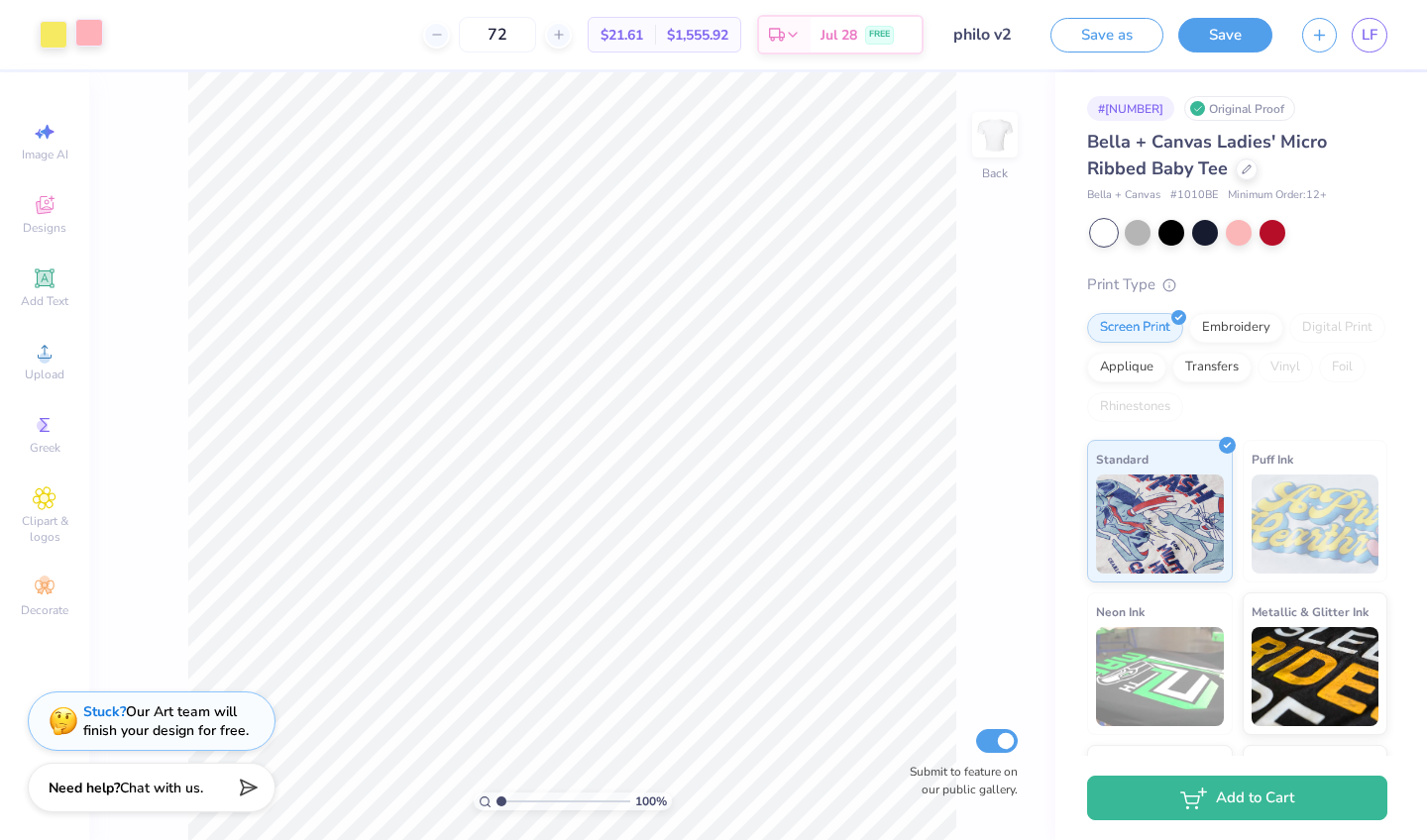 click at bounding box center [89, 33] 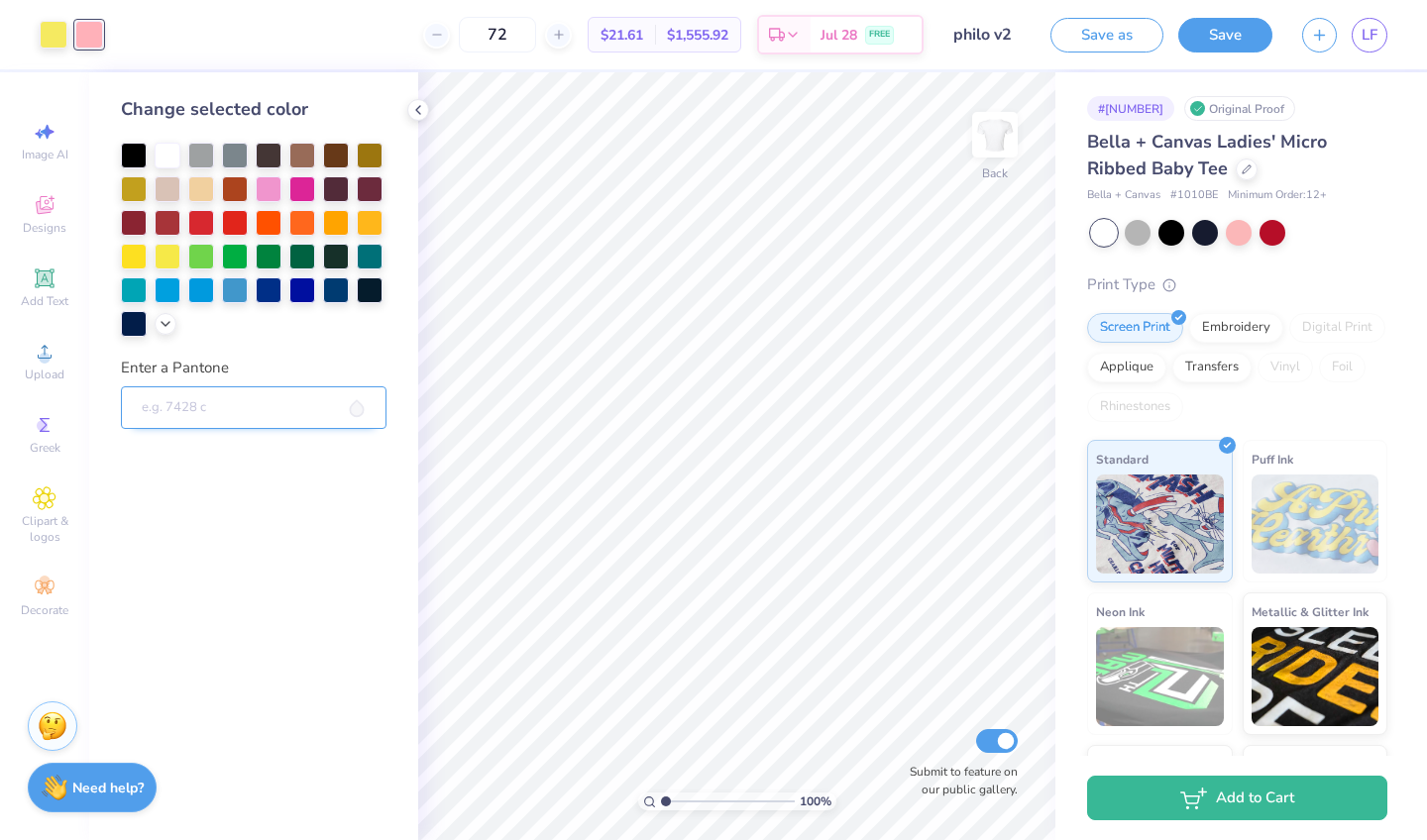 click on "Enter a Pantone" at bounding box center (254, 408) 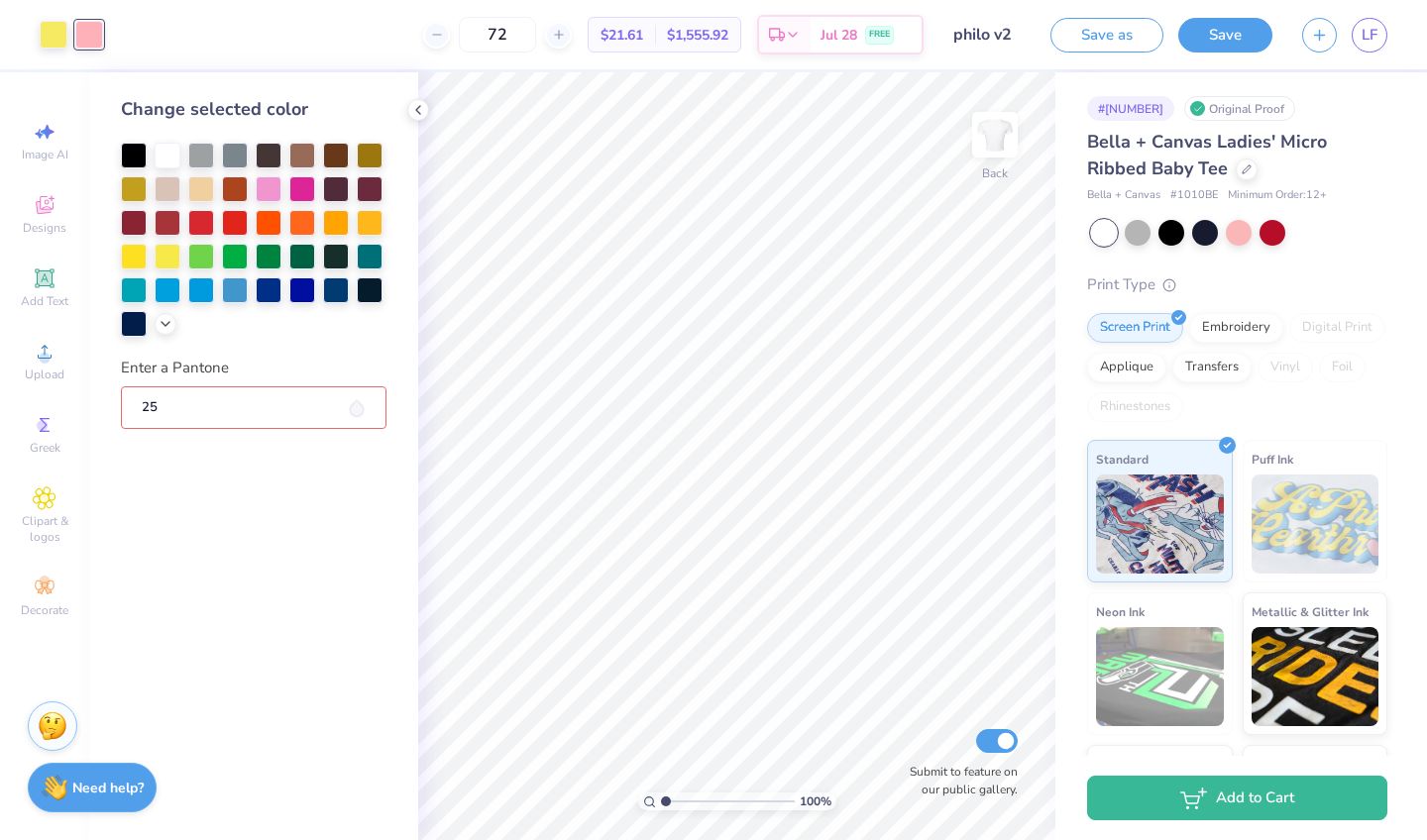 type on "2" 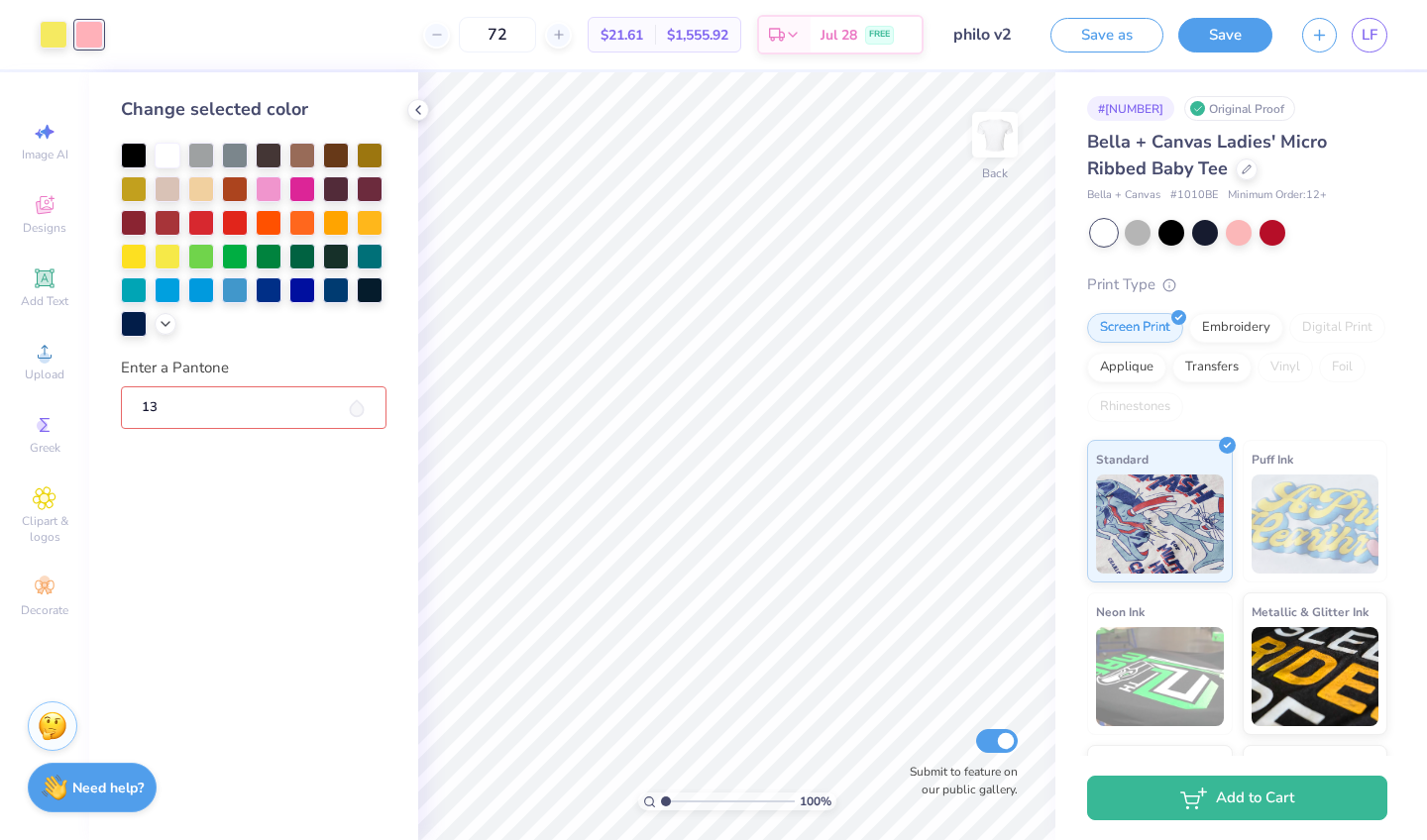 type on "1" 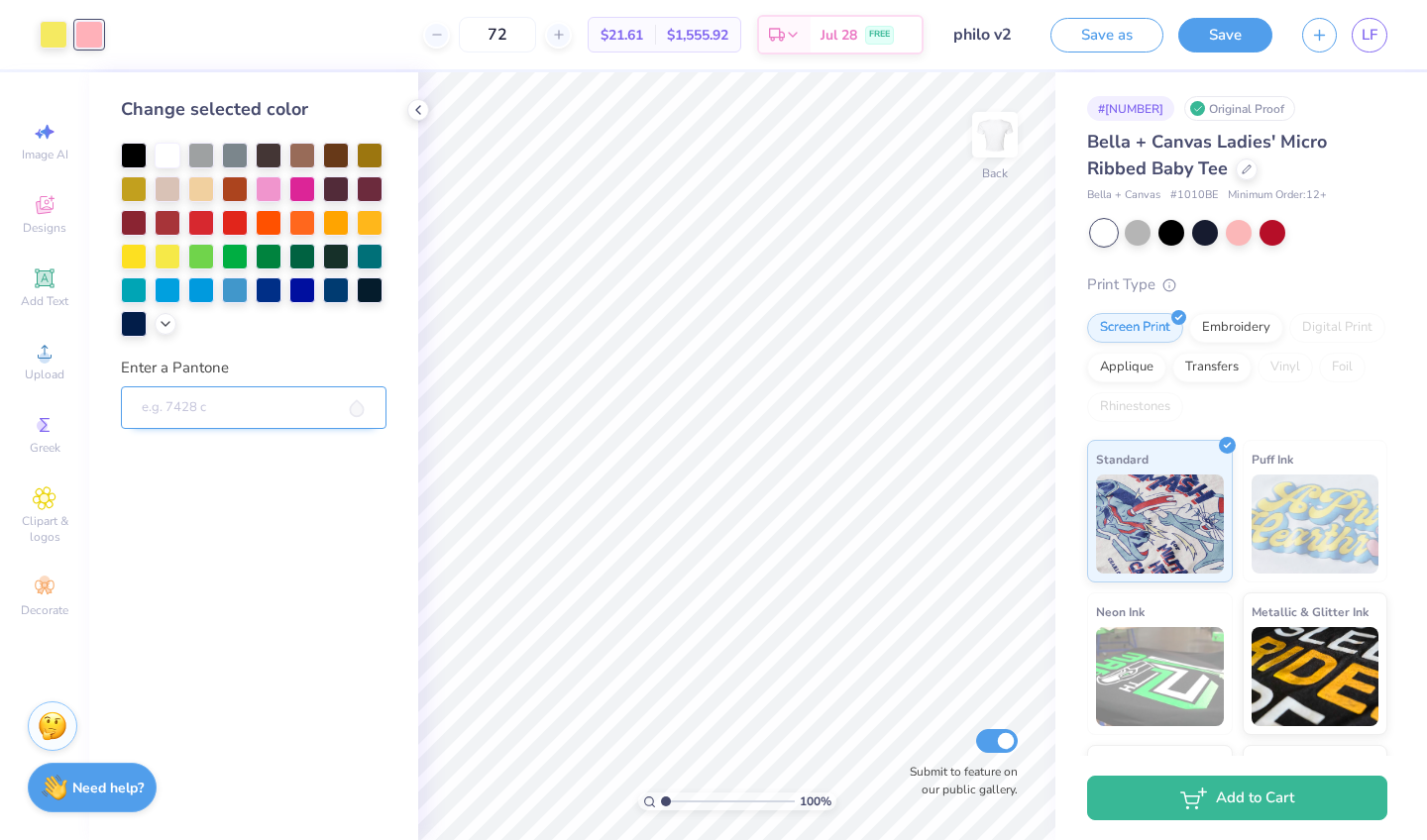 type on "2" 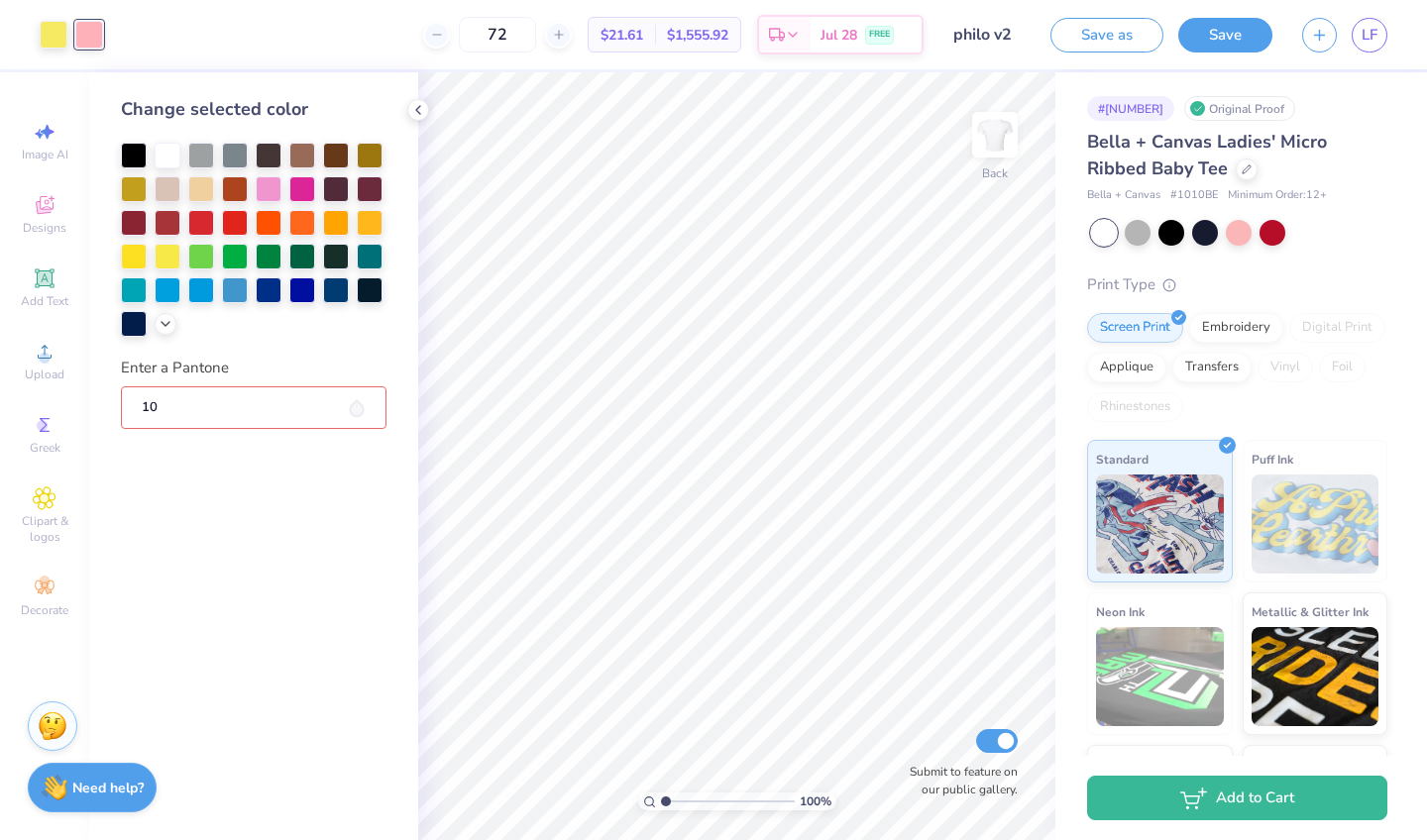type on "1" 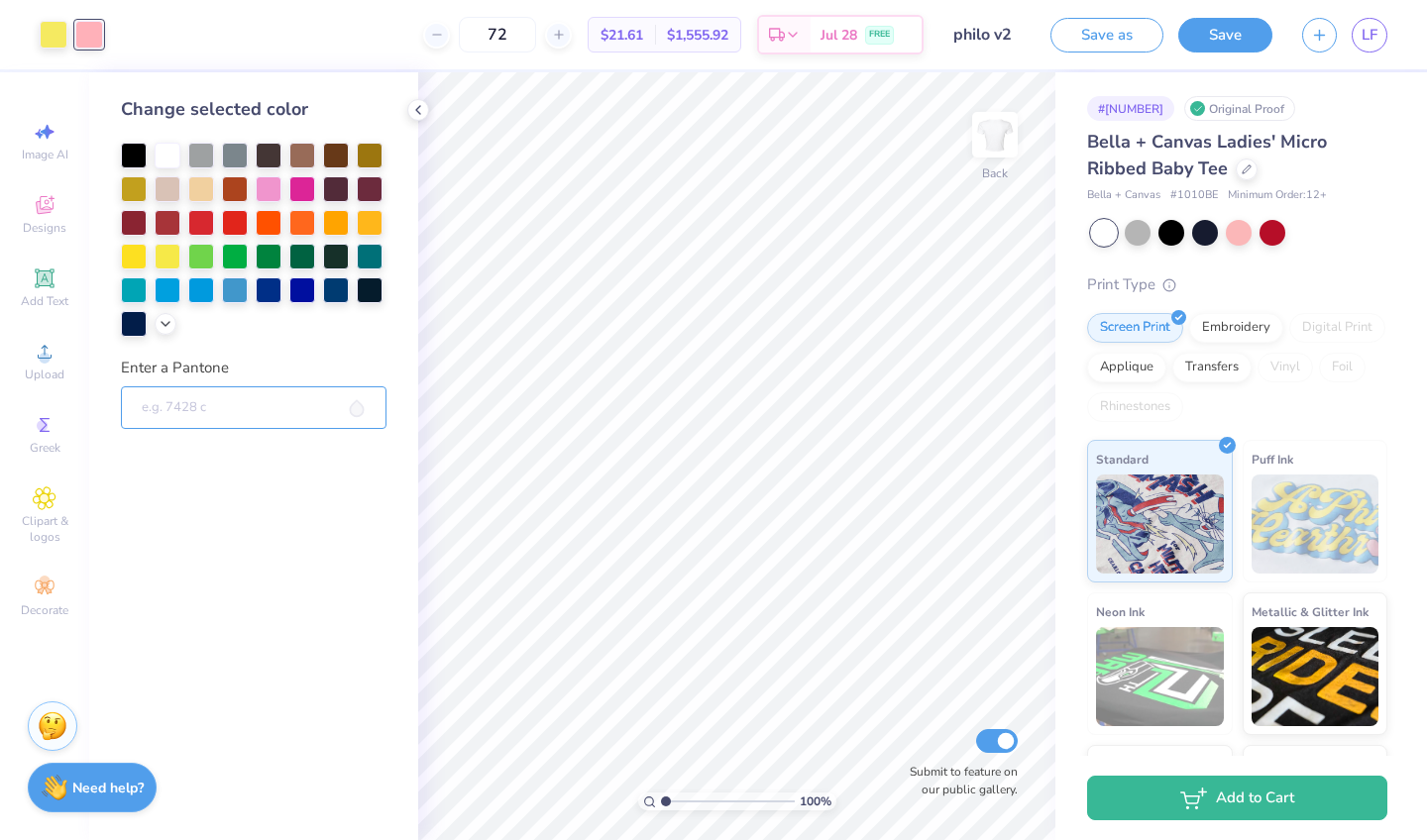 type 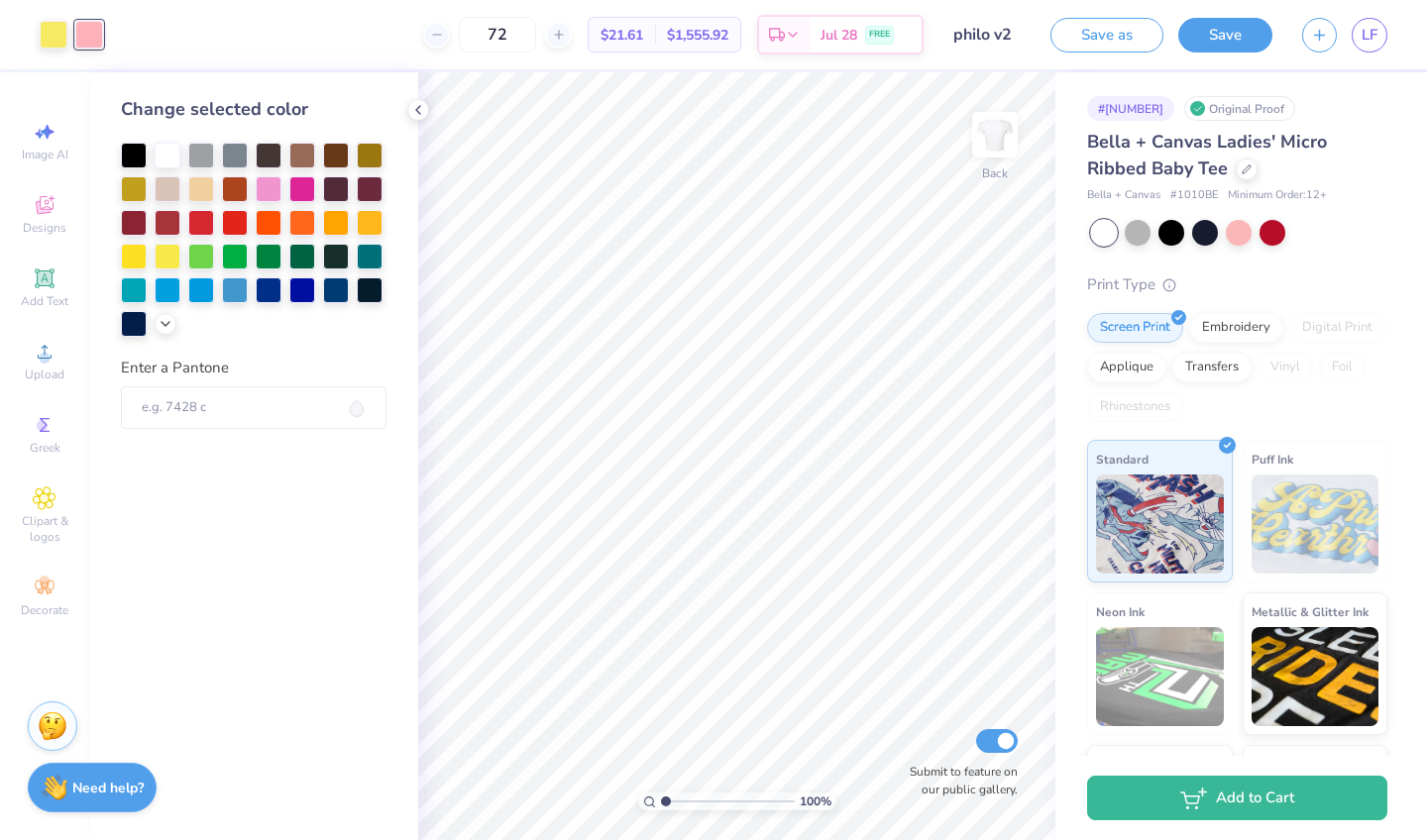click on "Change selected color Enter a Pantone" at bounding box center [254, 456] 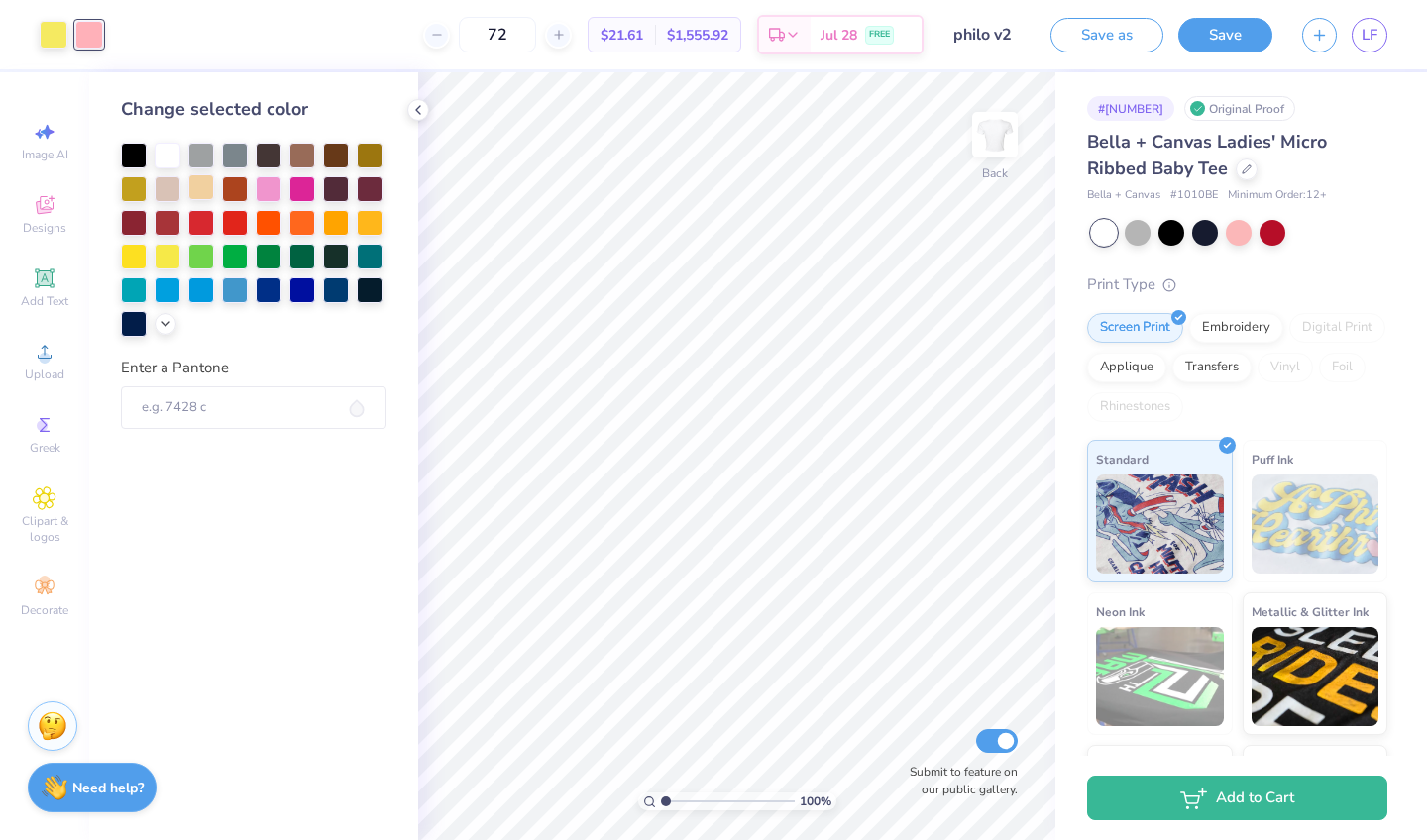 click at bounding box center [201, 187] 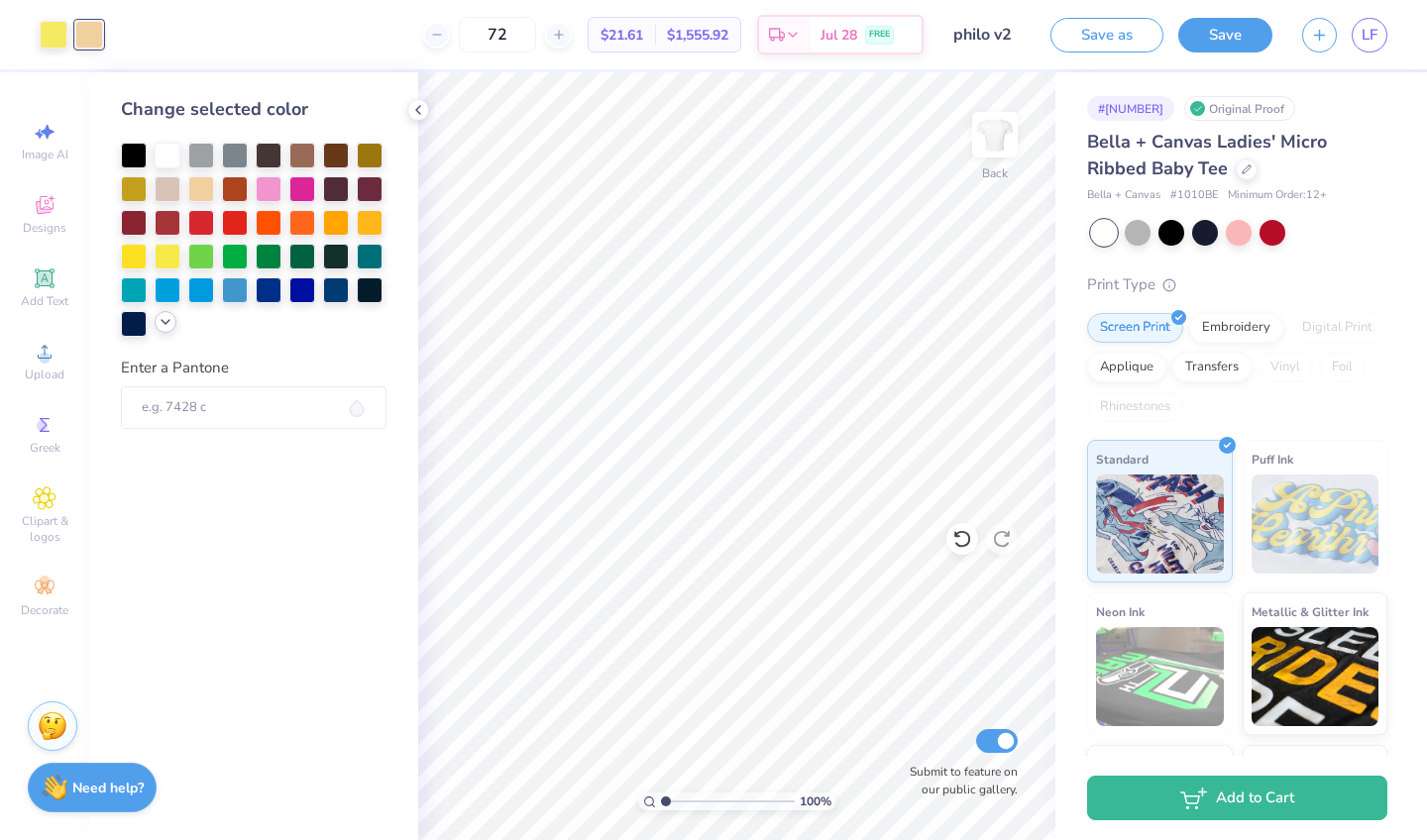 click at bounding box center (165, 322) 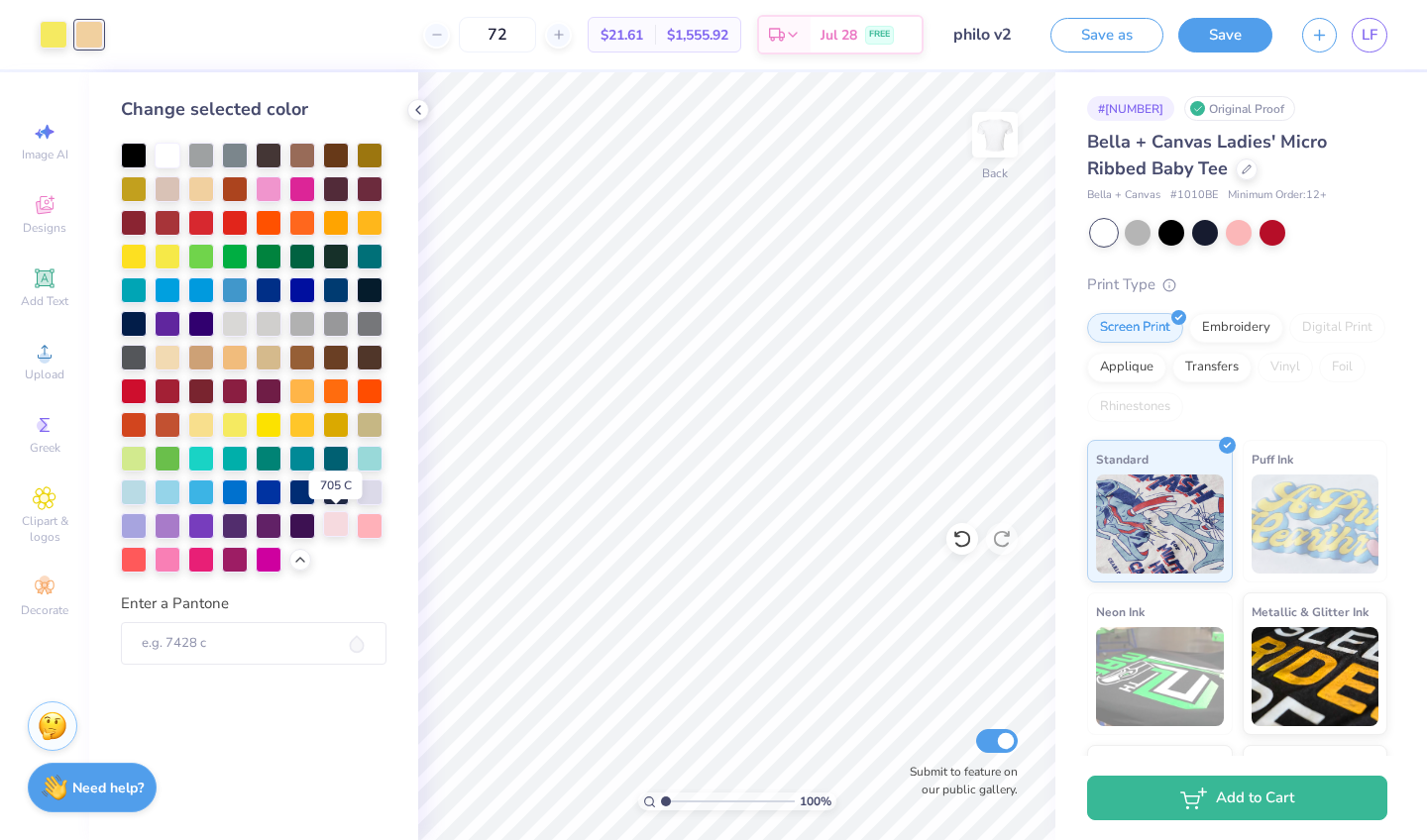 click at bounding box center [336, 524] 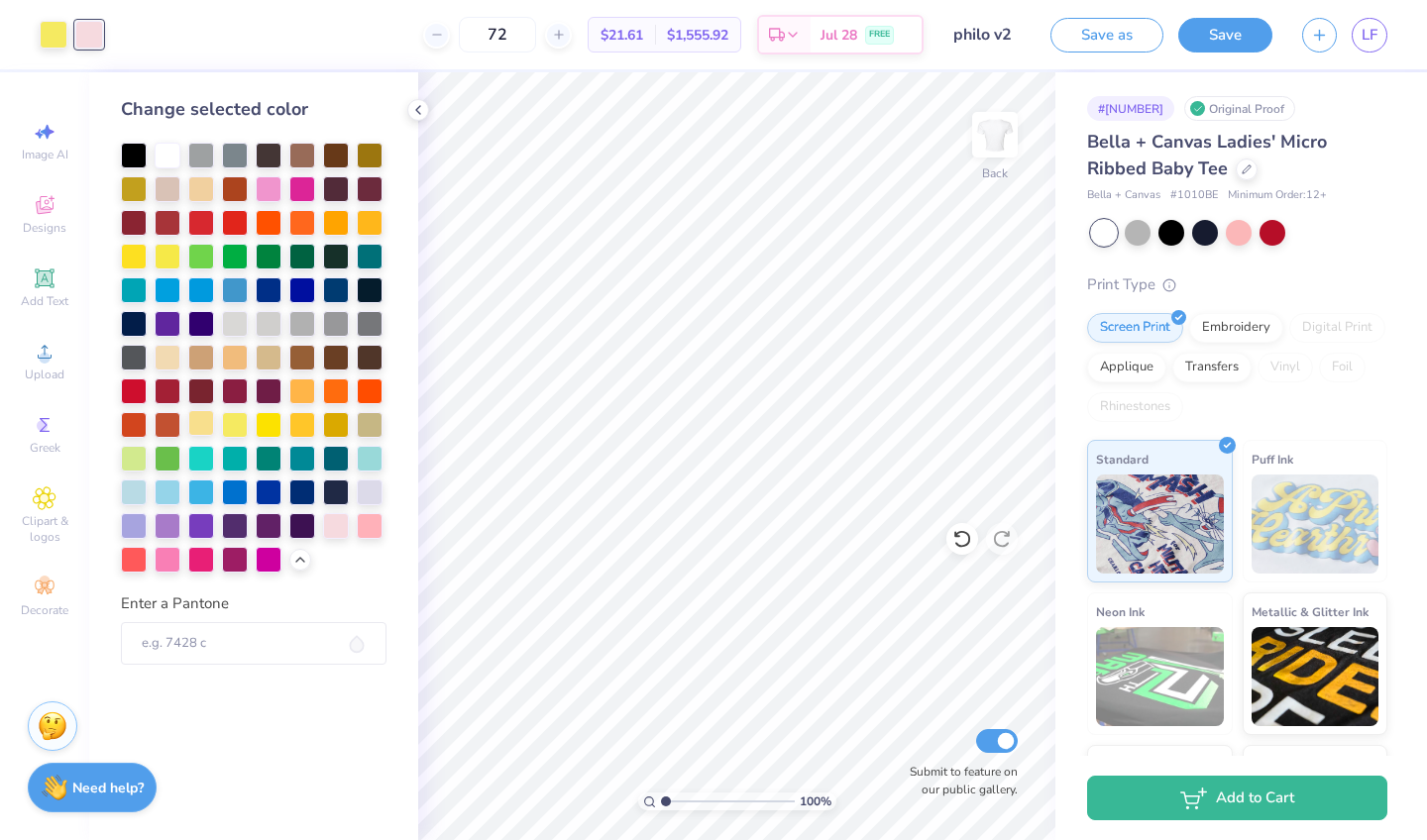 click at bounding box center [201, 423] 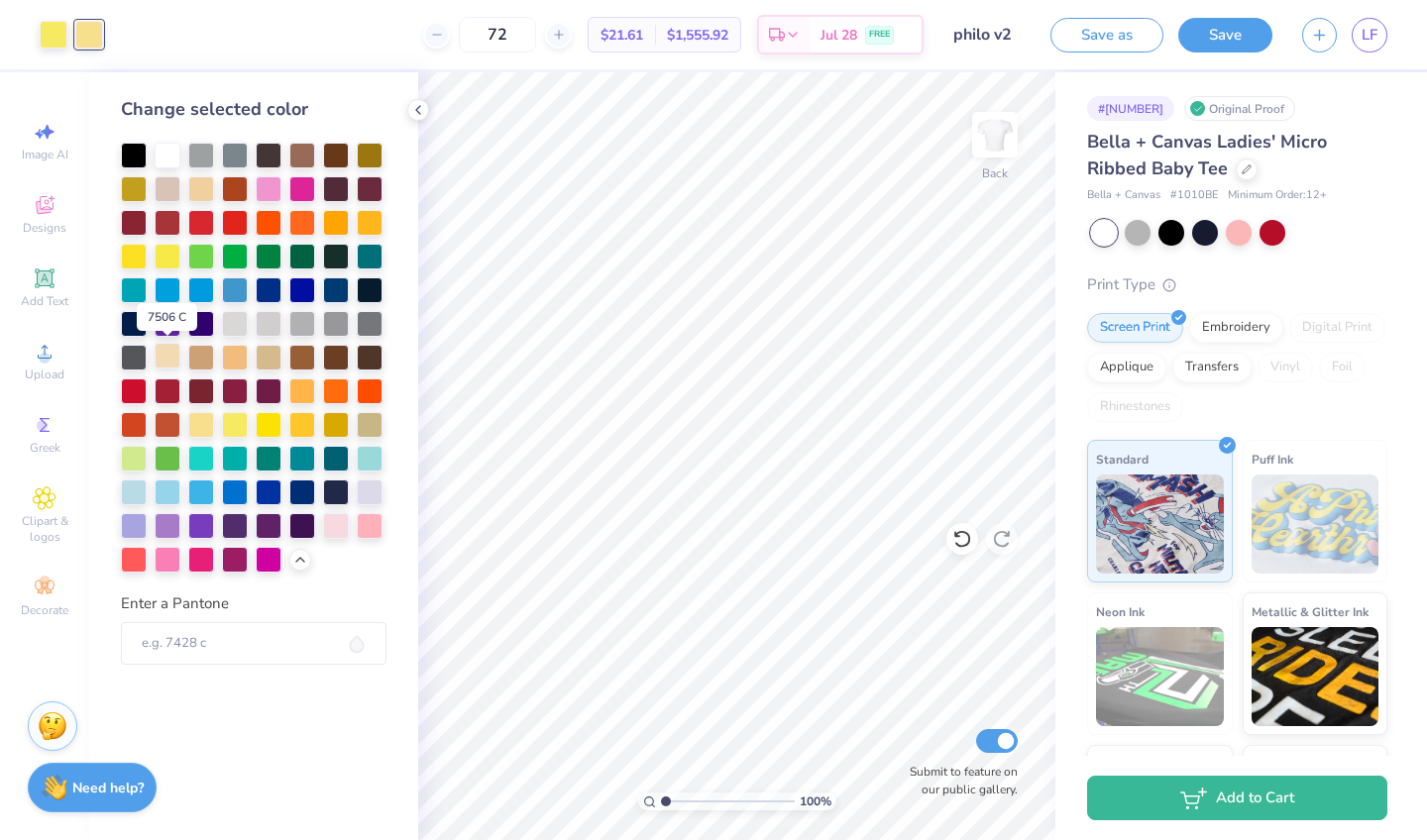 click at bounding box center [167, 356] 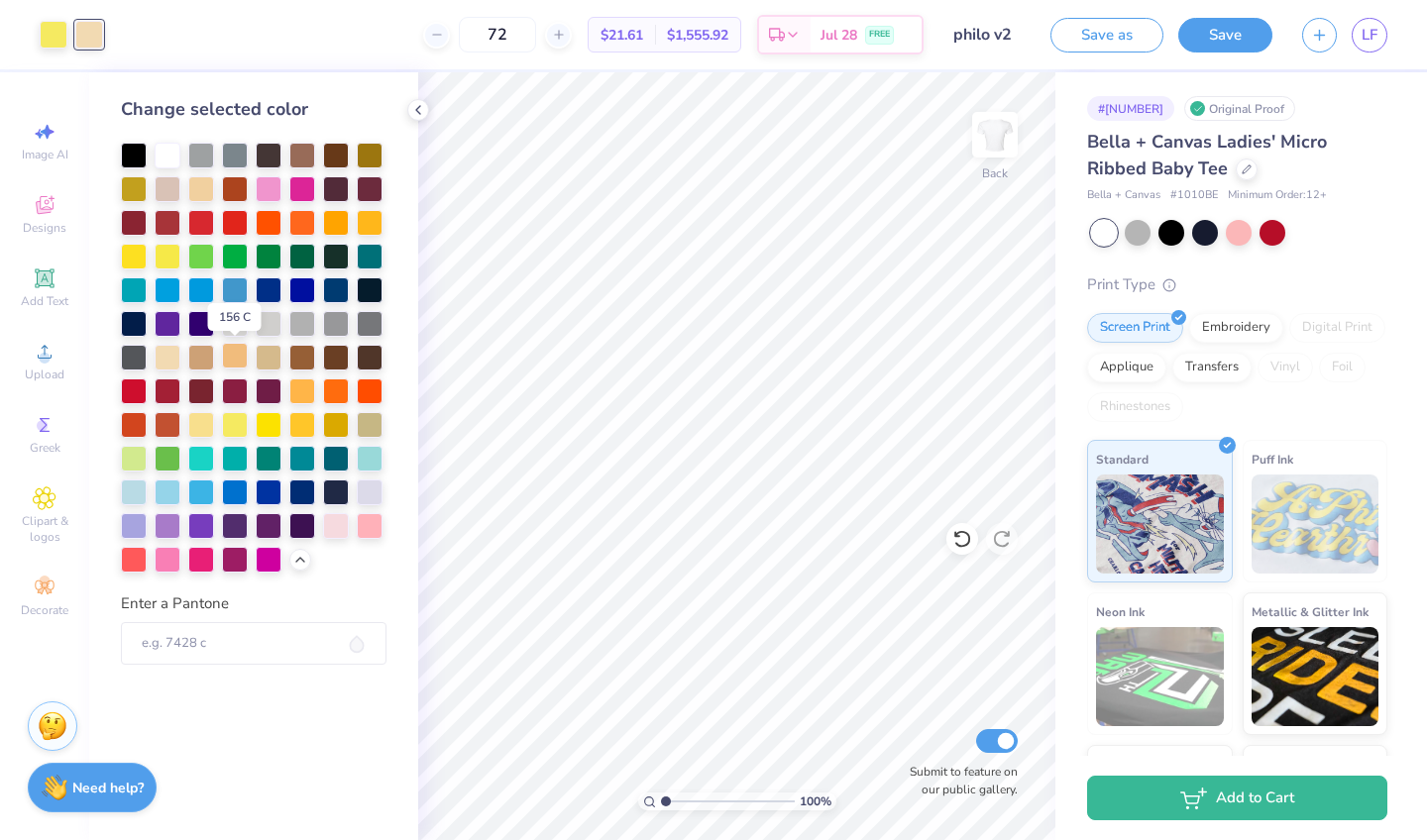 click at bounding box center (235, 356) 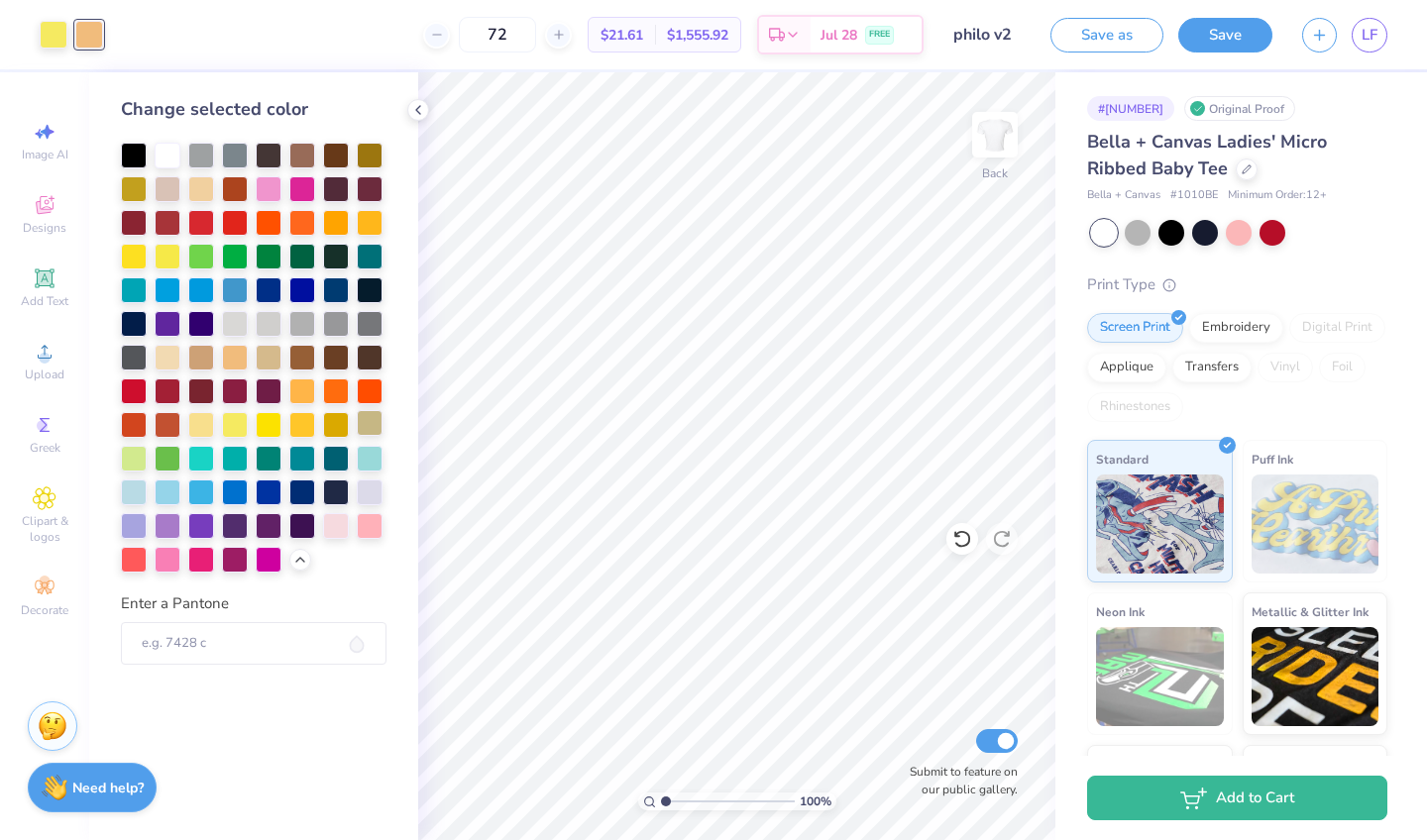 click at bounding box center [370, 423] 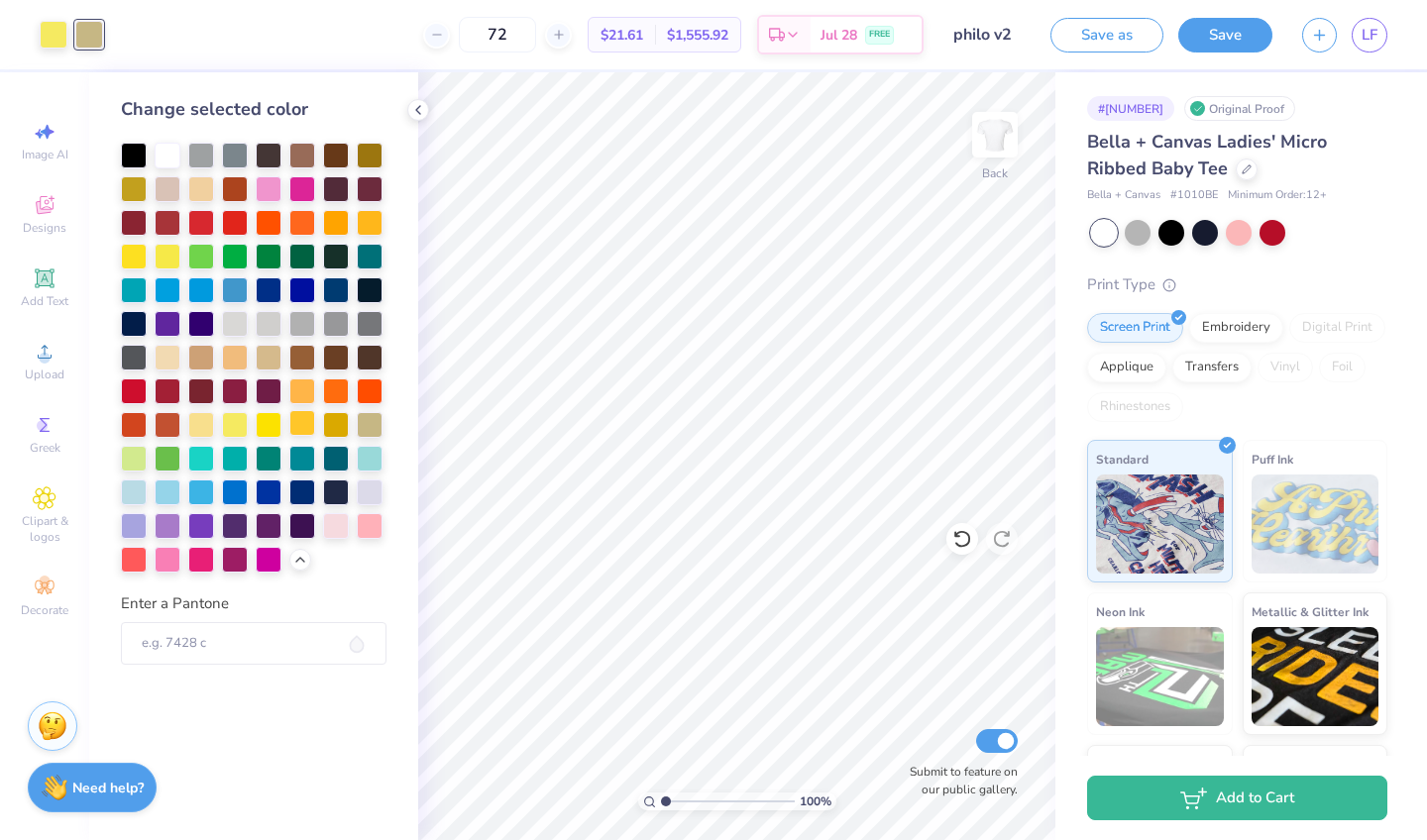 click at bounding box center [302, 423] 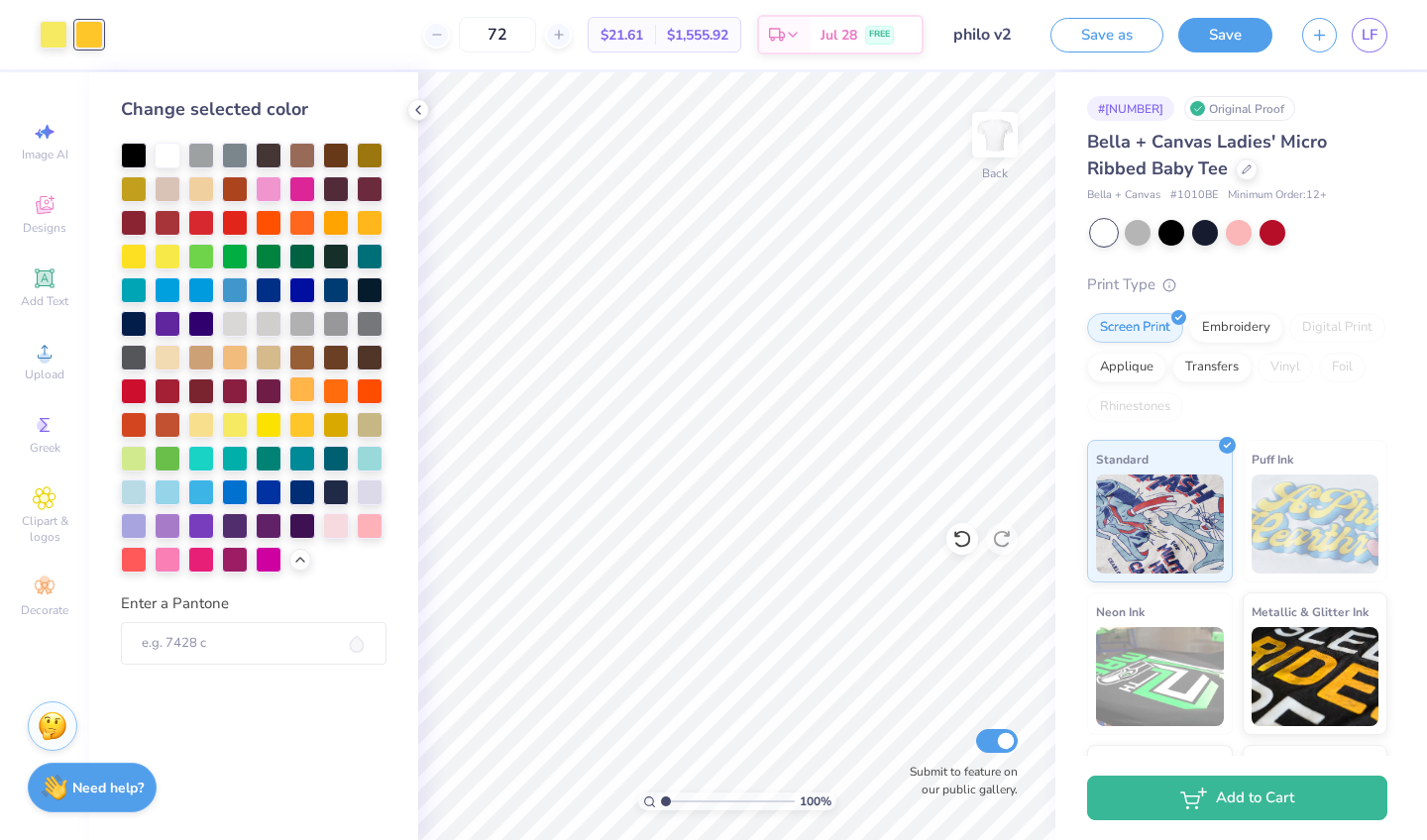 click at bounding box center (302, 389) 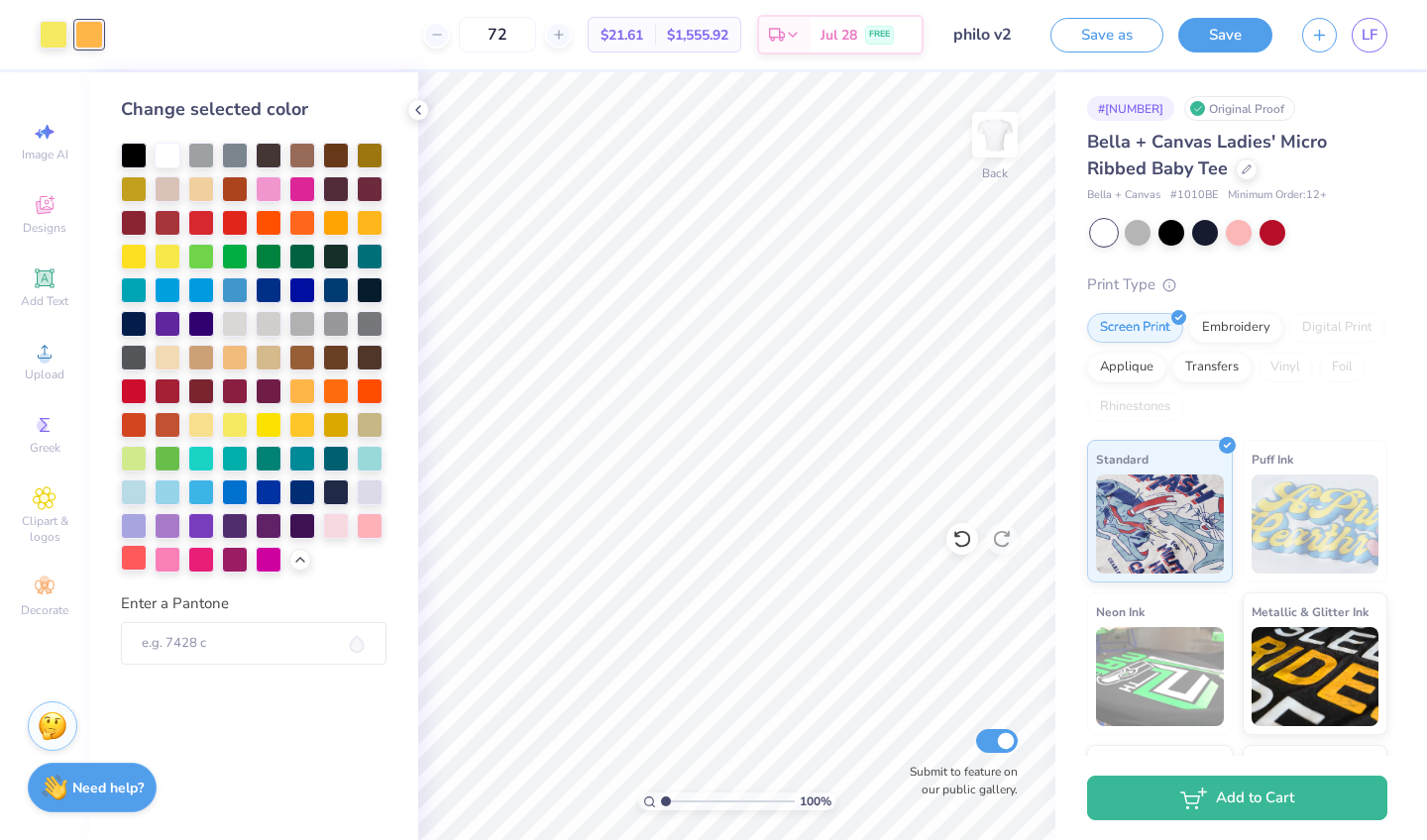 click at bounding box center (134, 558) 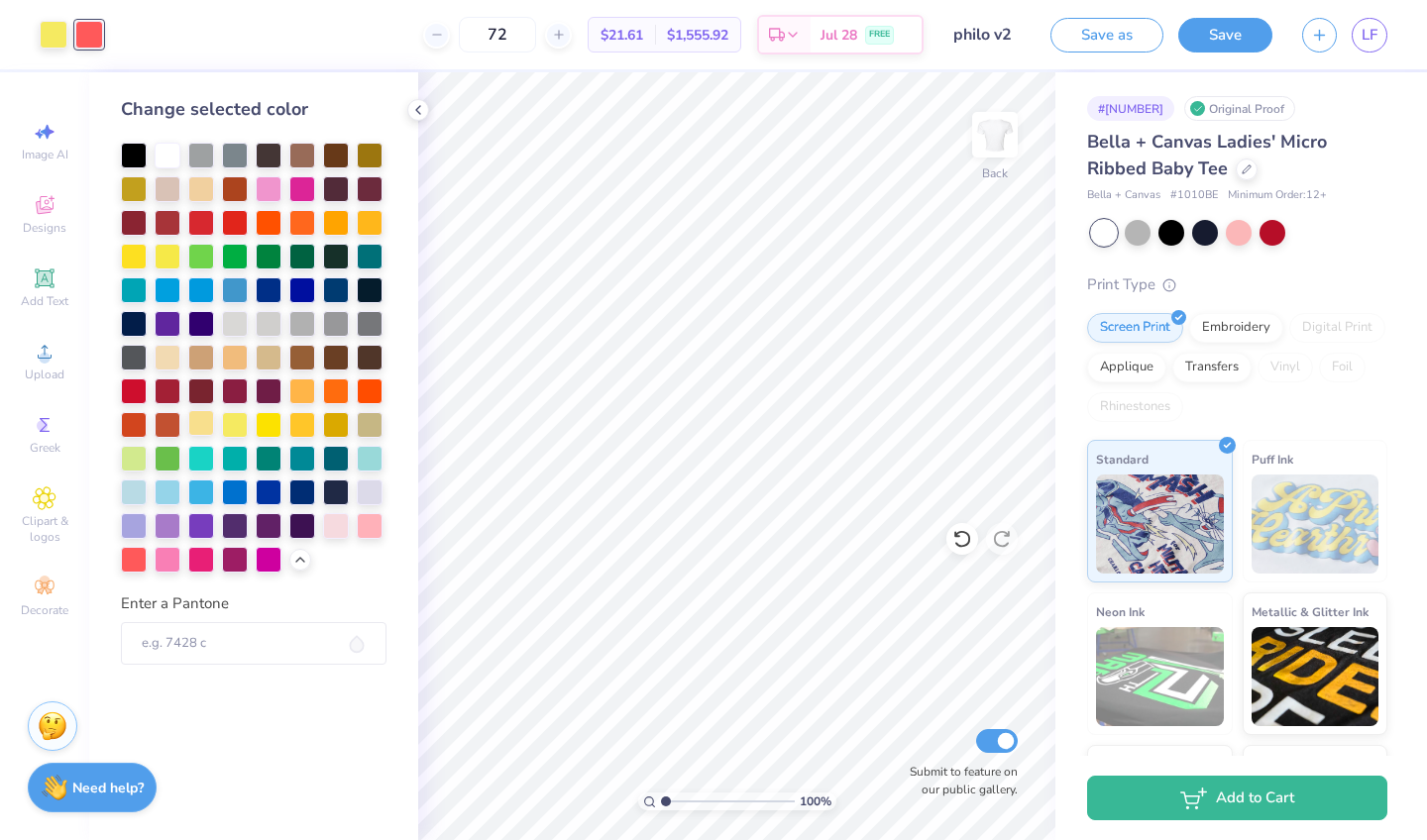 click at bounding box center [201, 423] 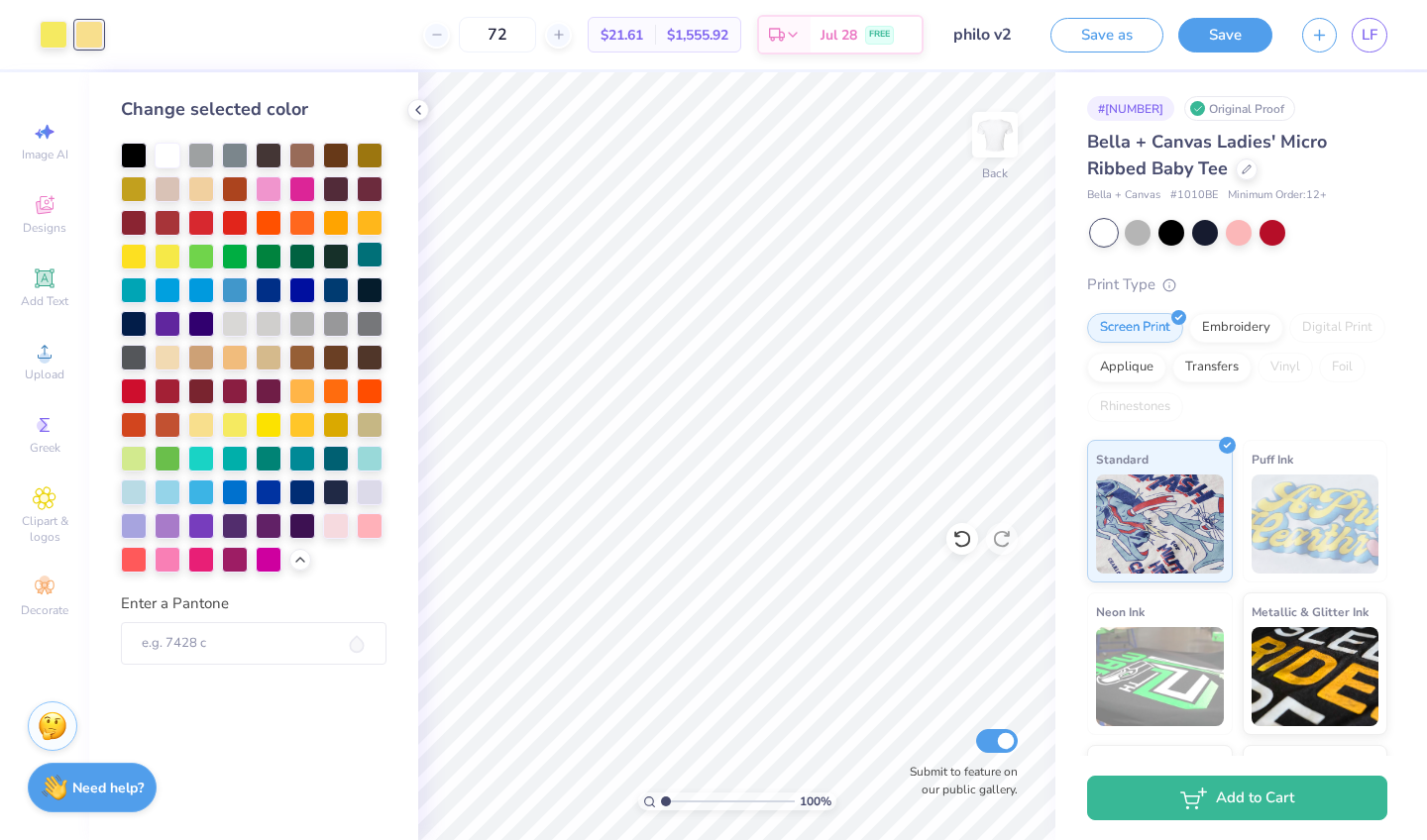click at bounding box center [370, 255] 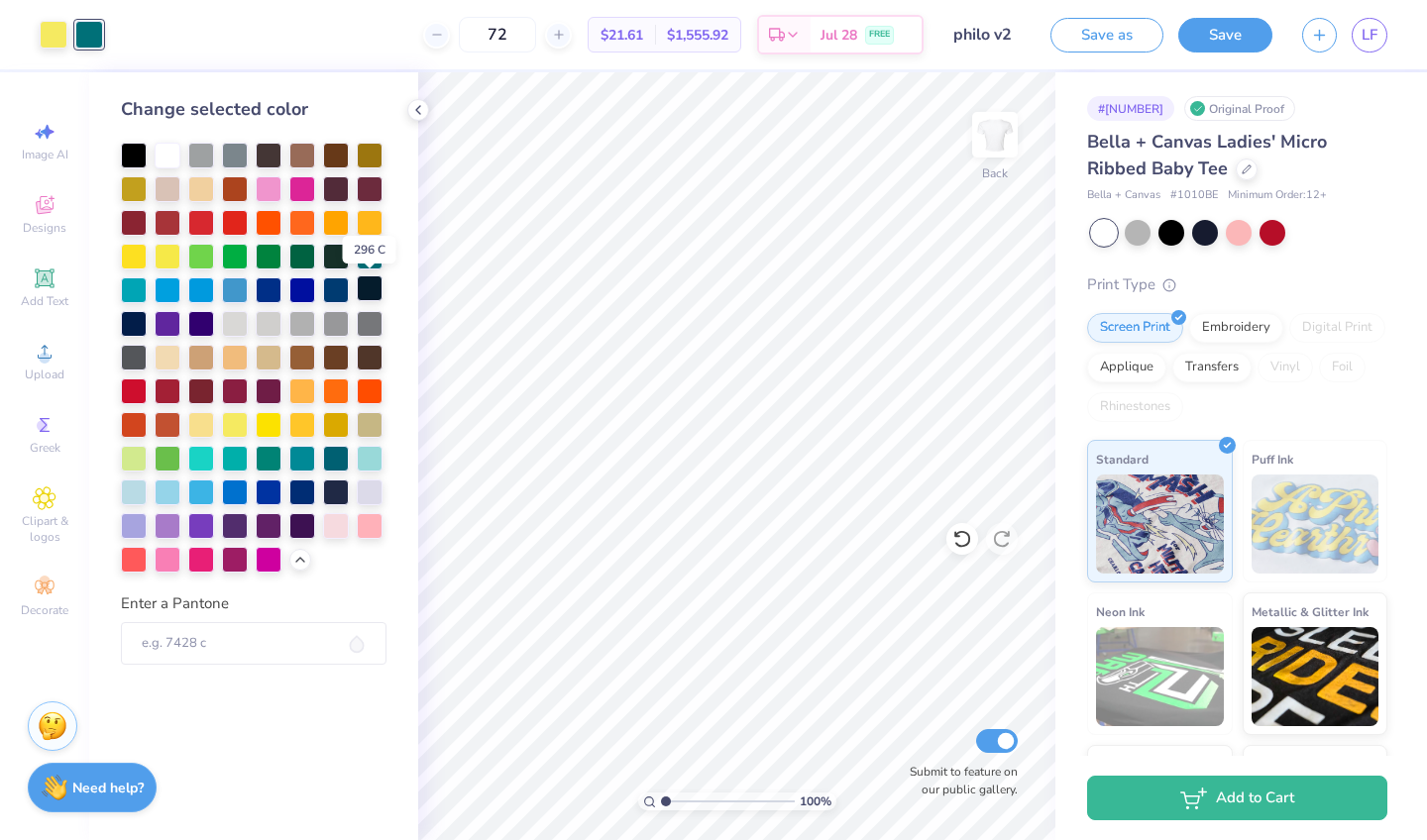 click at bounding box center [370, 288] 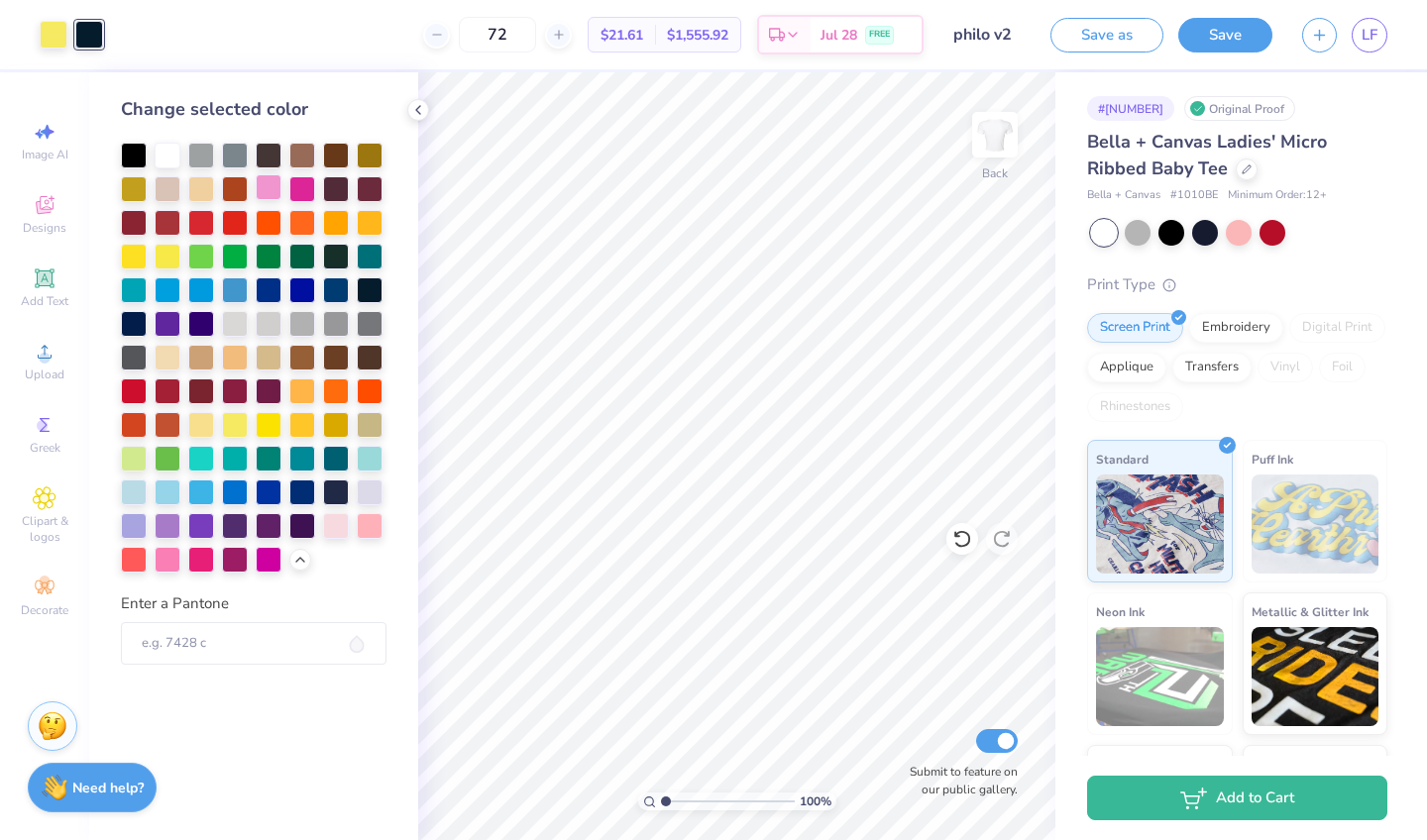 click at bounding box center (269, 187) 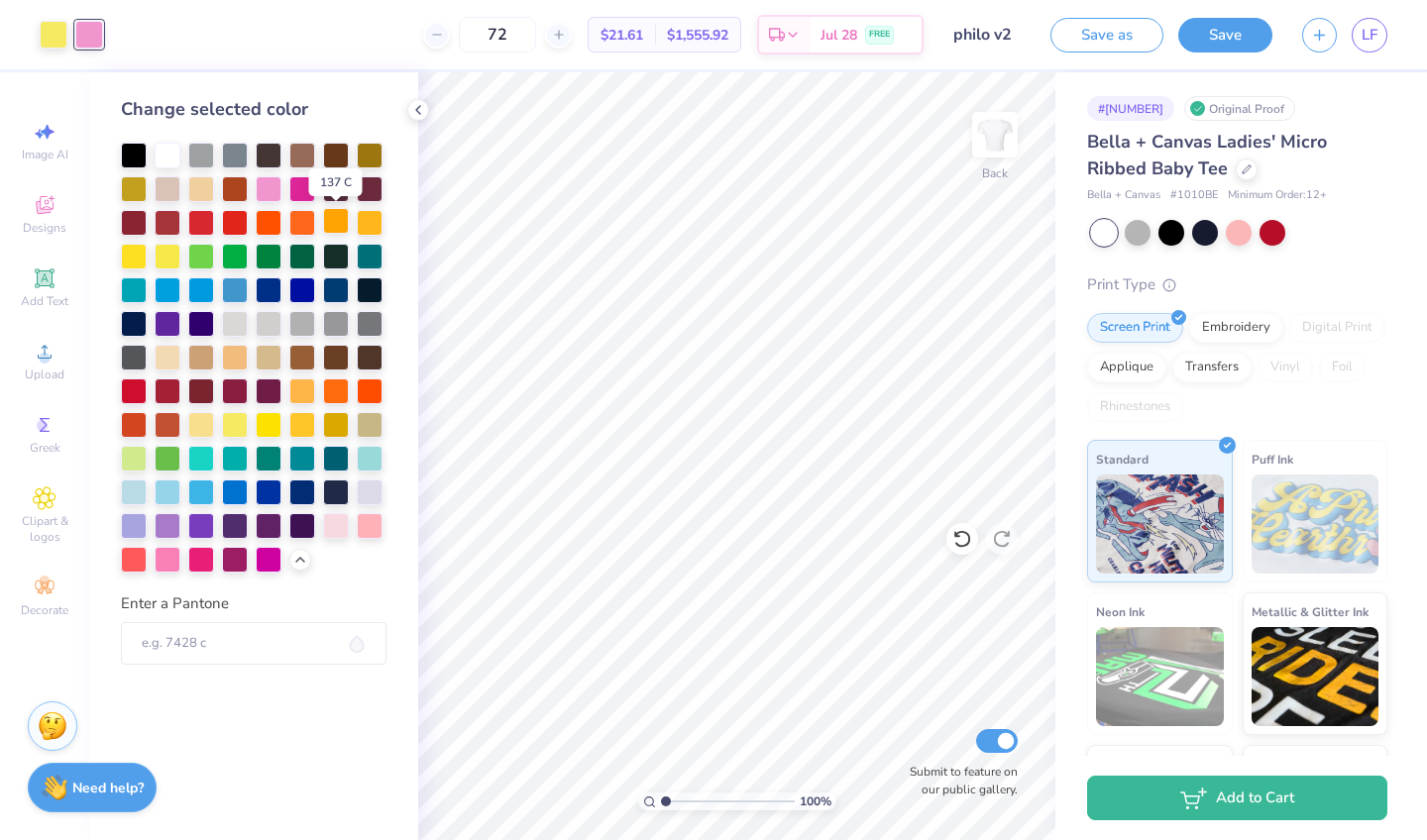 click at bounding box center [336, 221] 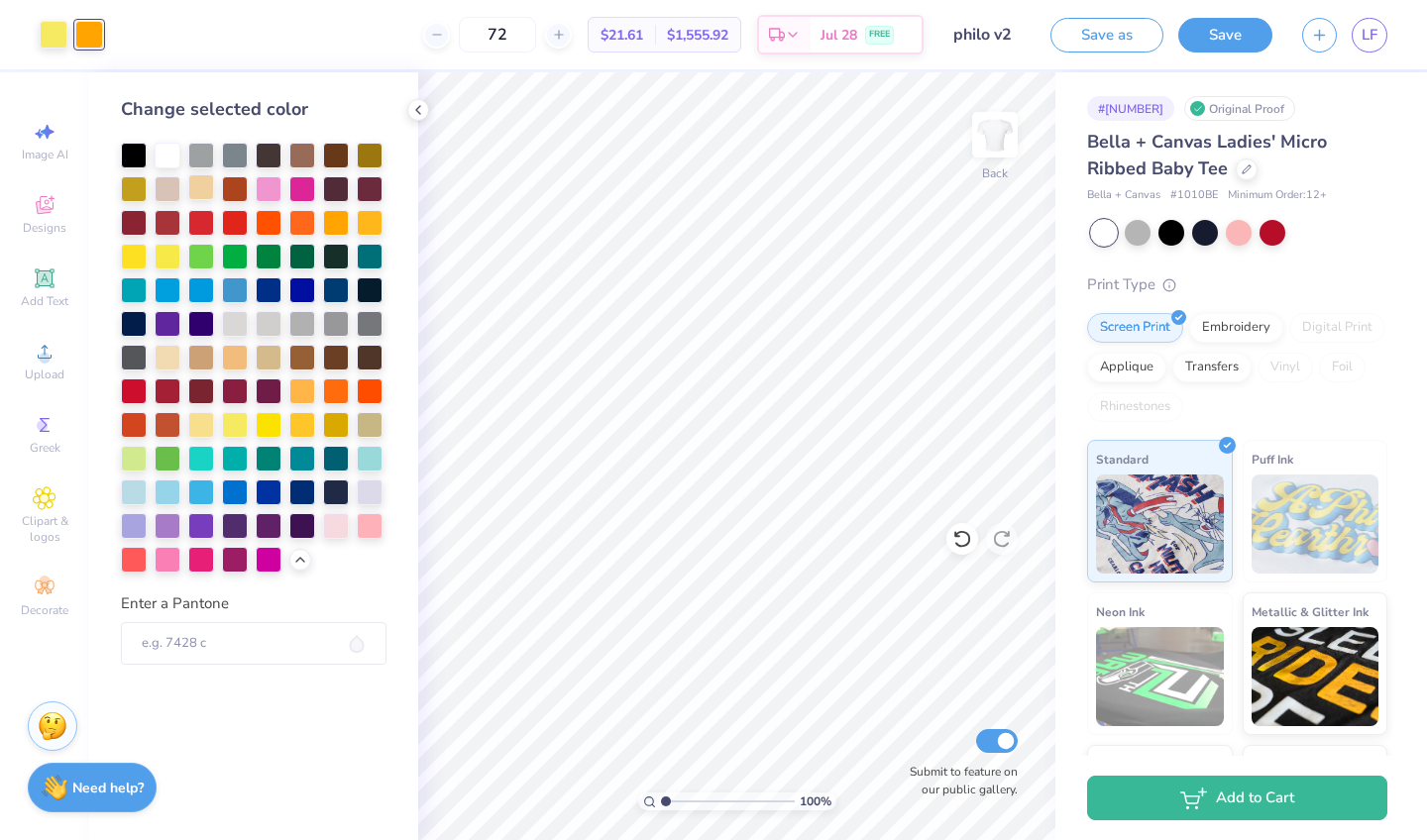 click at bounding box center (201, 187) 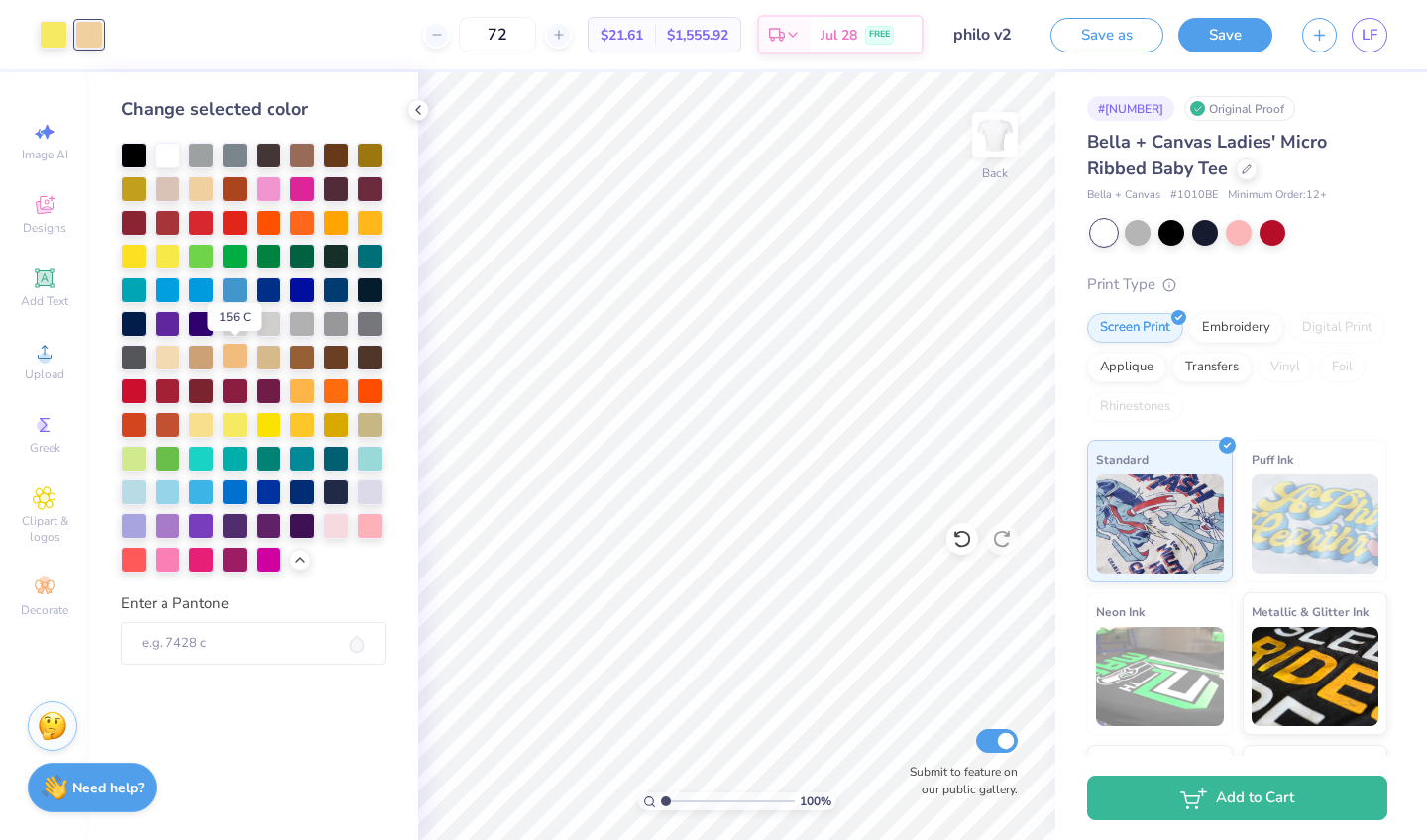 click at bounding box center (235, 356) 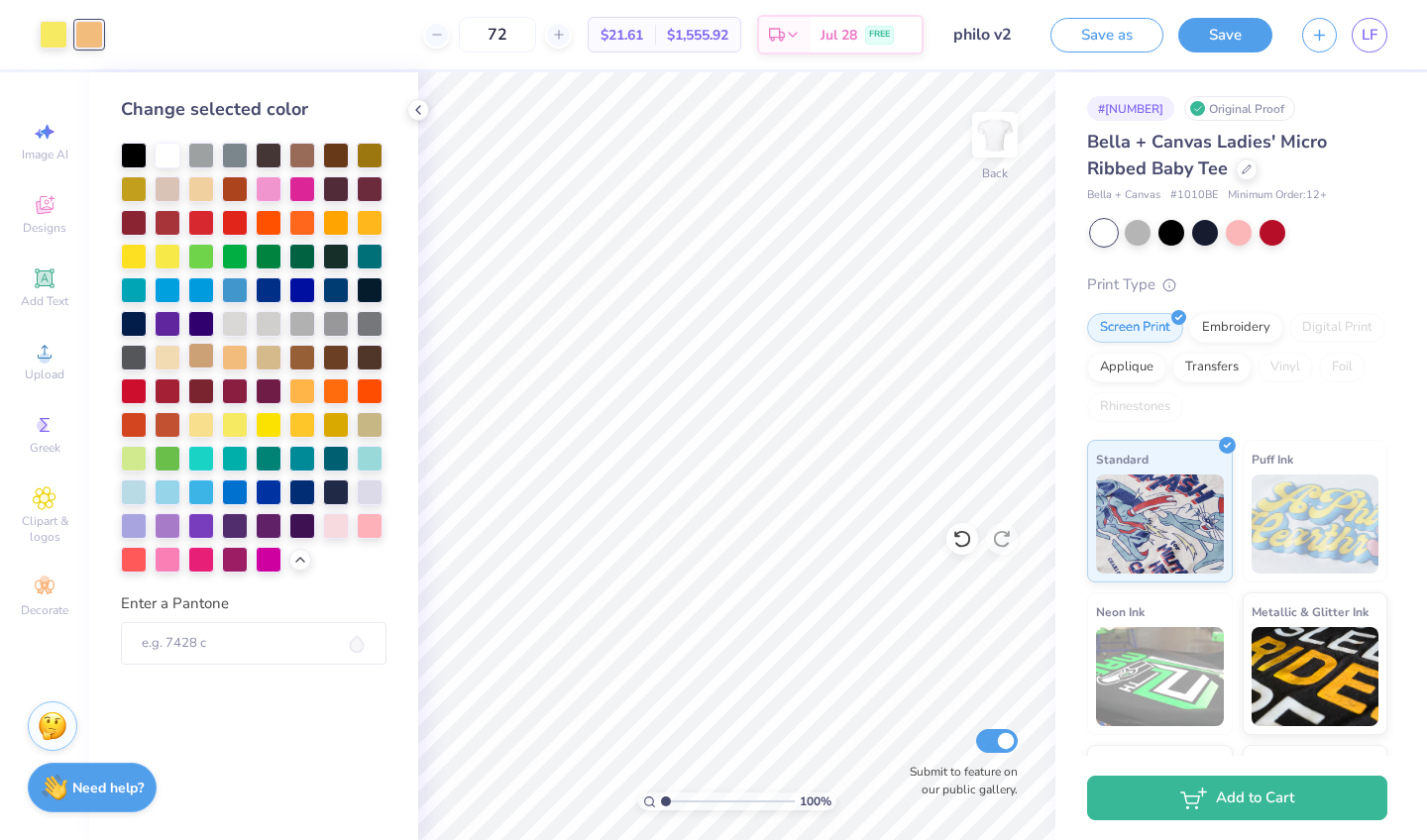 click at bounding box center (201, 356) 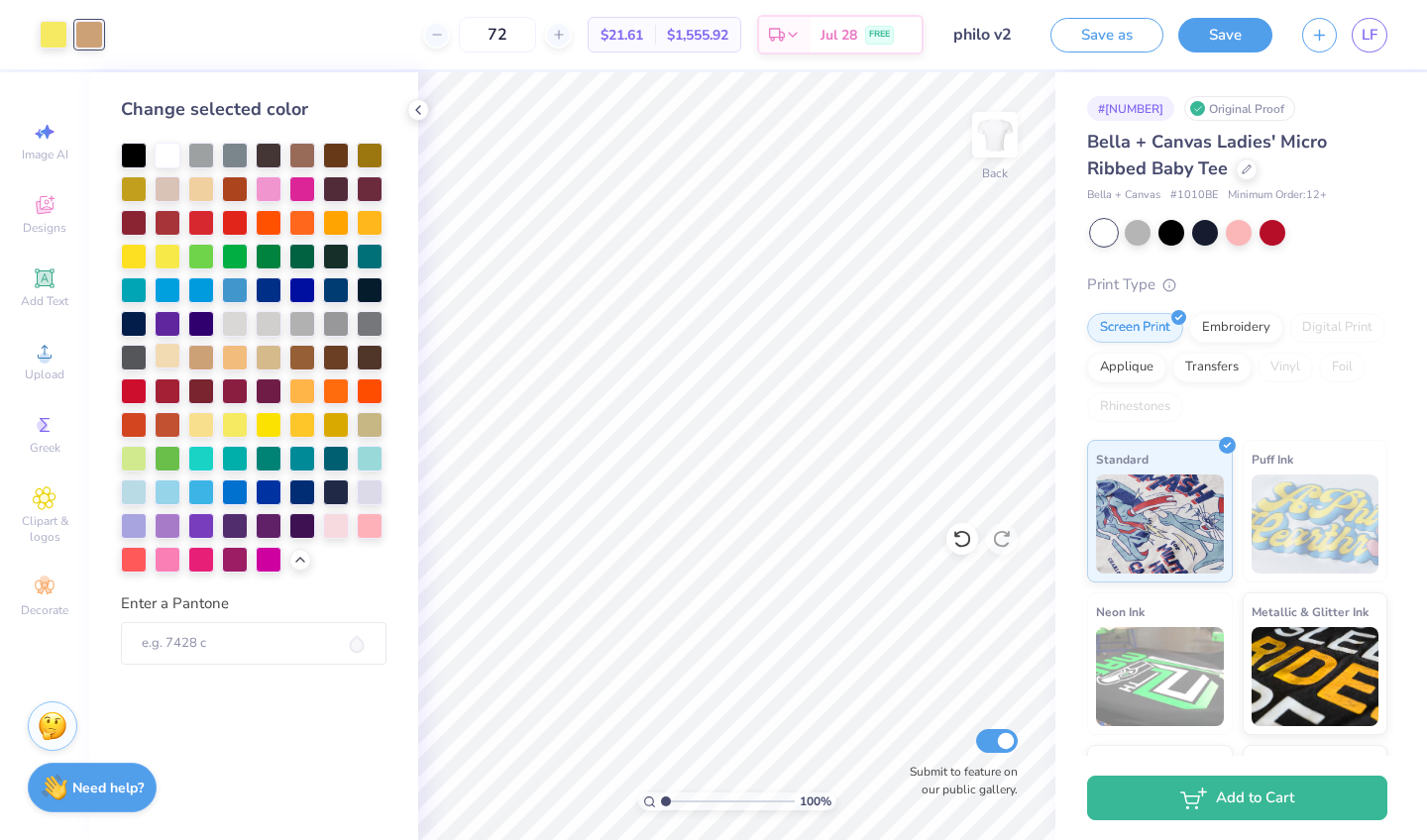 click at bounding box center [167, 356] 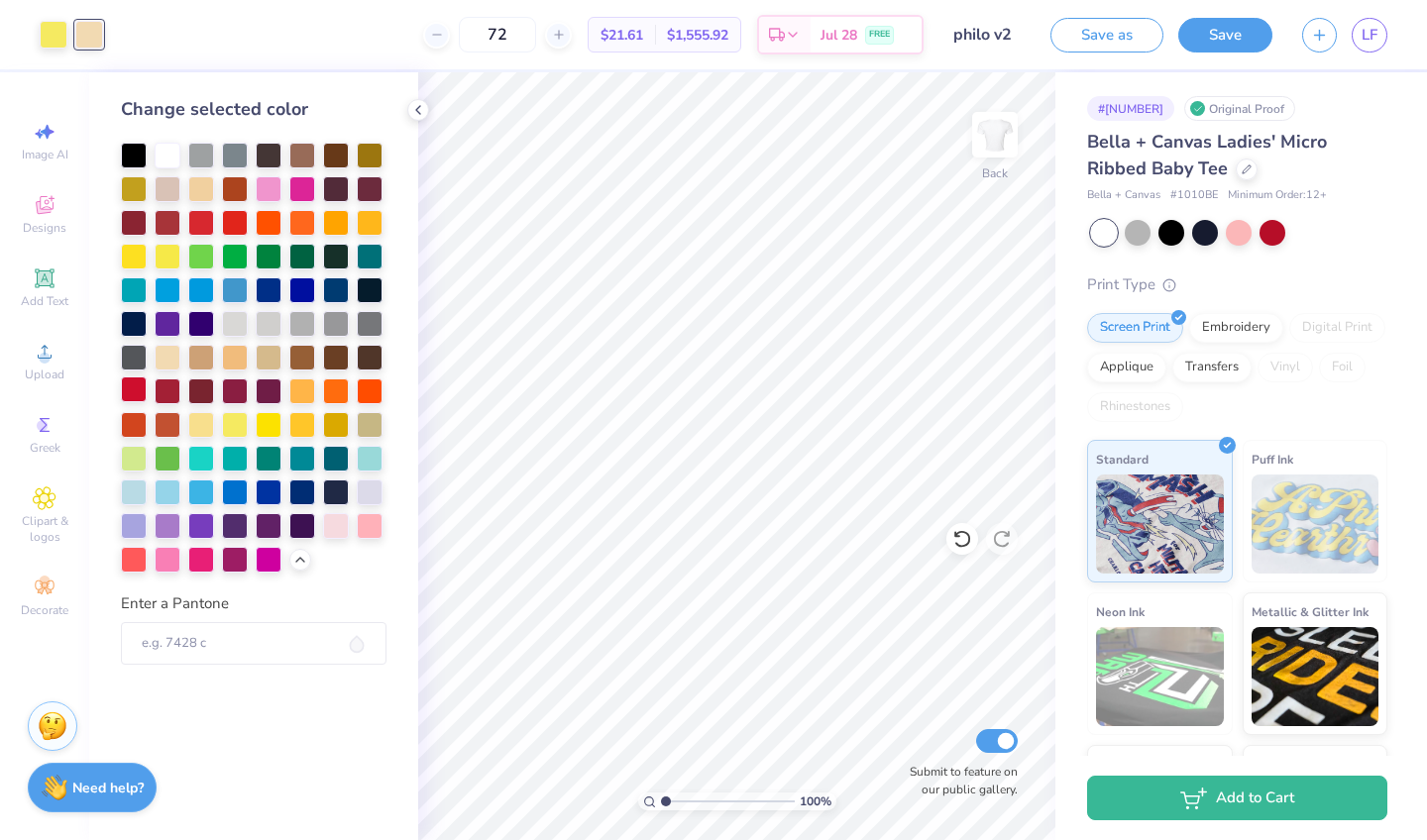 click at bounding box center (134, 389) 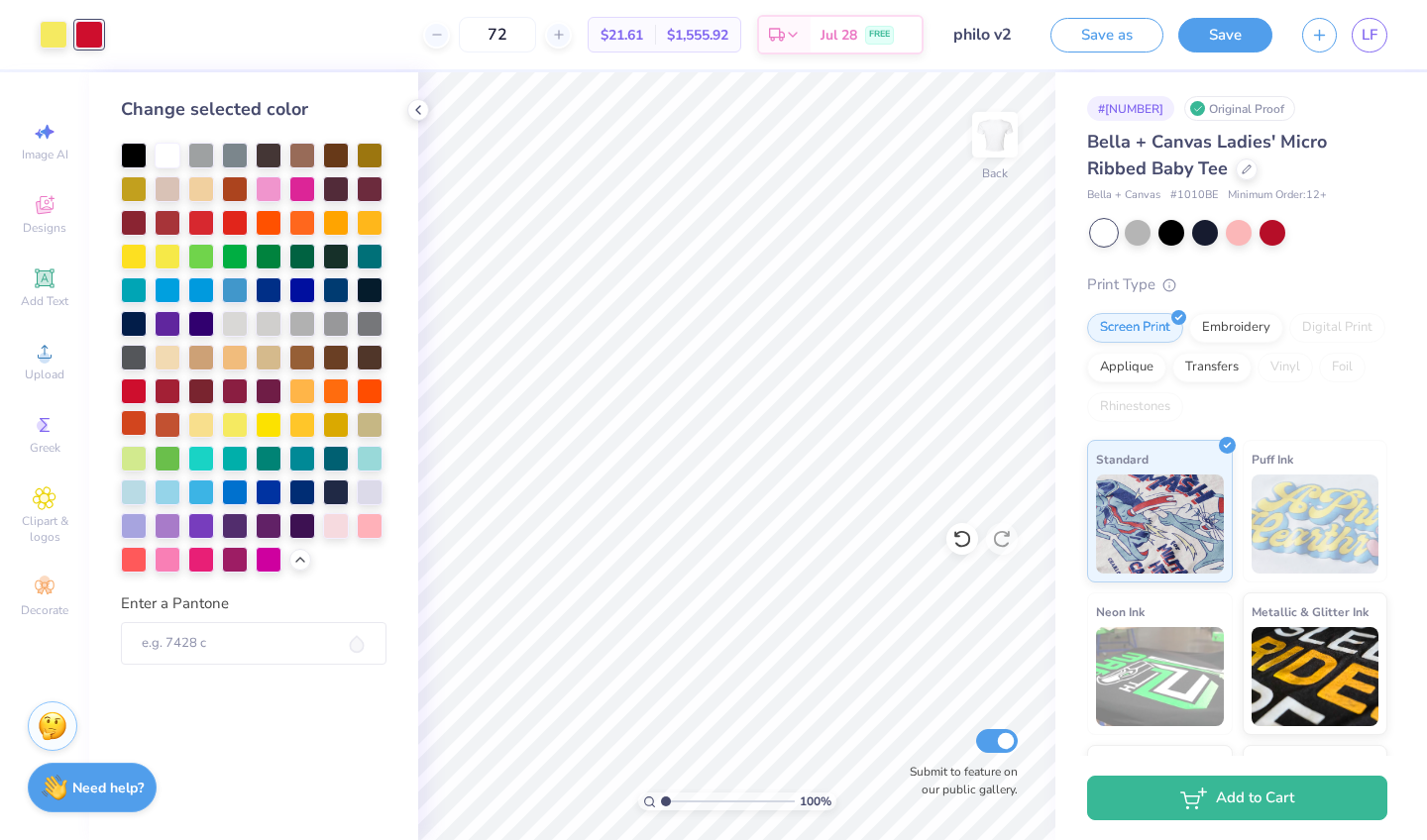 click at bounding box center (134, 423) 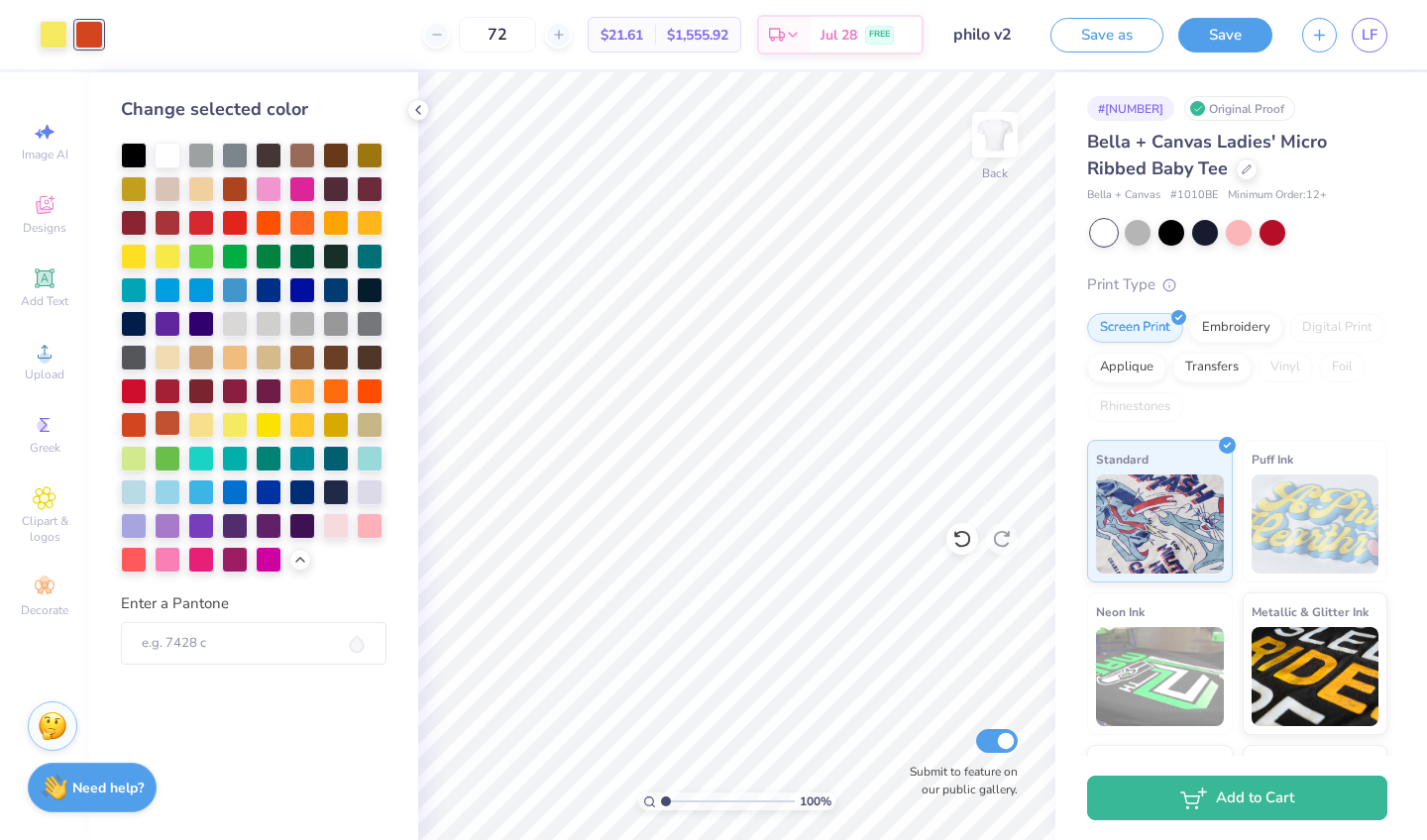 click at bounding box center (167, 423) 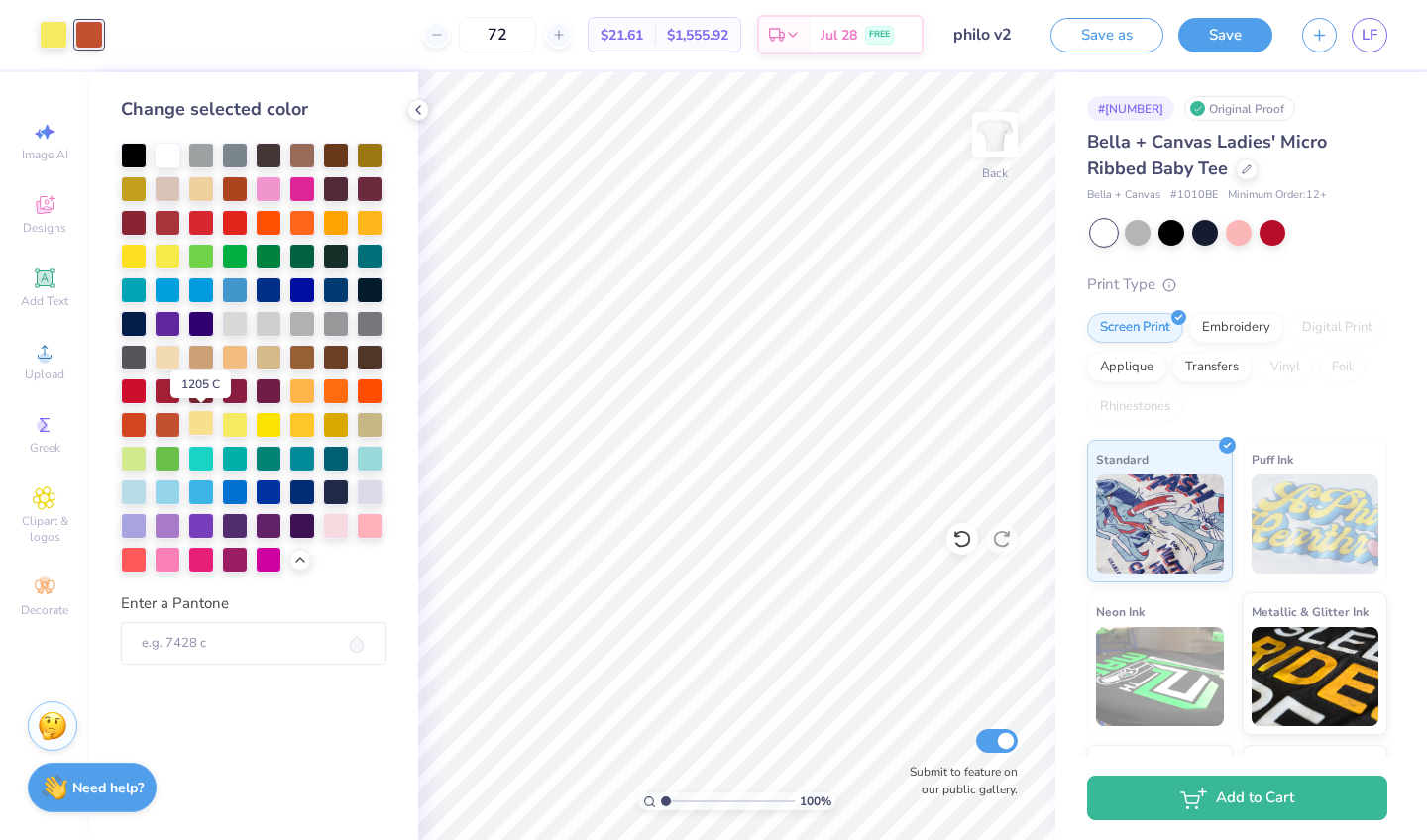 click at bounding box center (201, 423) 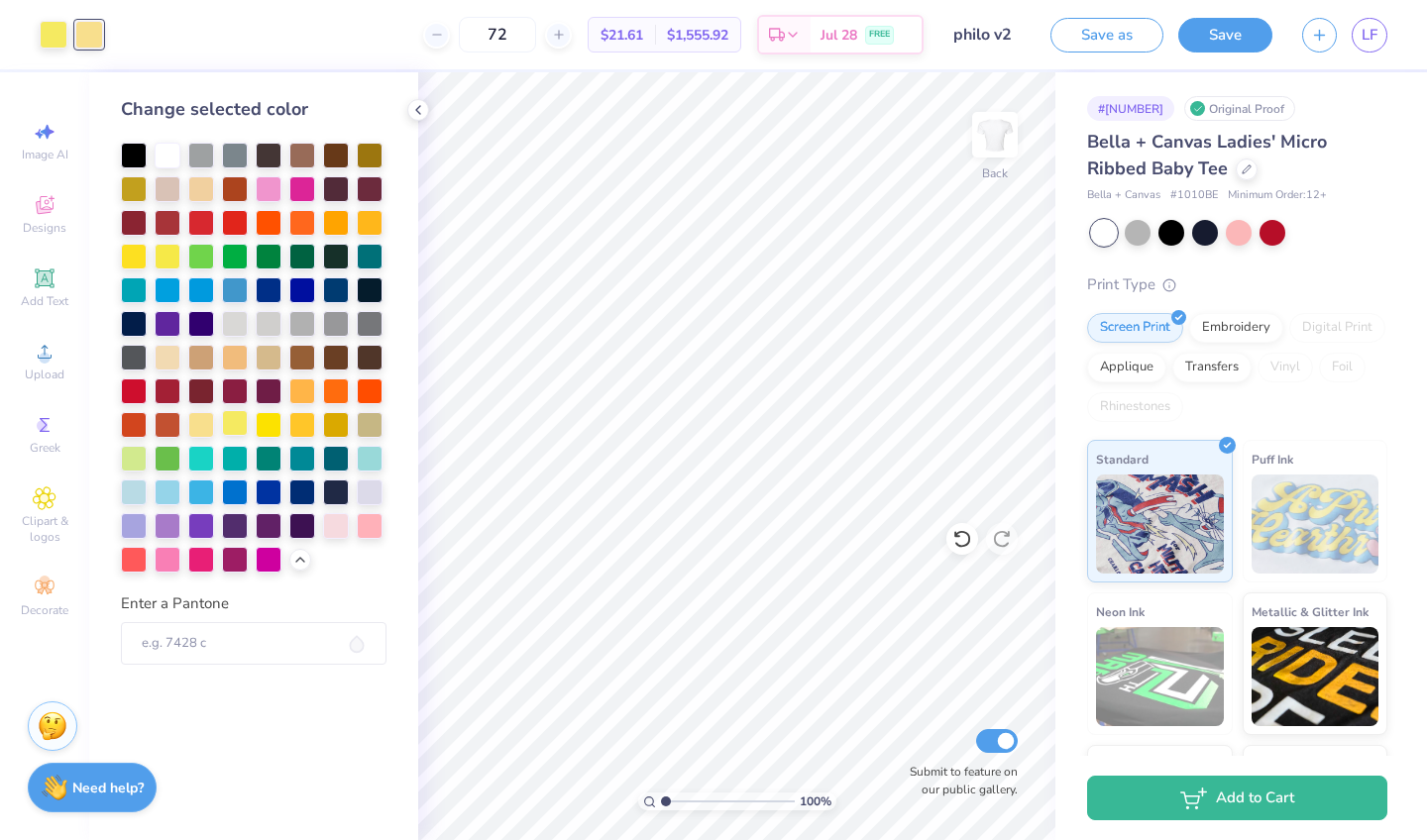 click at bounding box center (235, 423) 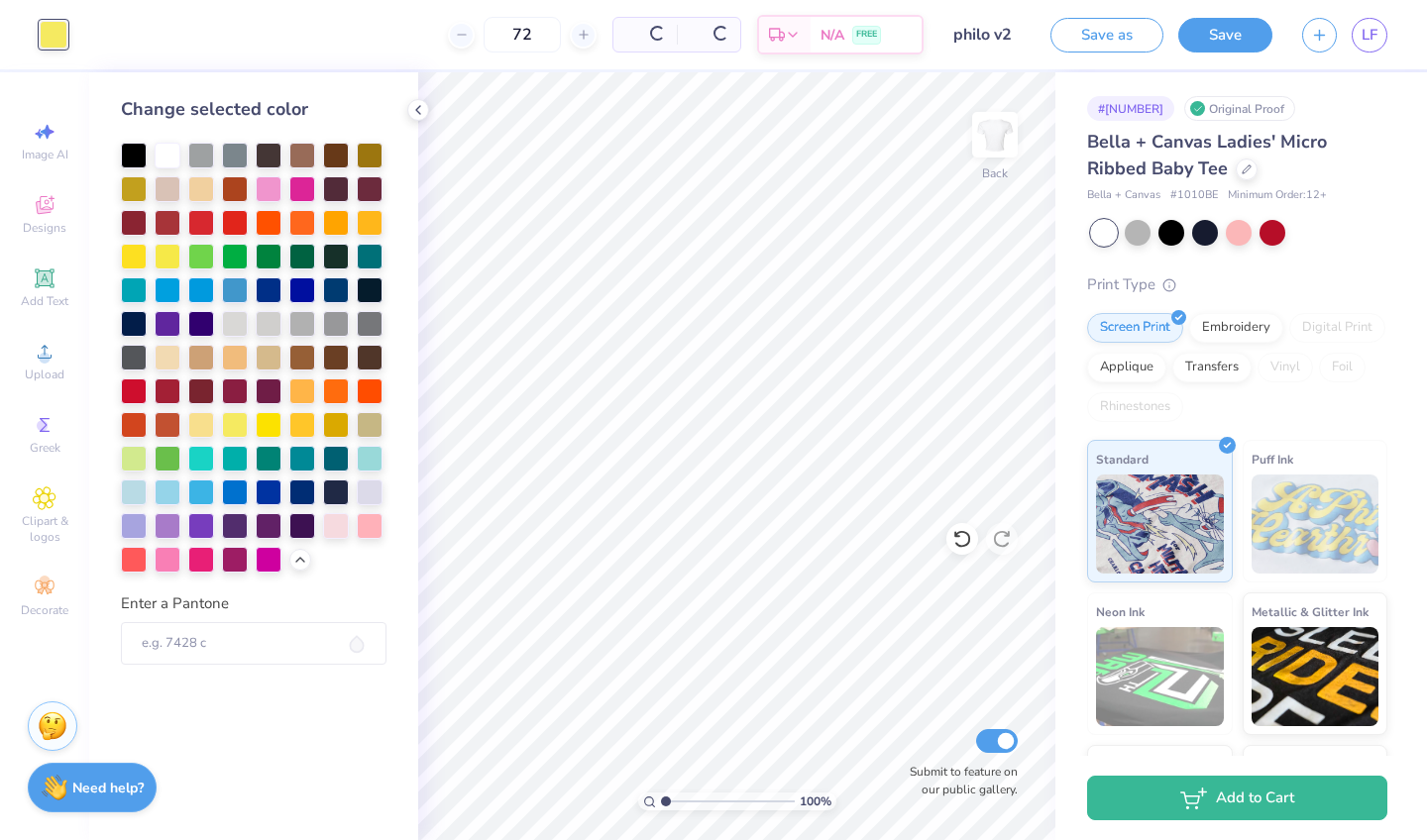 click at bounding box center [254, 358] 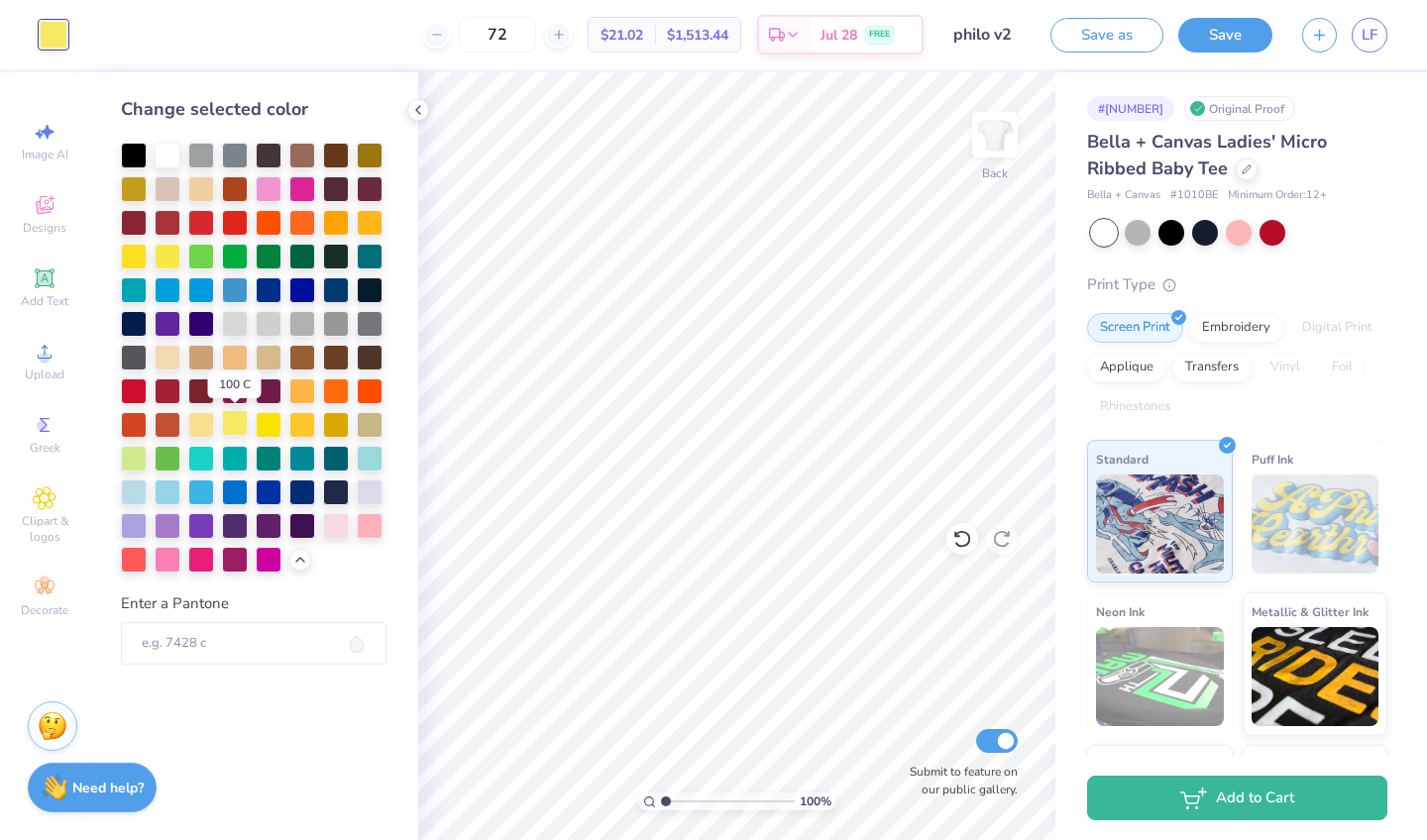 click at bounding box center [235, 423] 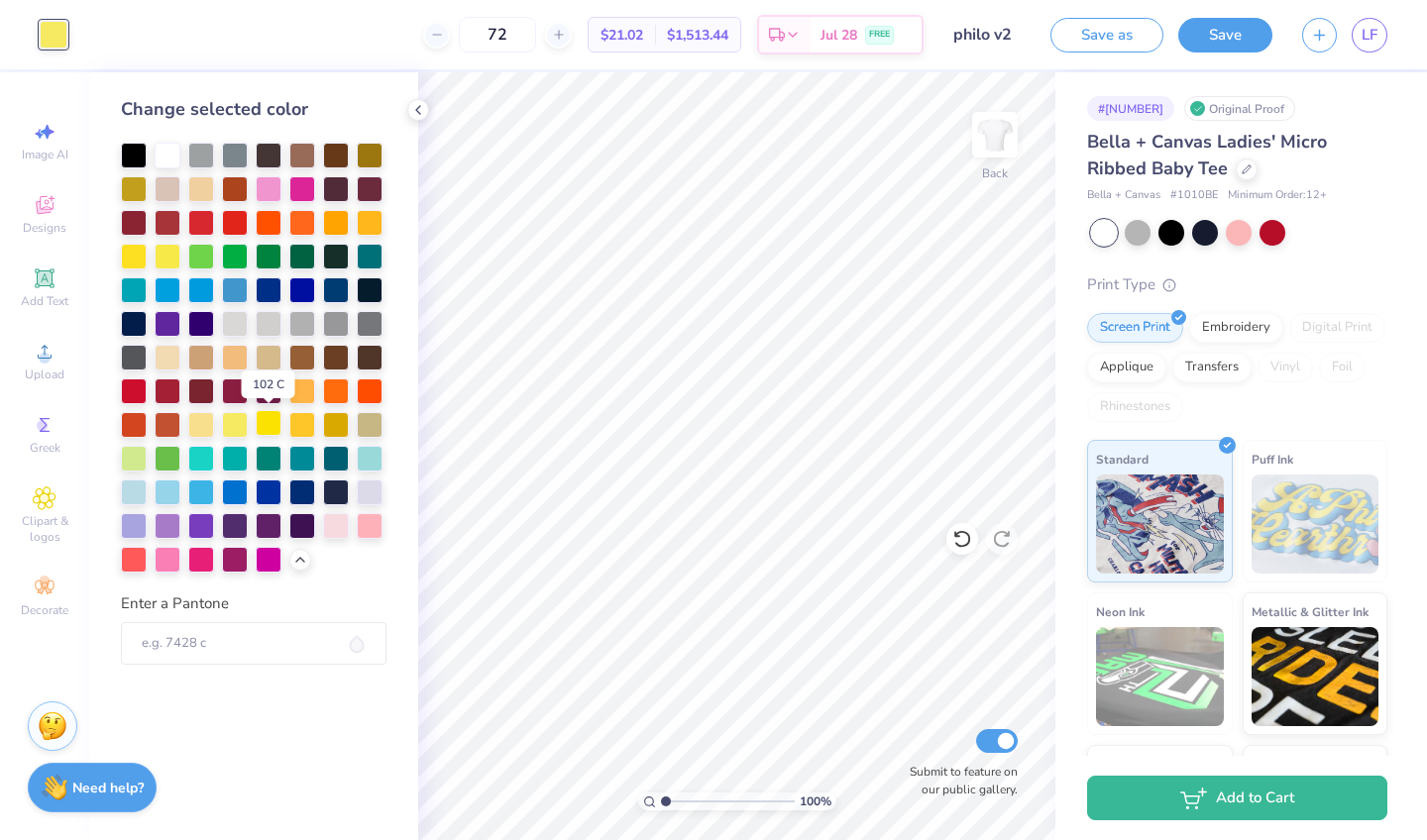click at bounding box center [269, 423] 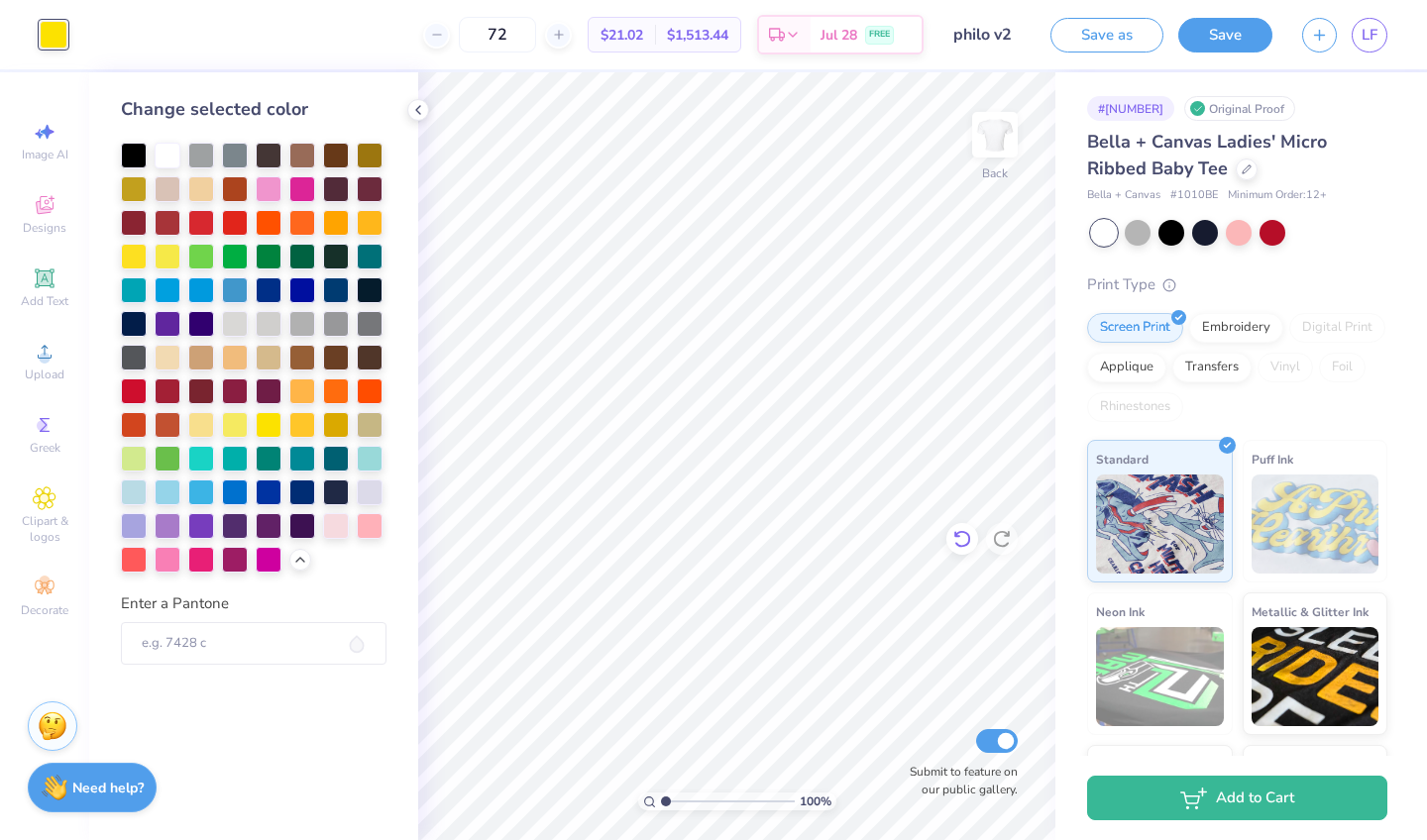 click 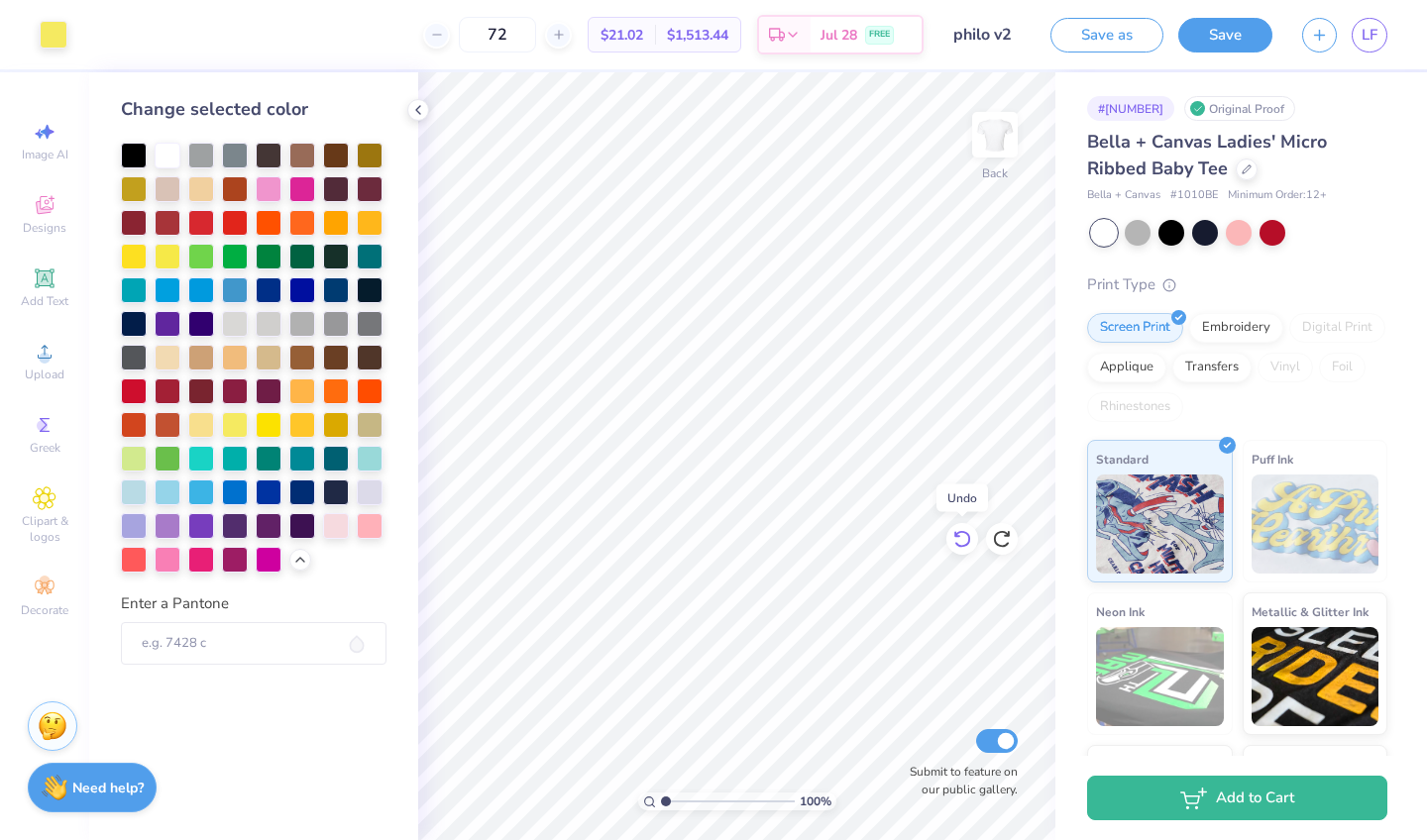 click 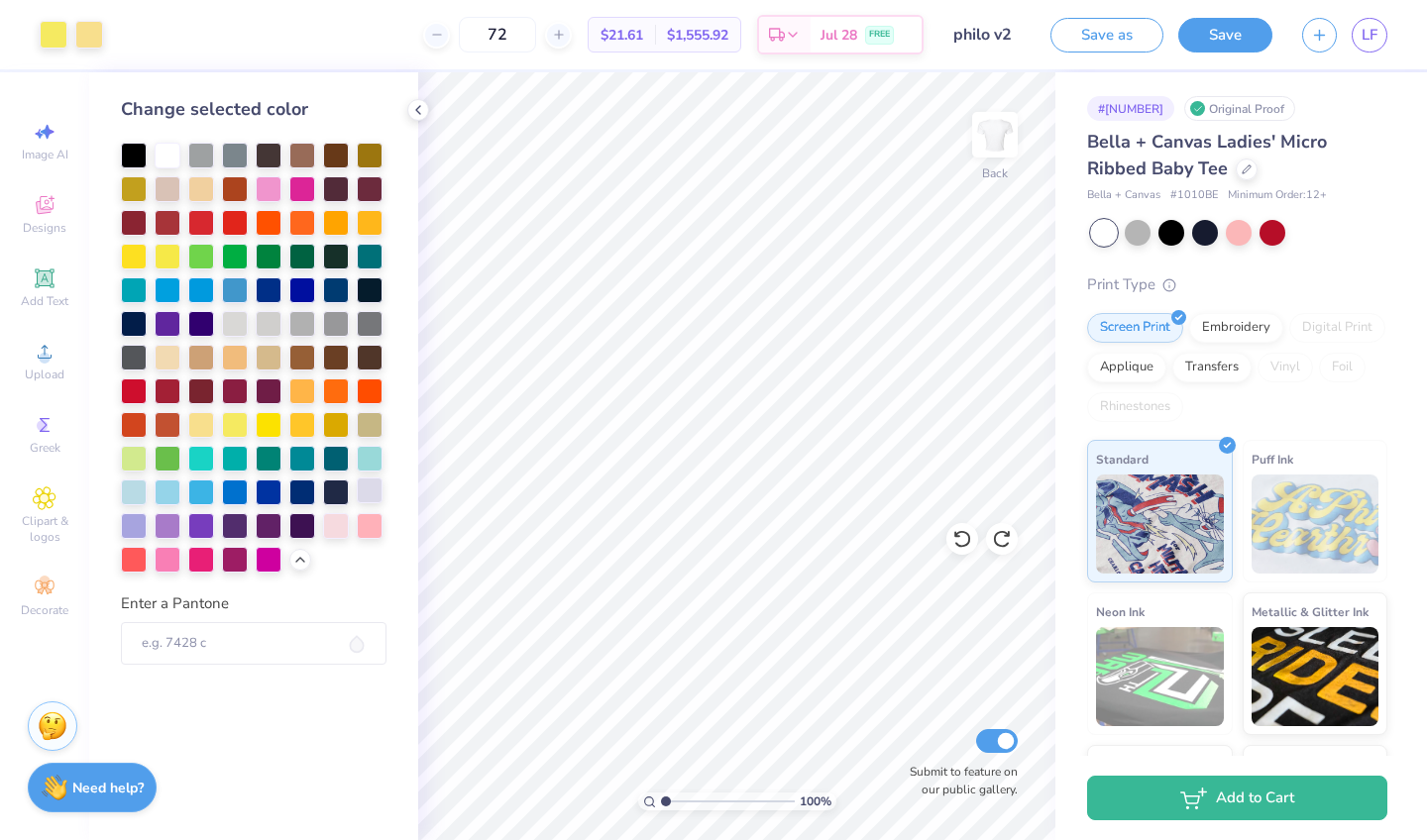 click at bounding box center [370, 490] 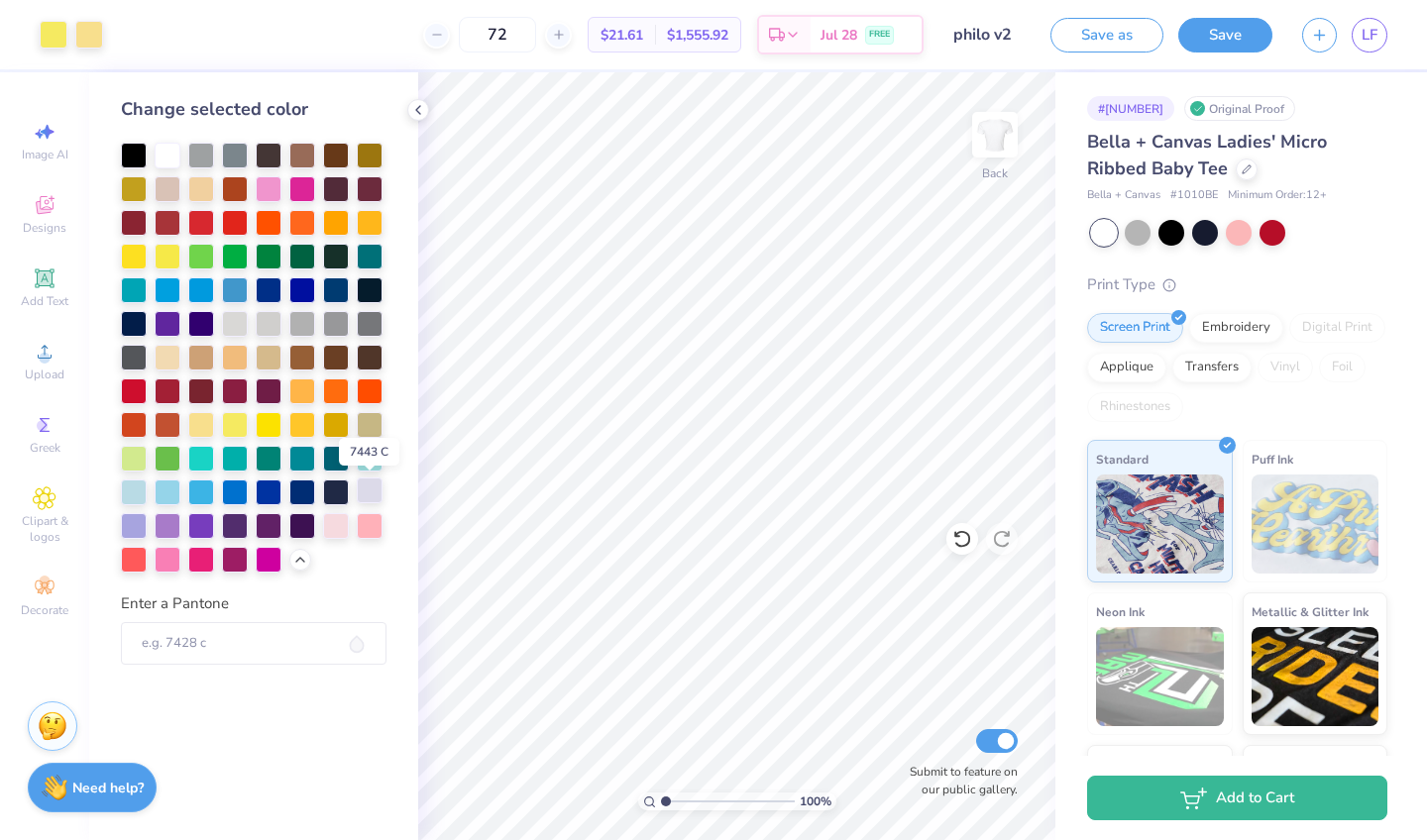 click at bounding box center (370, 490) 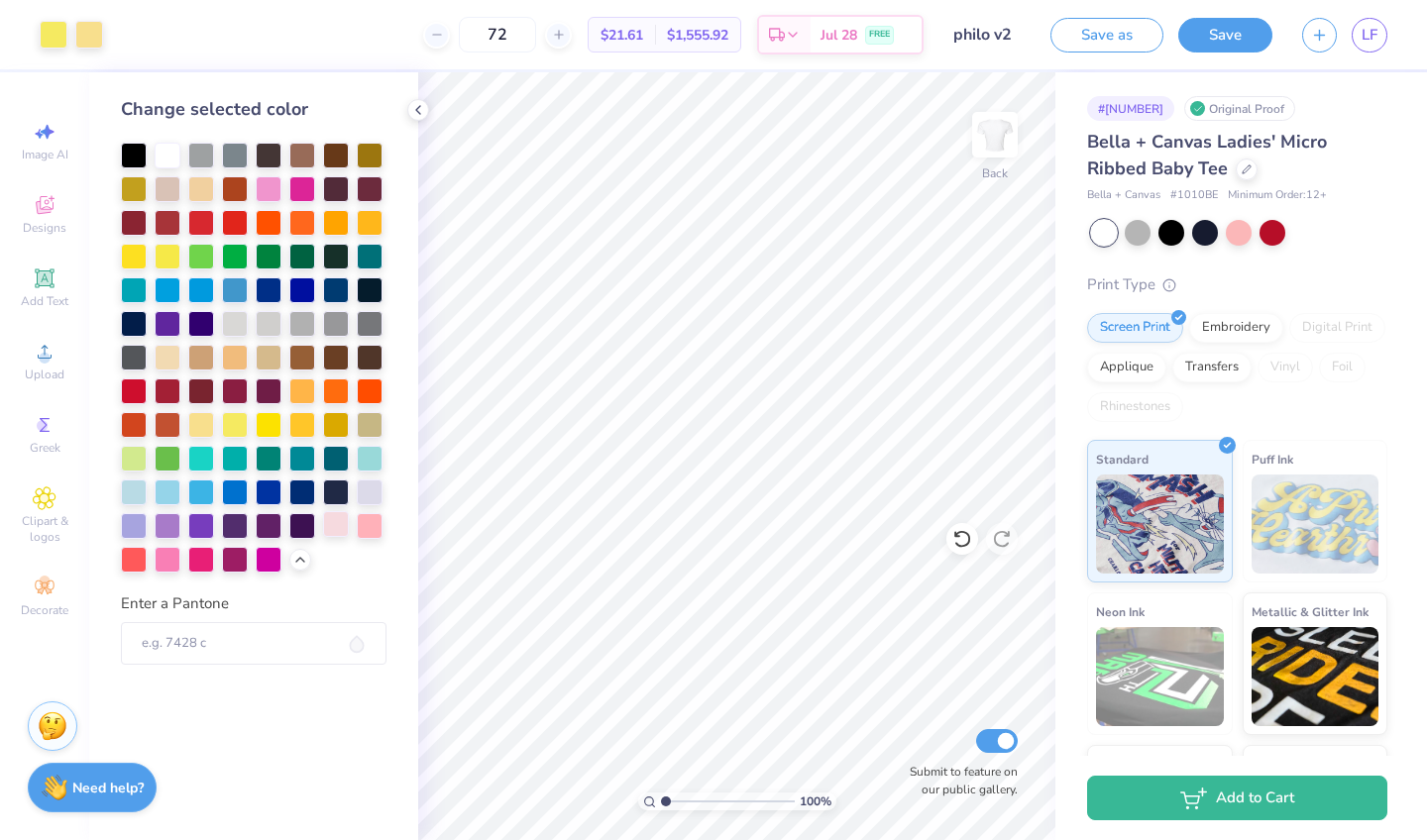 click at bounding box center (336, 524) 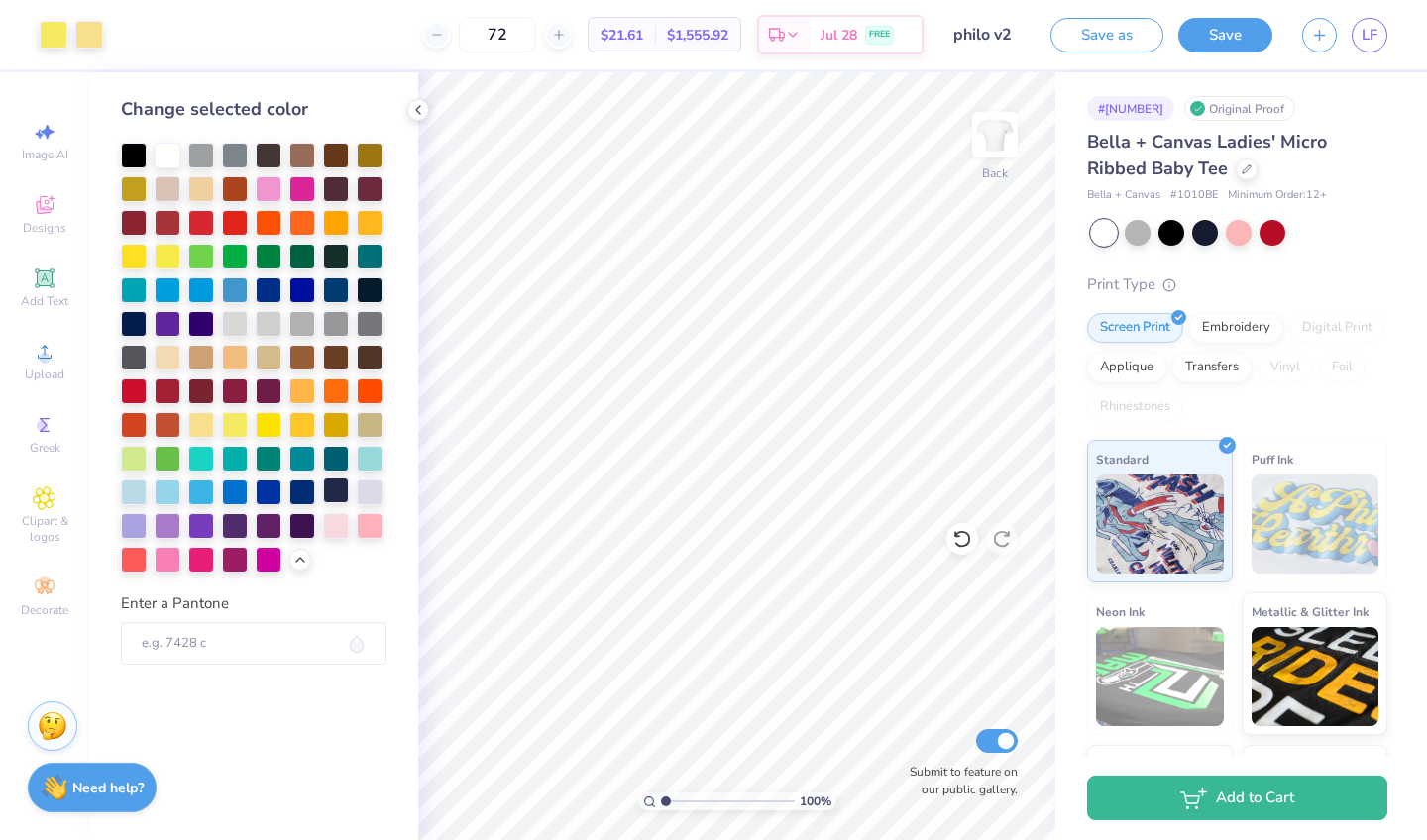 click at bounding box center [336, 490] 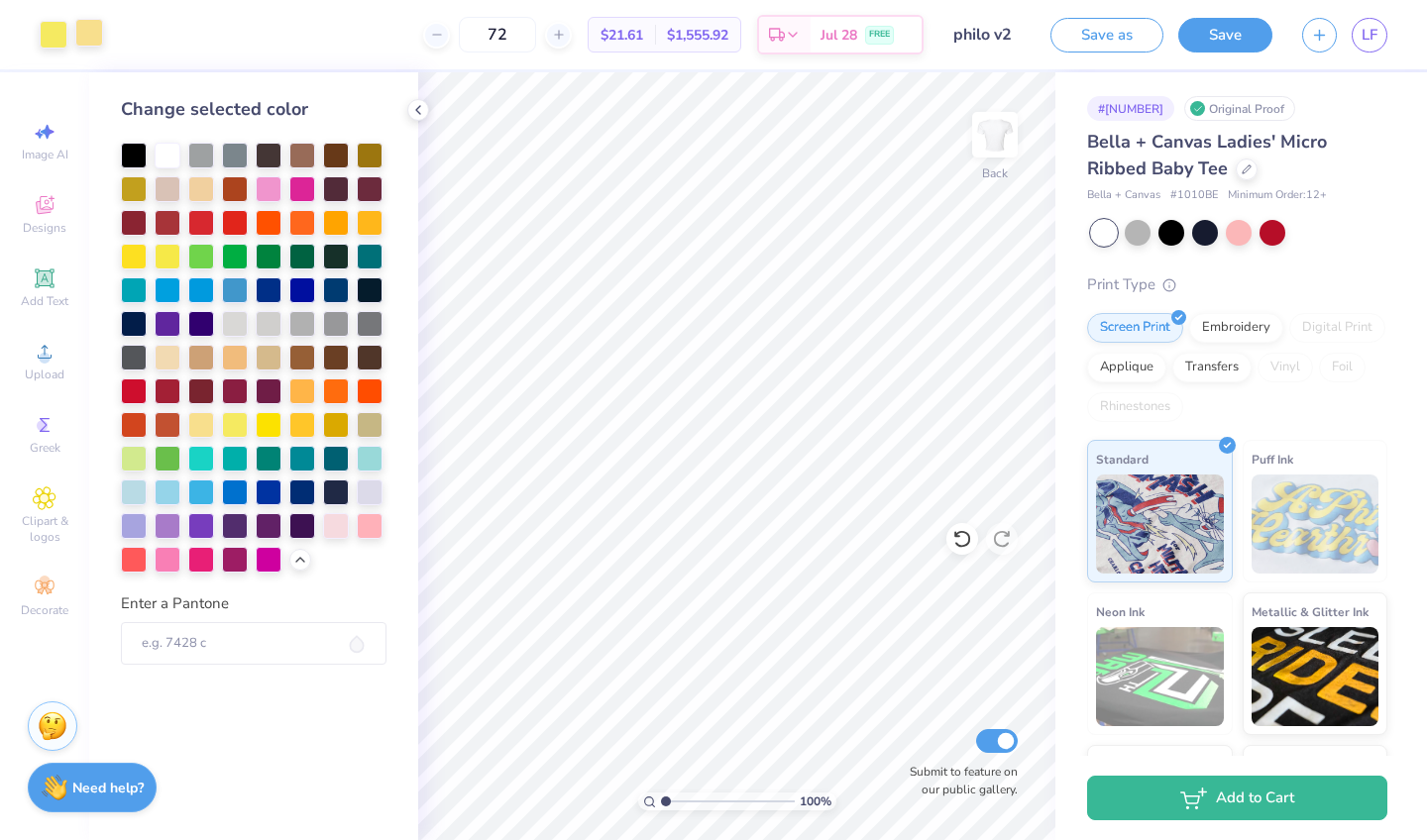 click at bounding box center [89, 33] 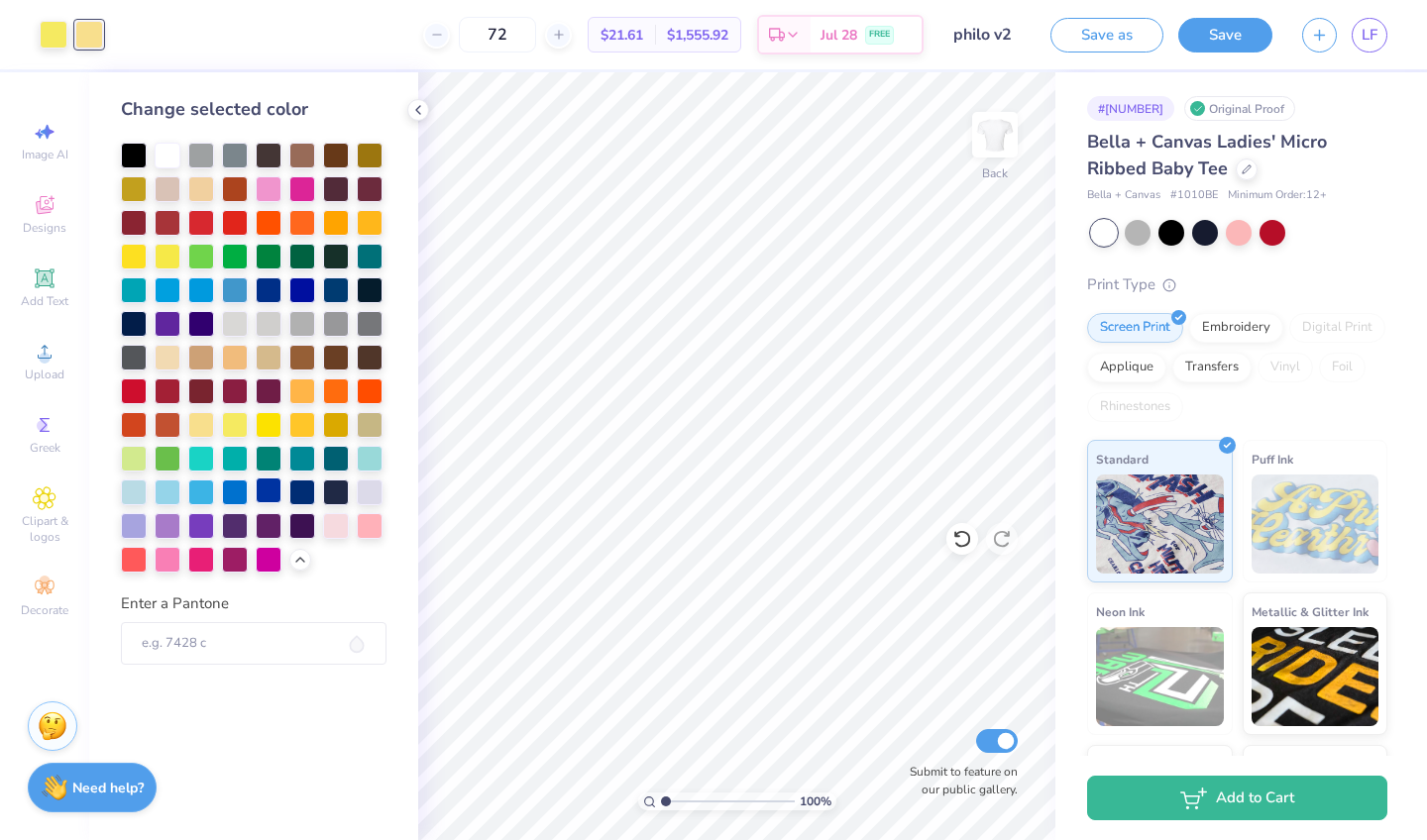 click at bounding box center (269, 490) 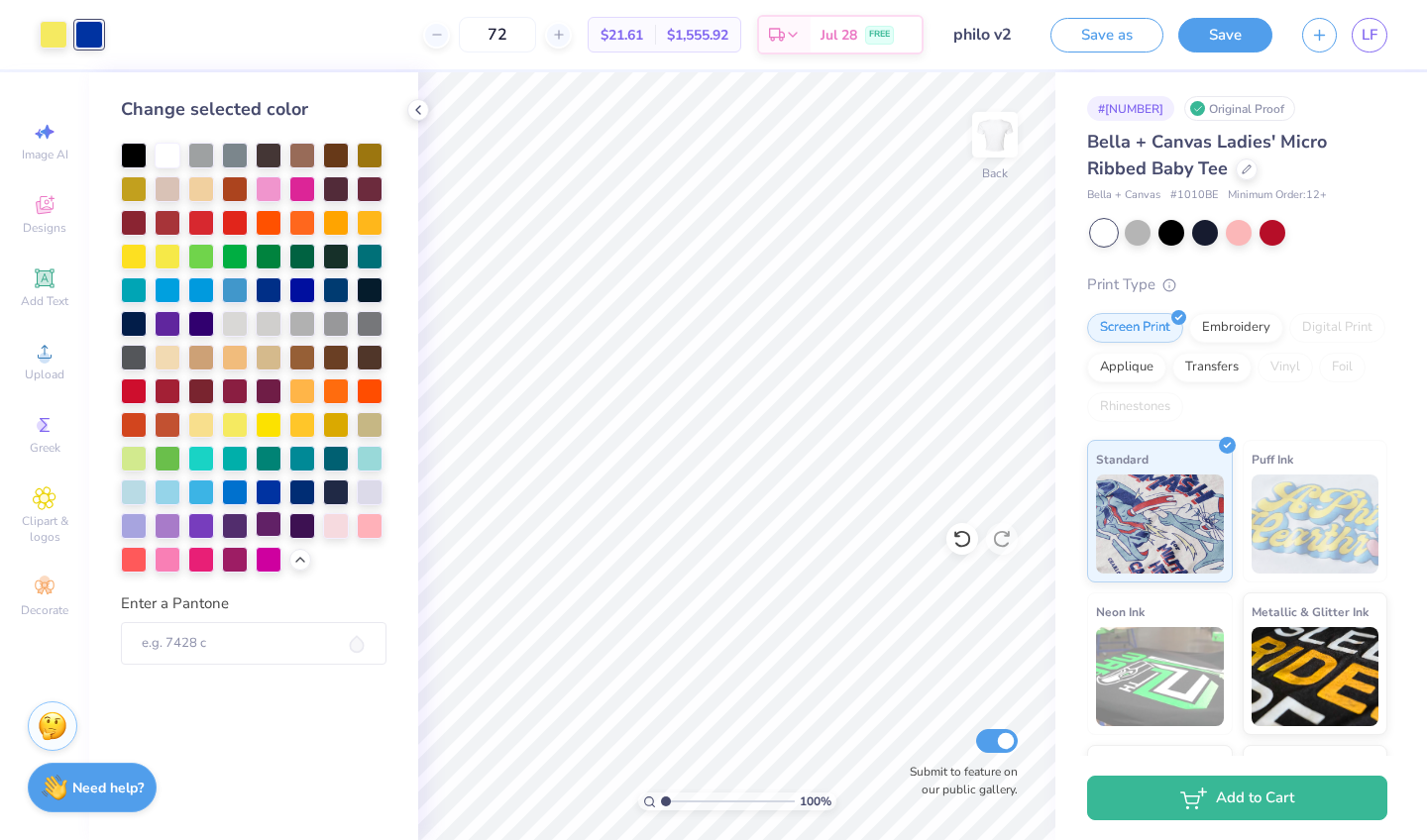 click at bounding box center (269, 524) 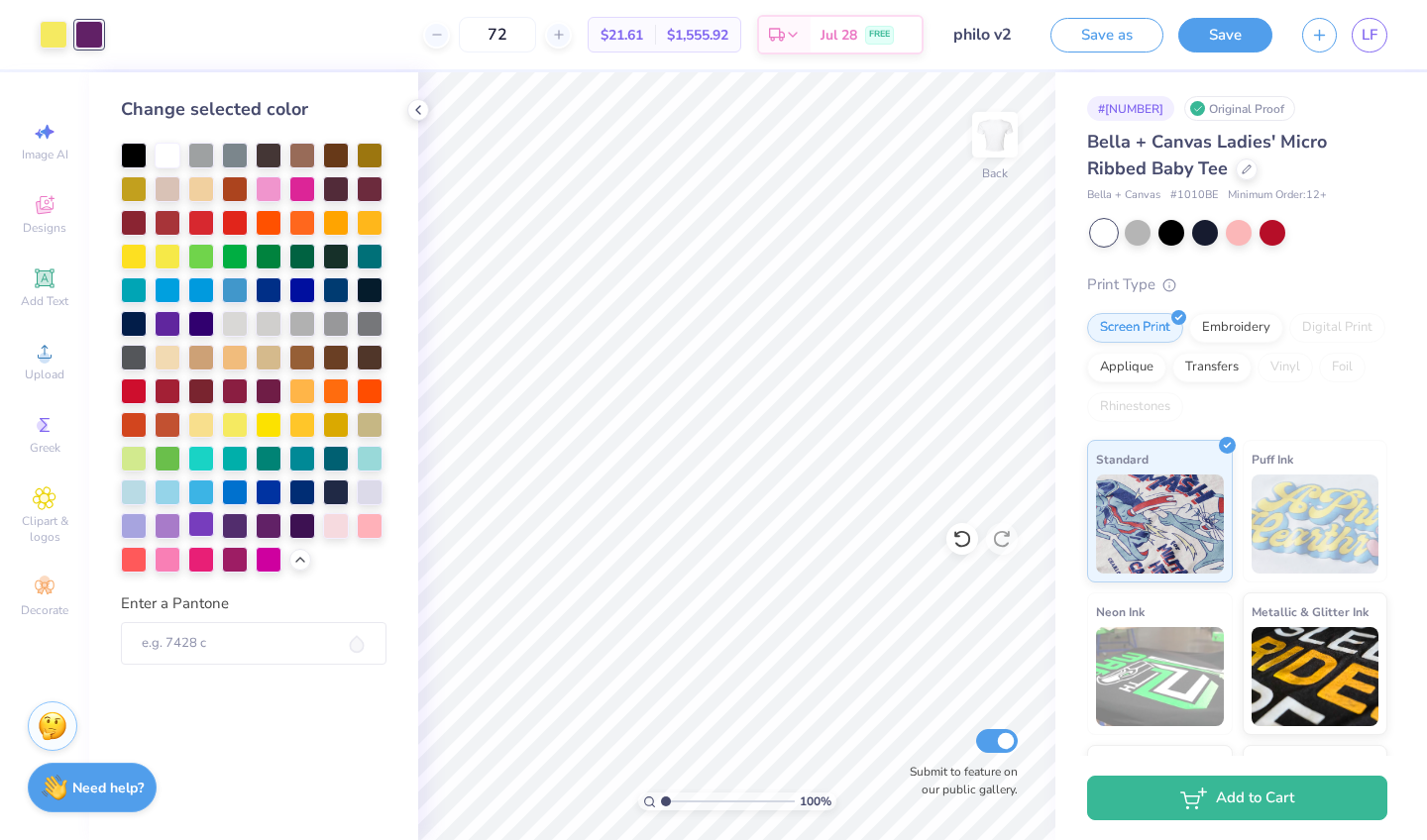 click at bounding box center (201, 524) 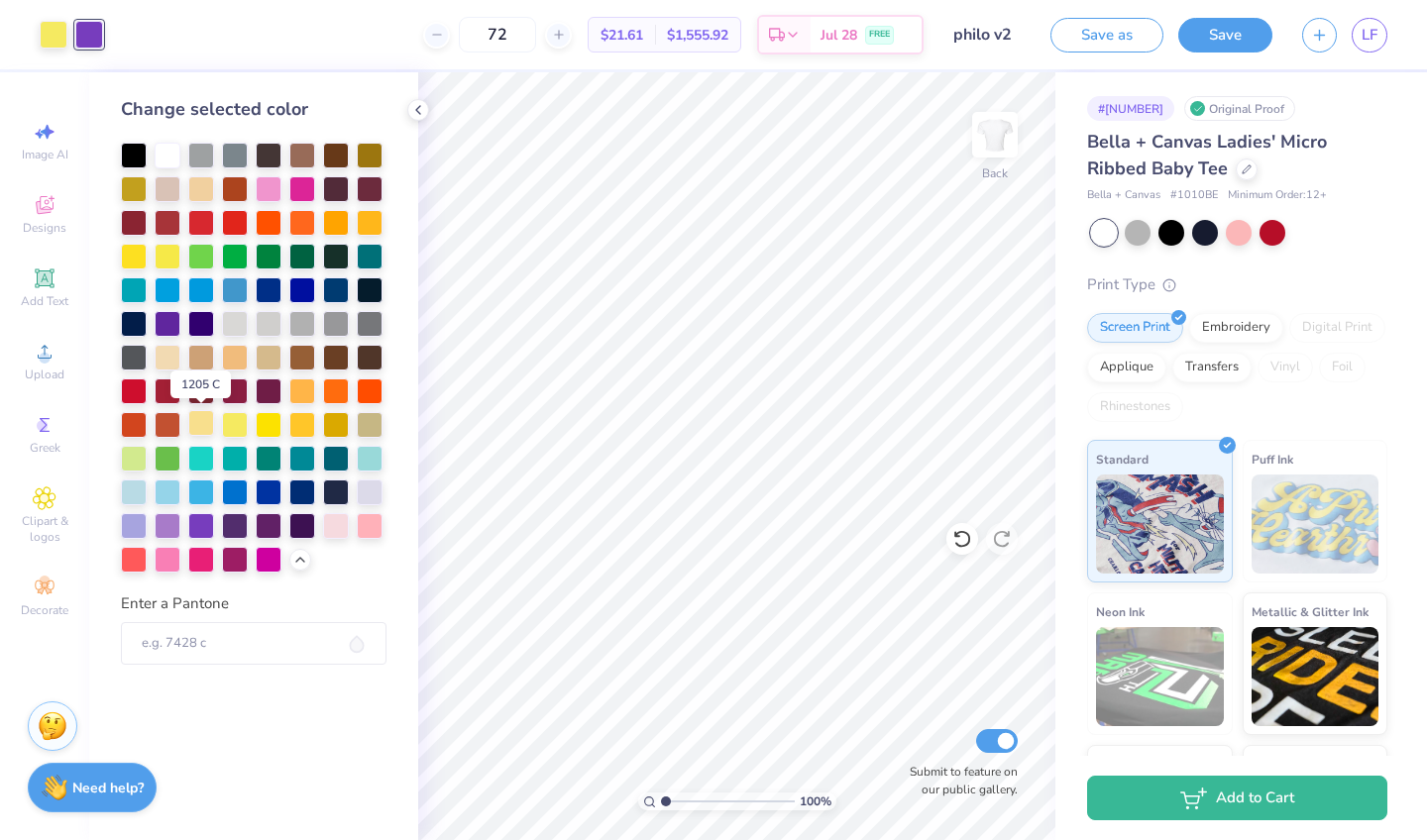 click at bounding box center (201, 423) 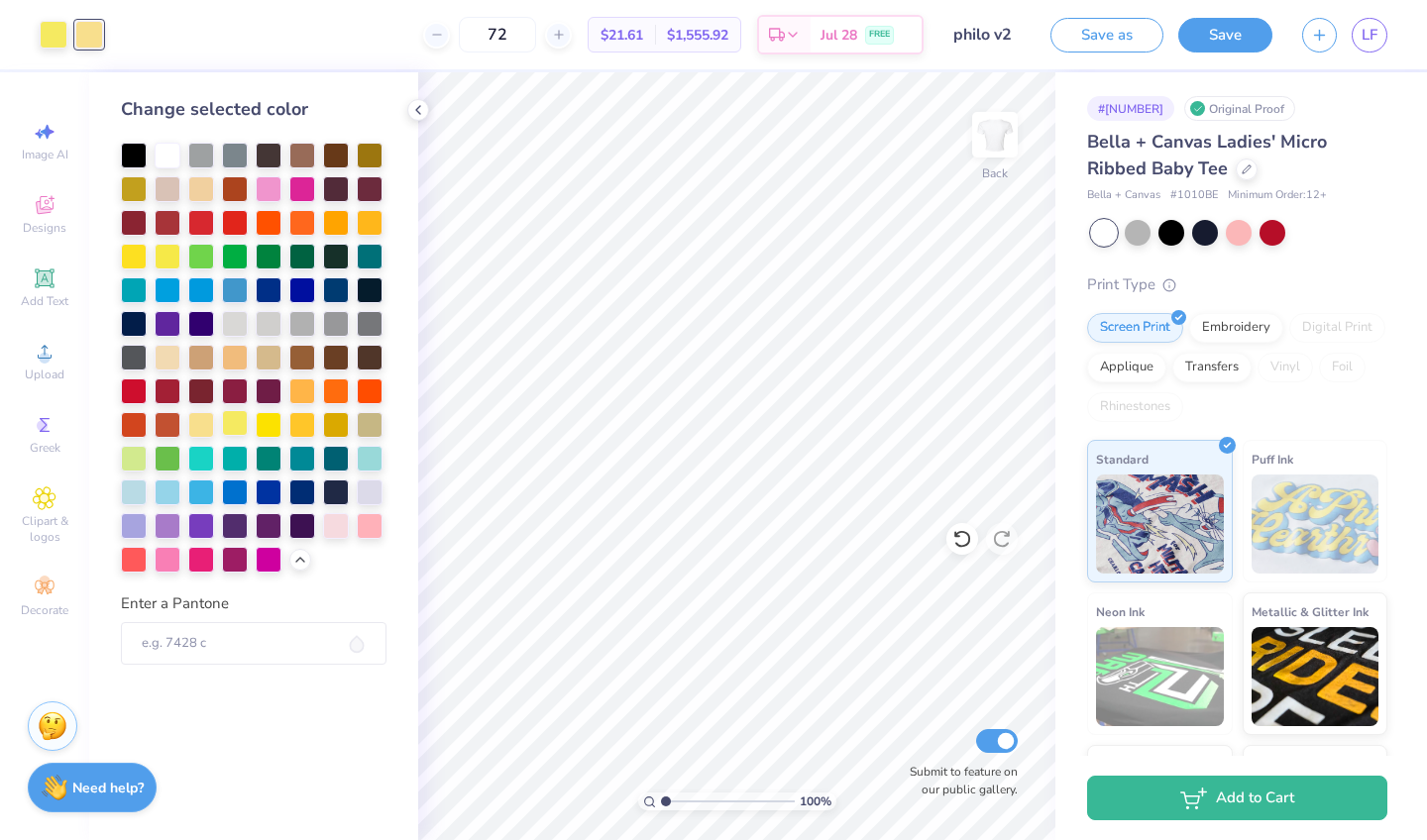 click at bounding box center (235, 423) 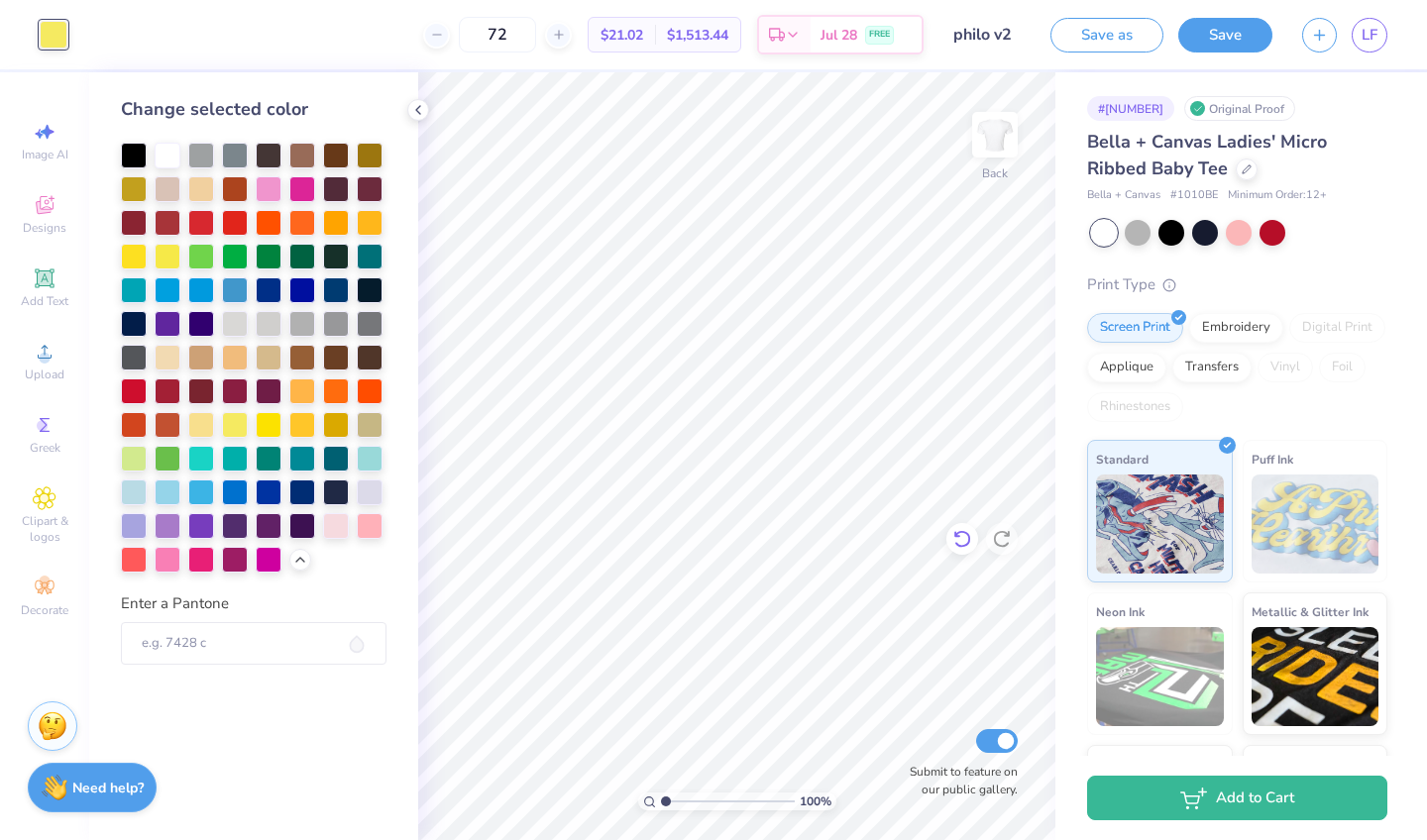 click 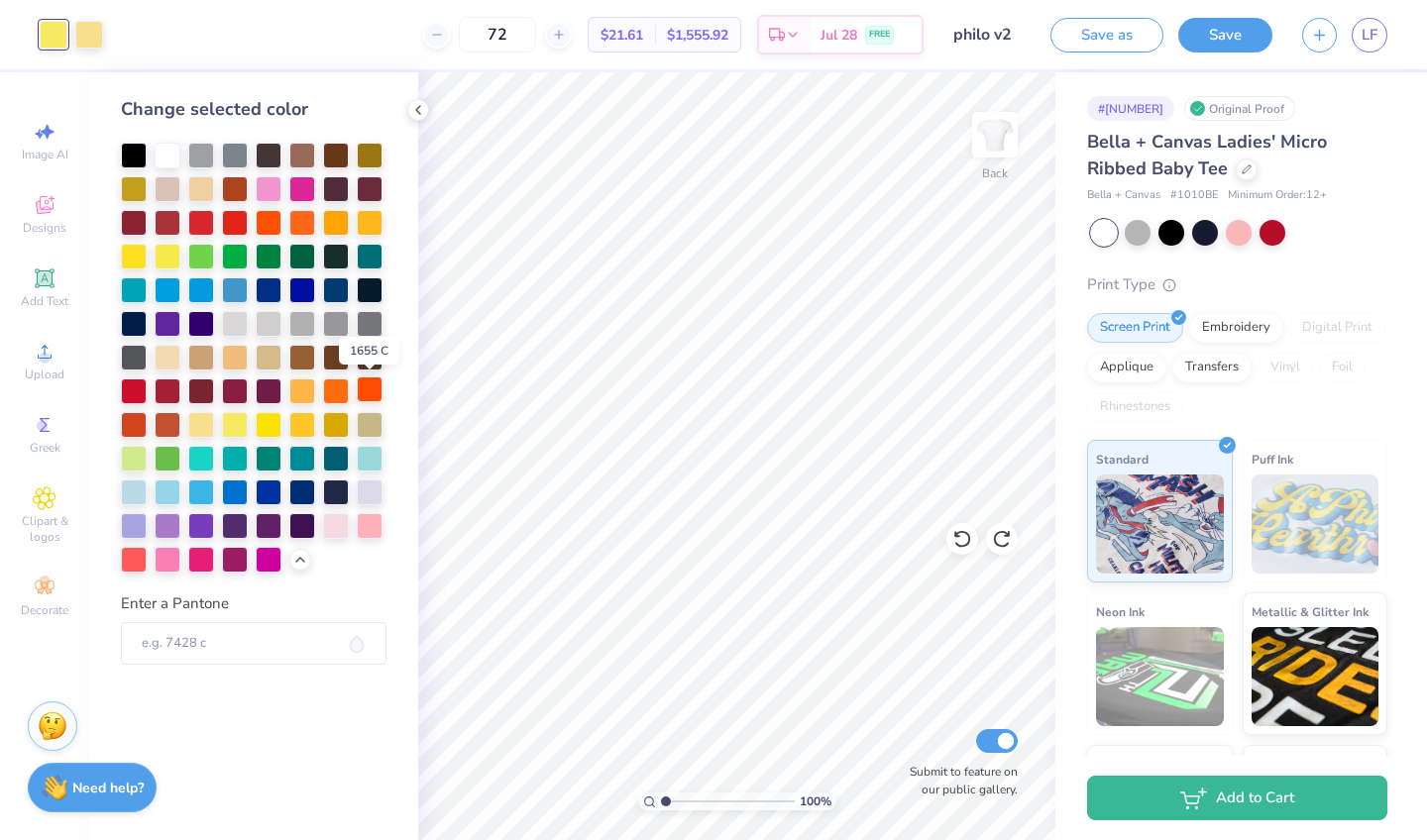 click at bounding box center (370, 389) 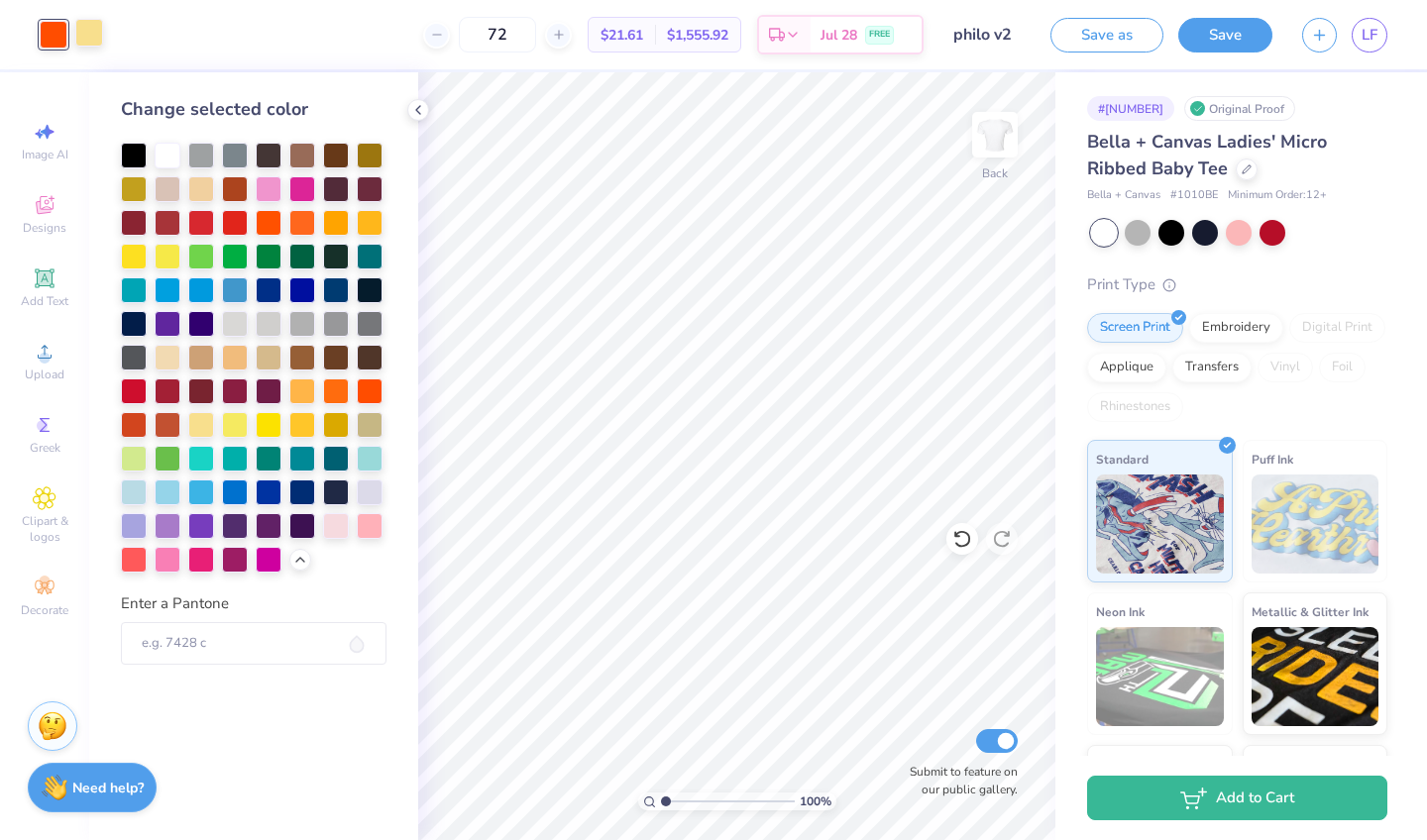 click at bounding box center (89, 33) 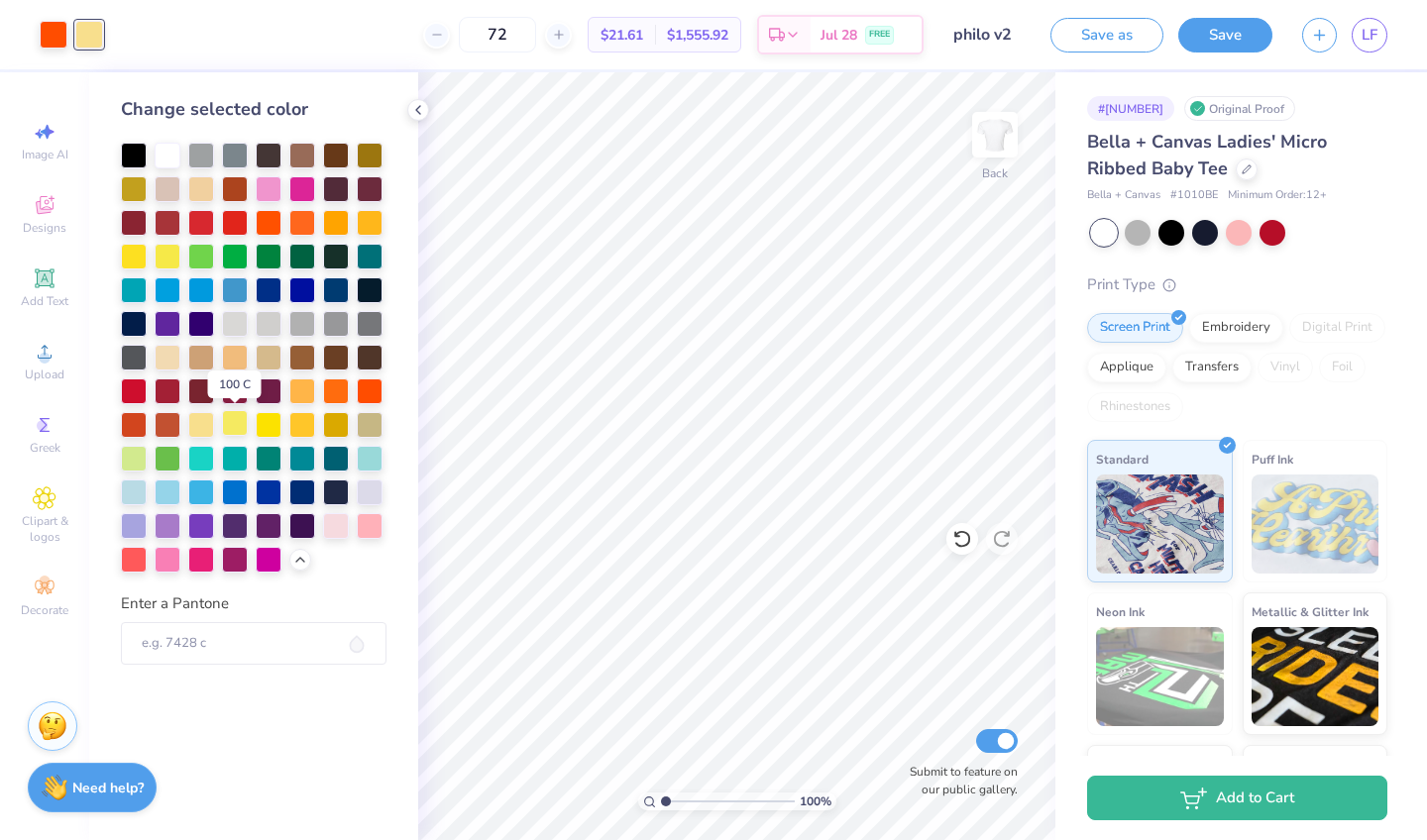 click at bounding box center [235, 423] 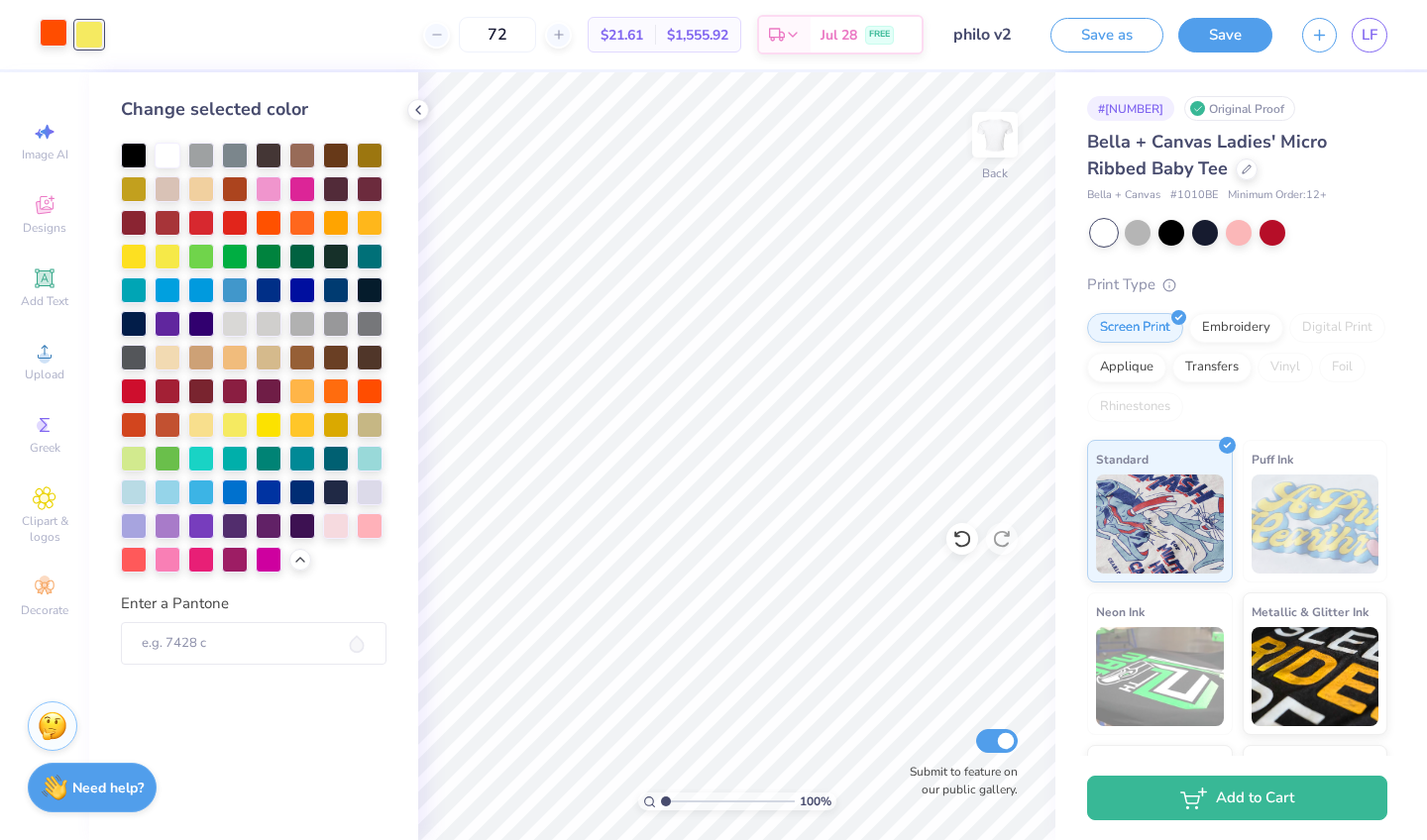 click at bounding box center (54, 33) 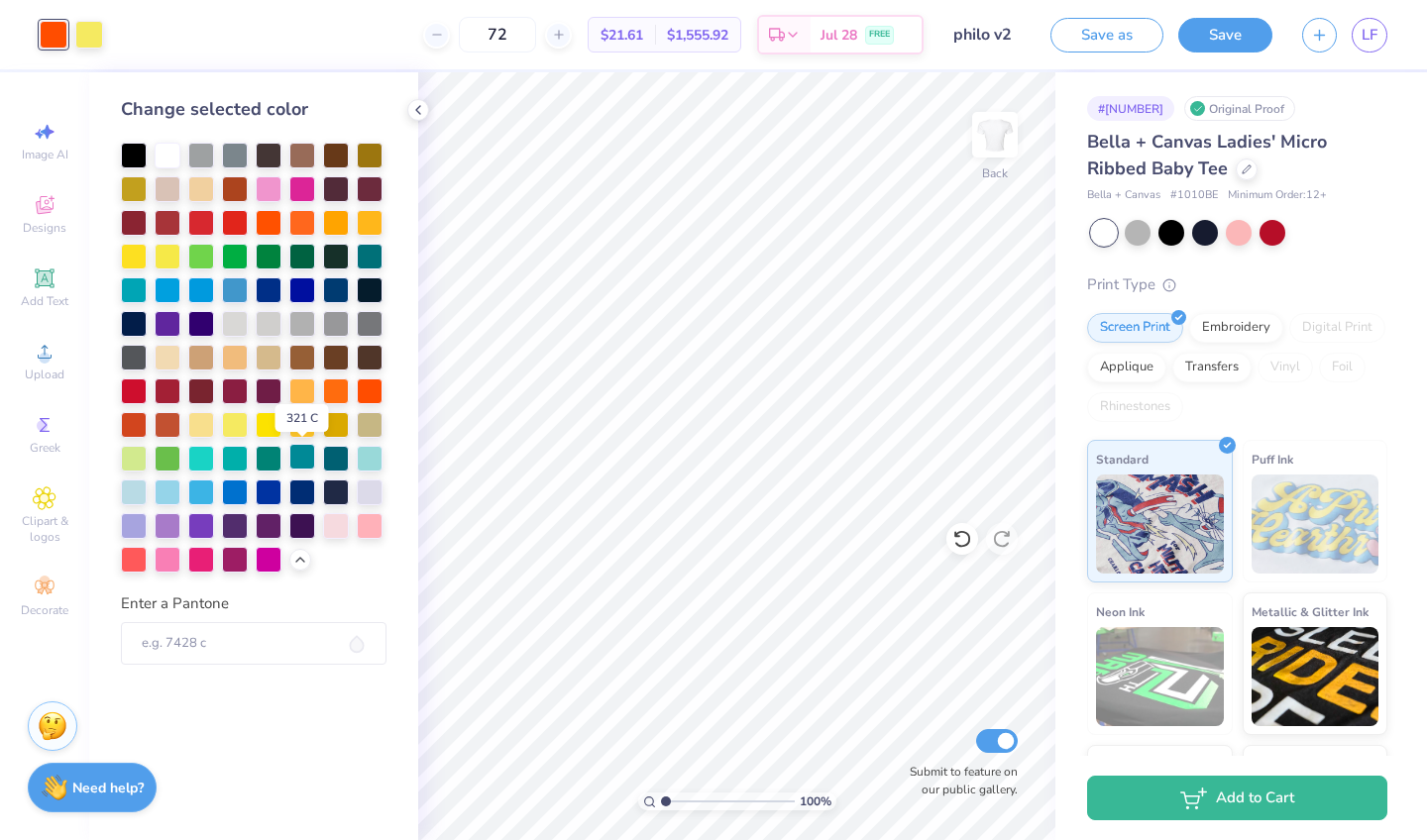 click at bounding box center (302, 457) 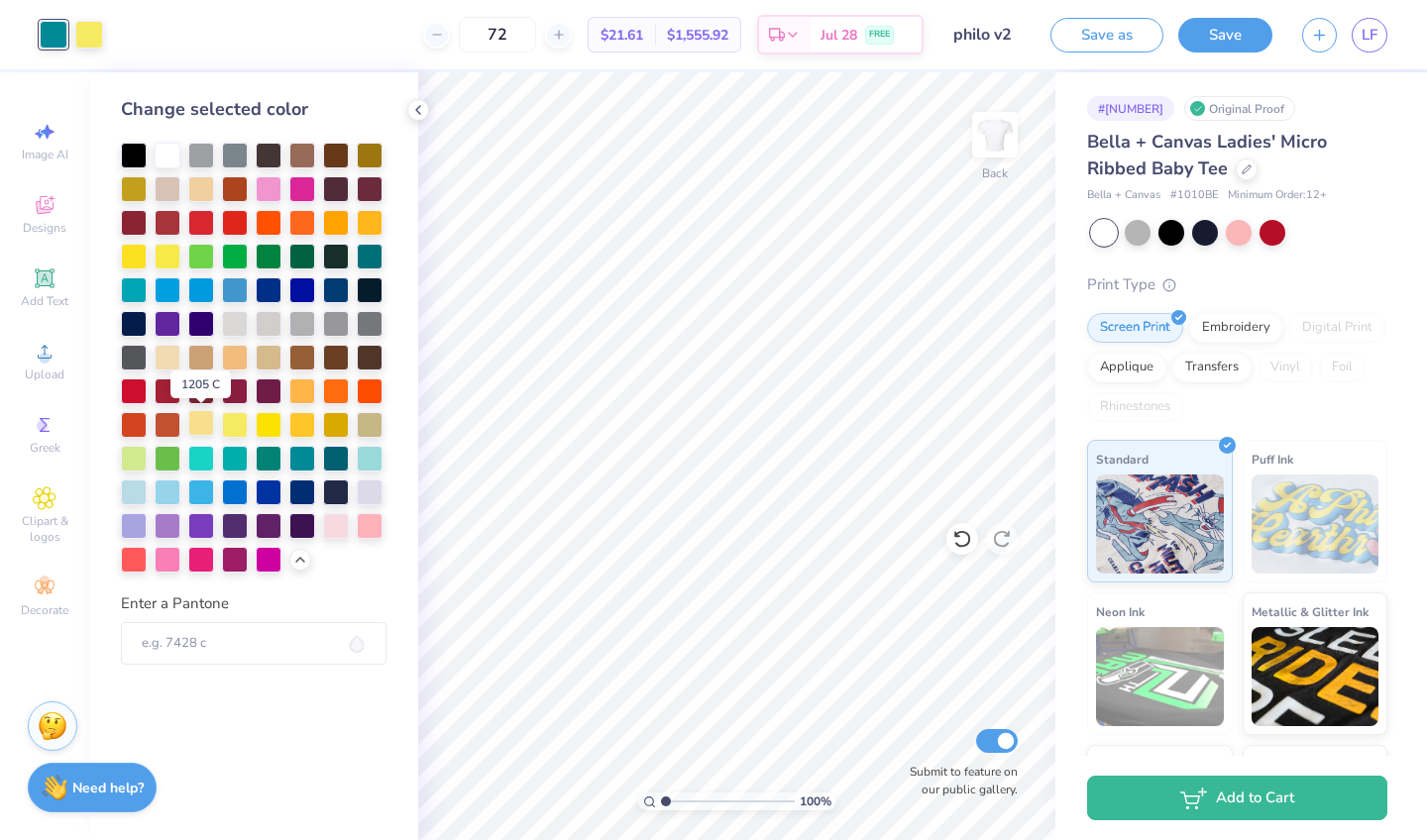click at bounding box center [201, 423] 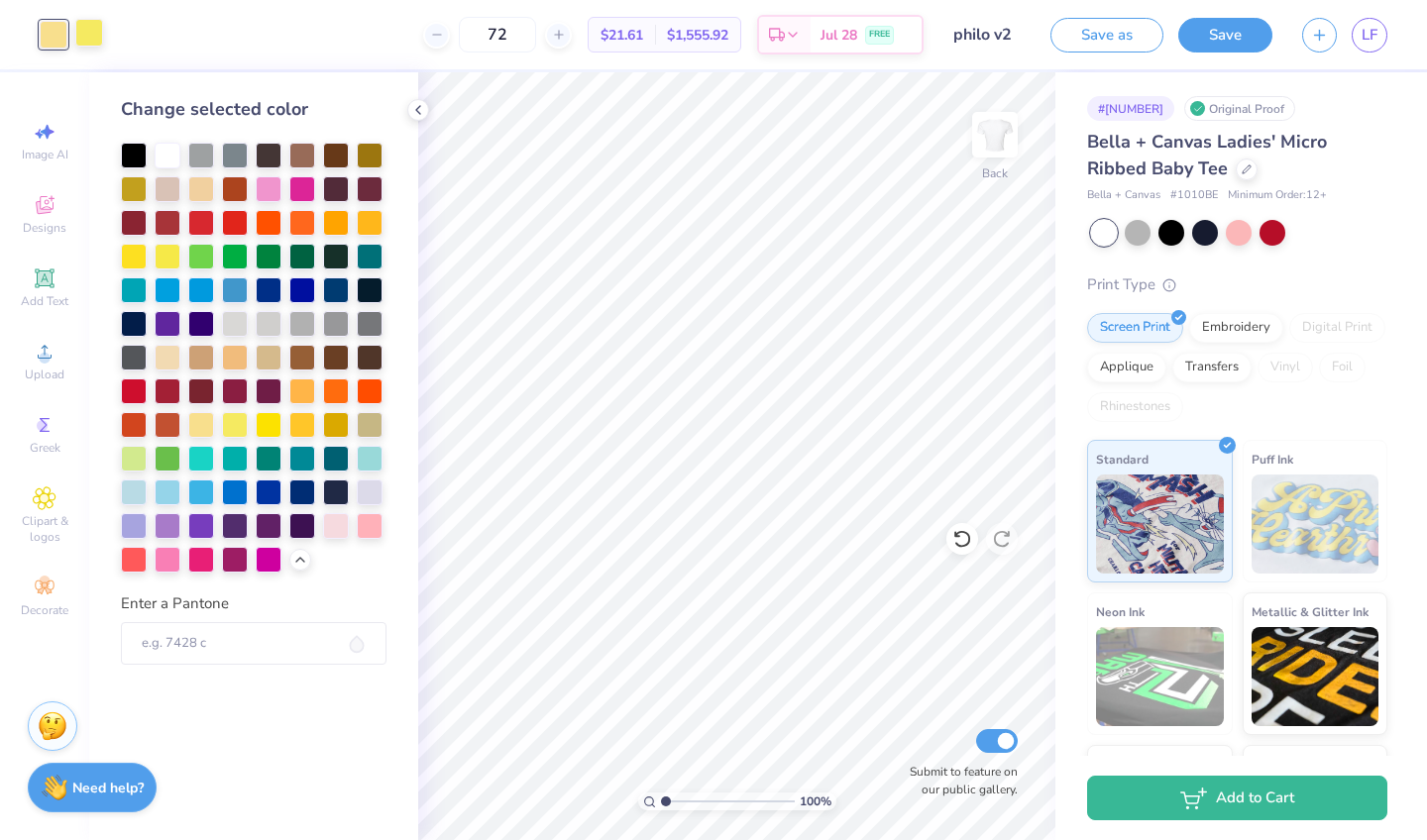 click at bounding box center [89, 33] 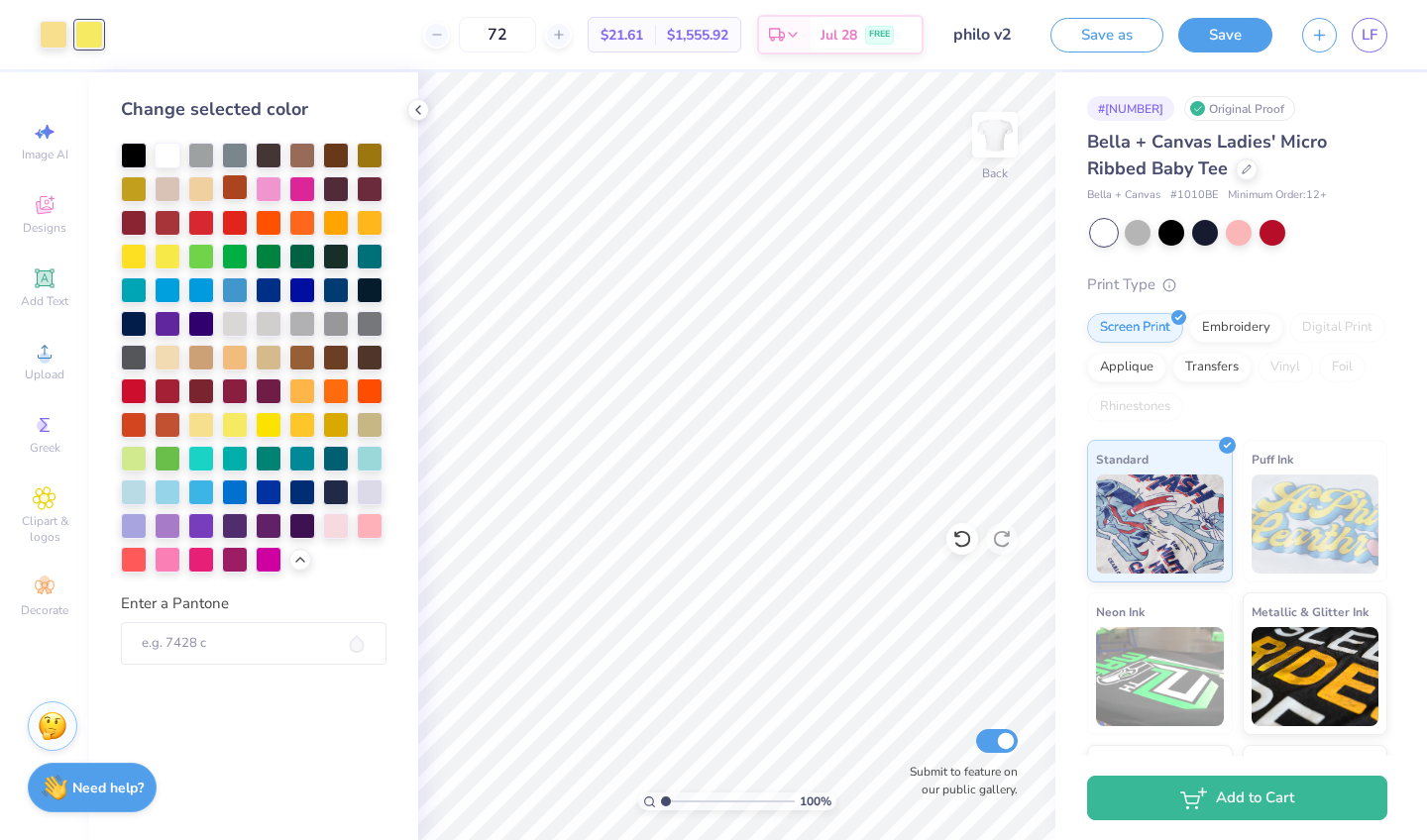 click at bounding box center [235, 187] 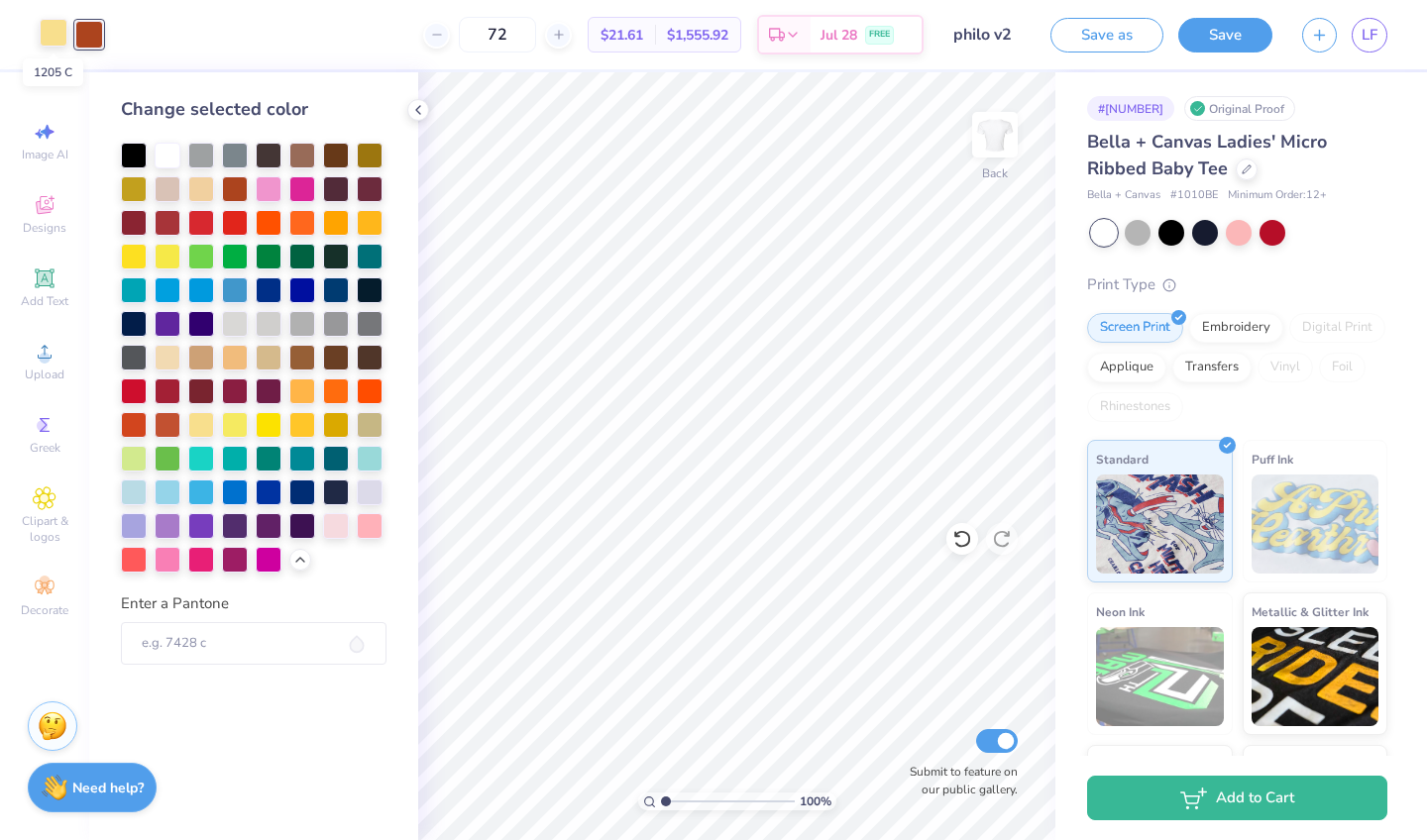 click at bounding box center (54, 33) 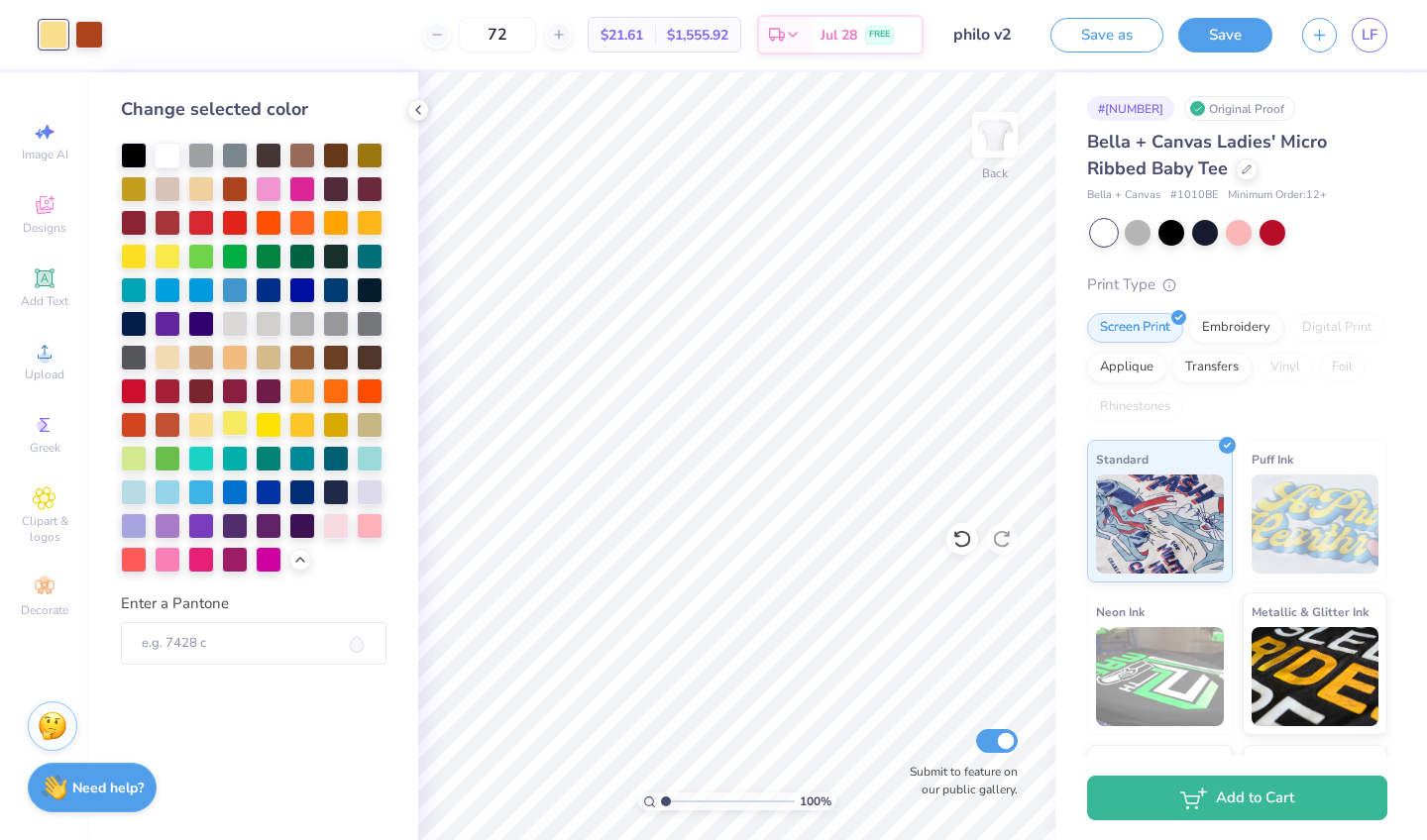 click at bounding box center [235, 423] 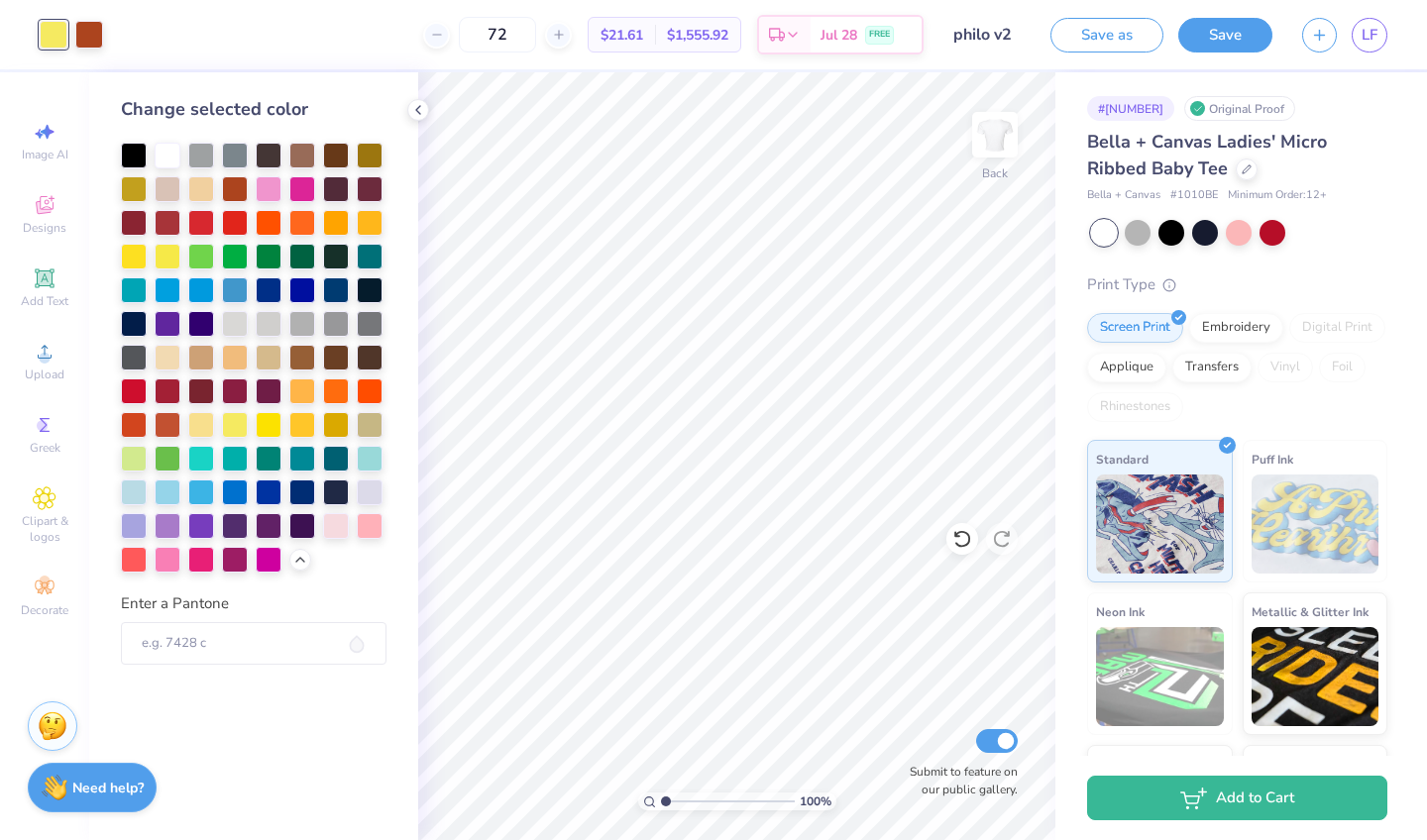 click on "Art colors" at bounding box center (52, 35) 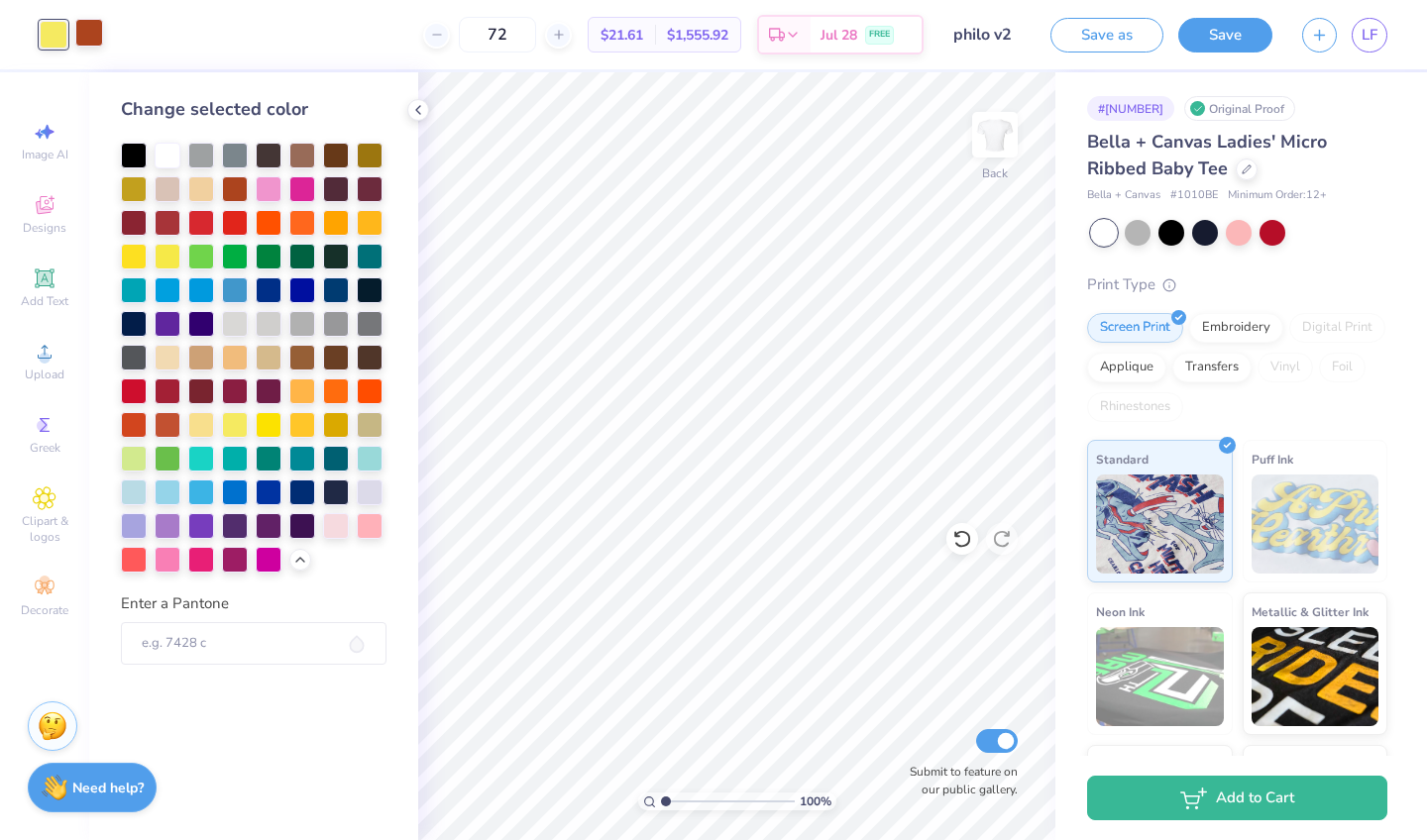 click at bounding box center [89, 33] 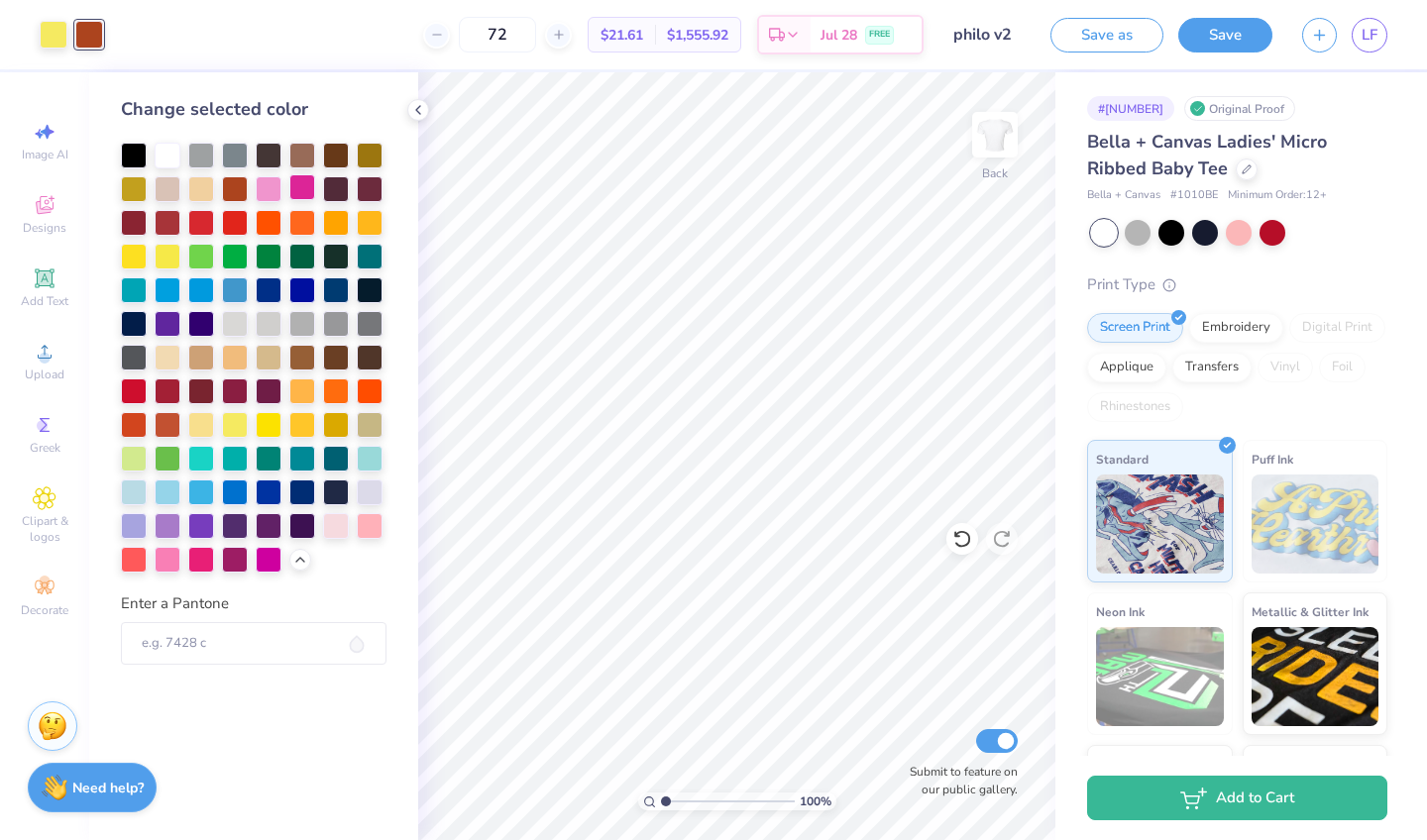 click at bounding box center (302, 187) 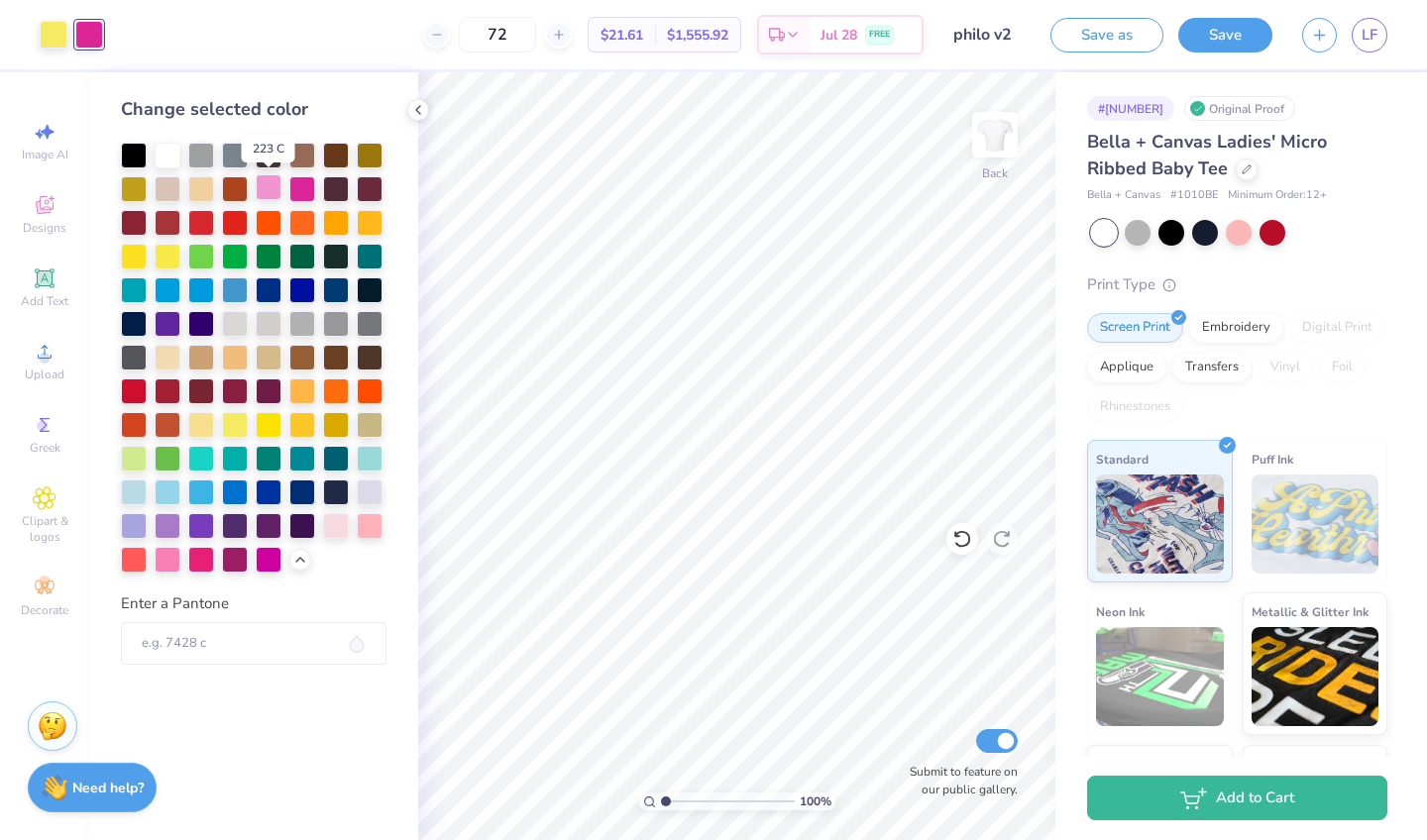 click at bounding box center [269, 187] 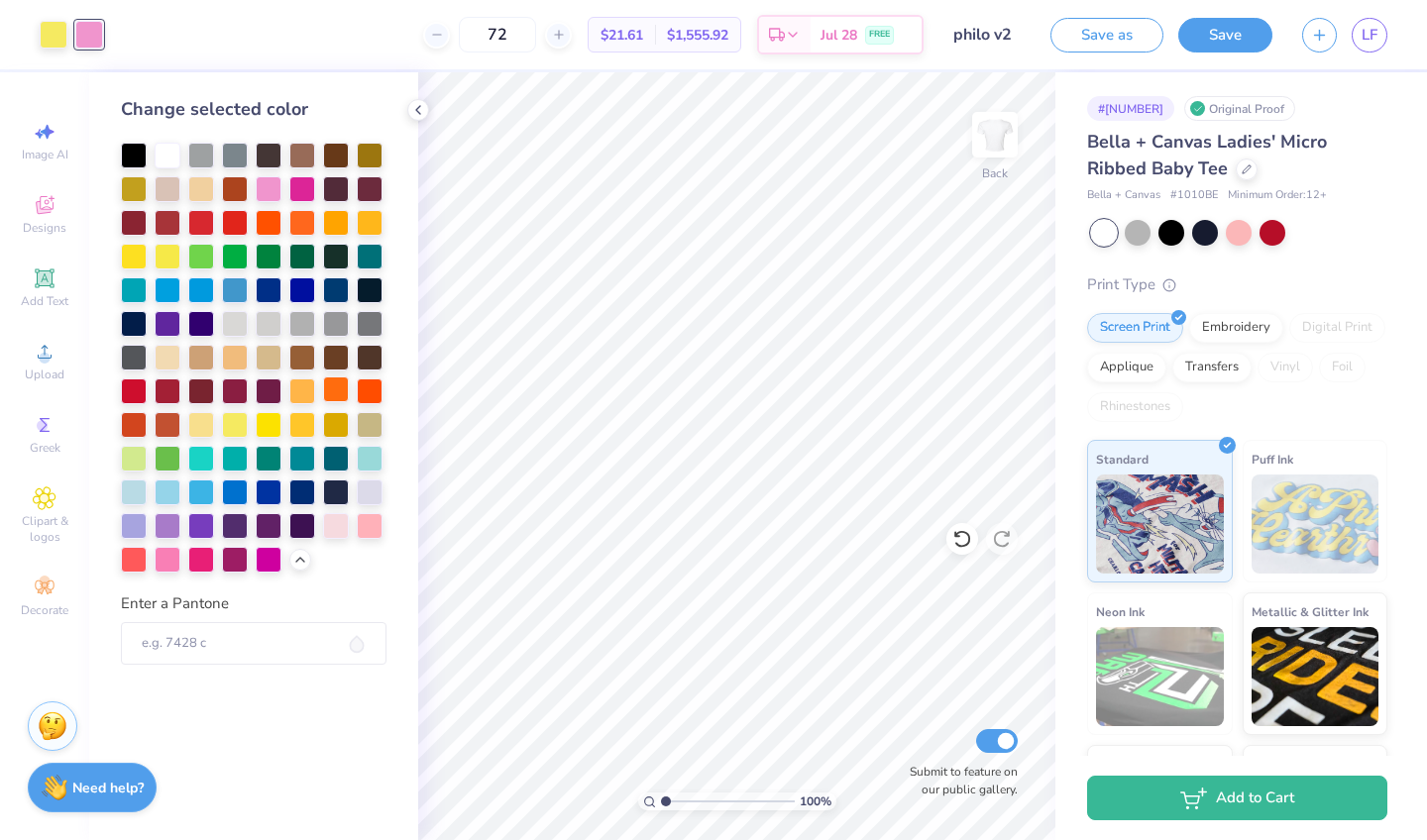click at bounding box center [336, 389] 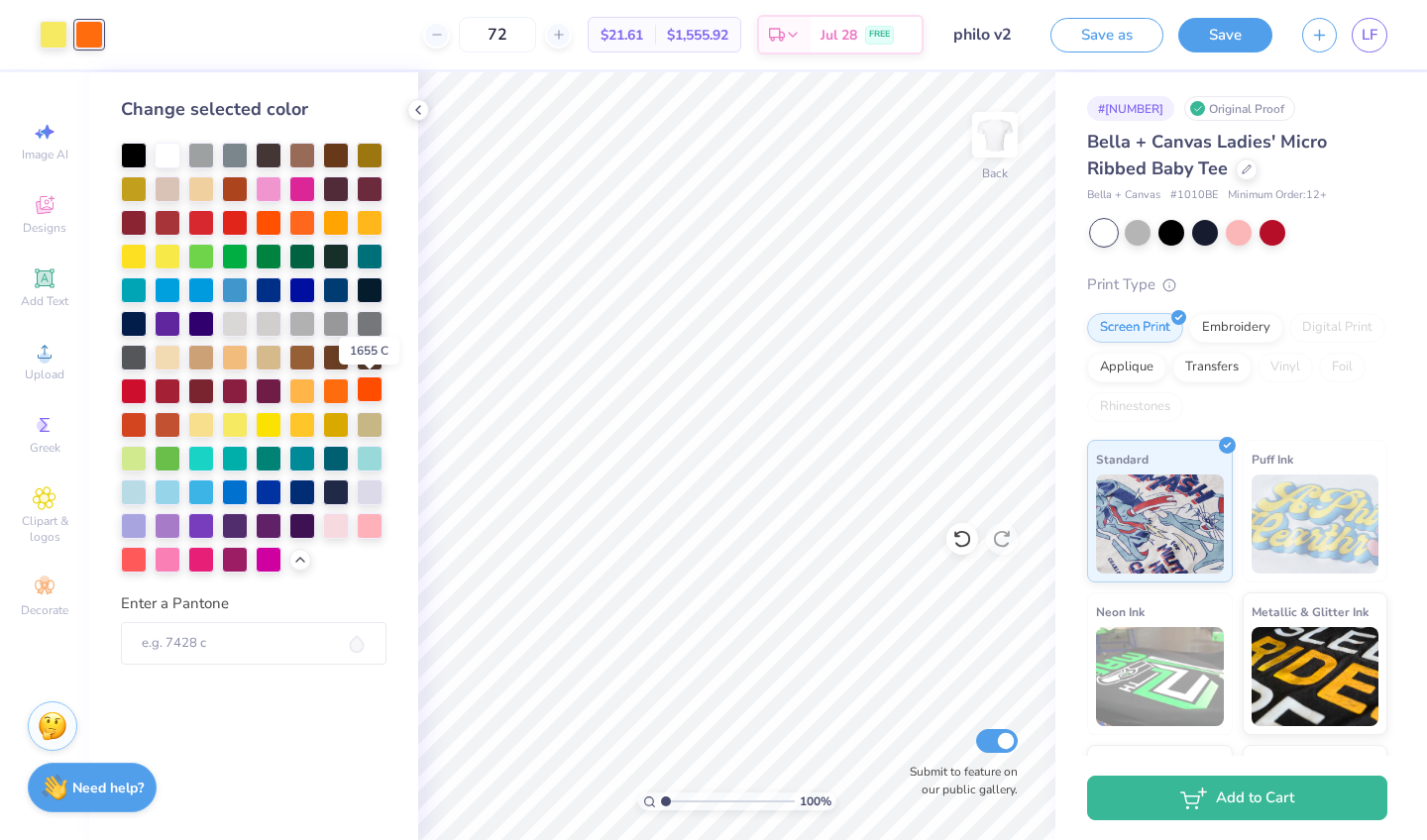 click at bounding box center (370, 389) 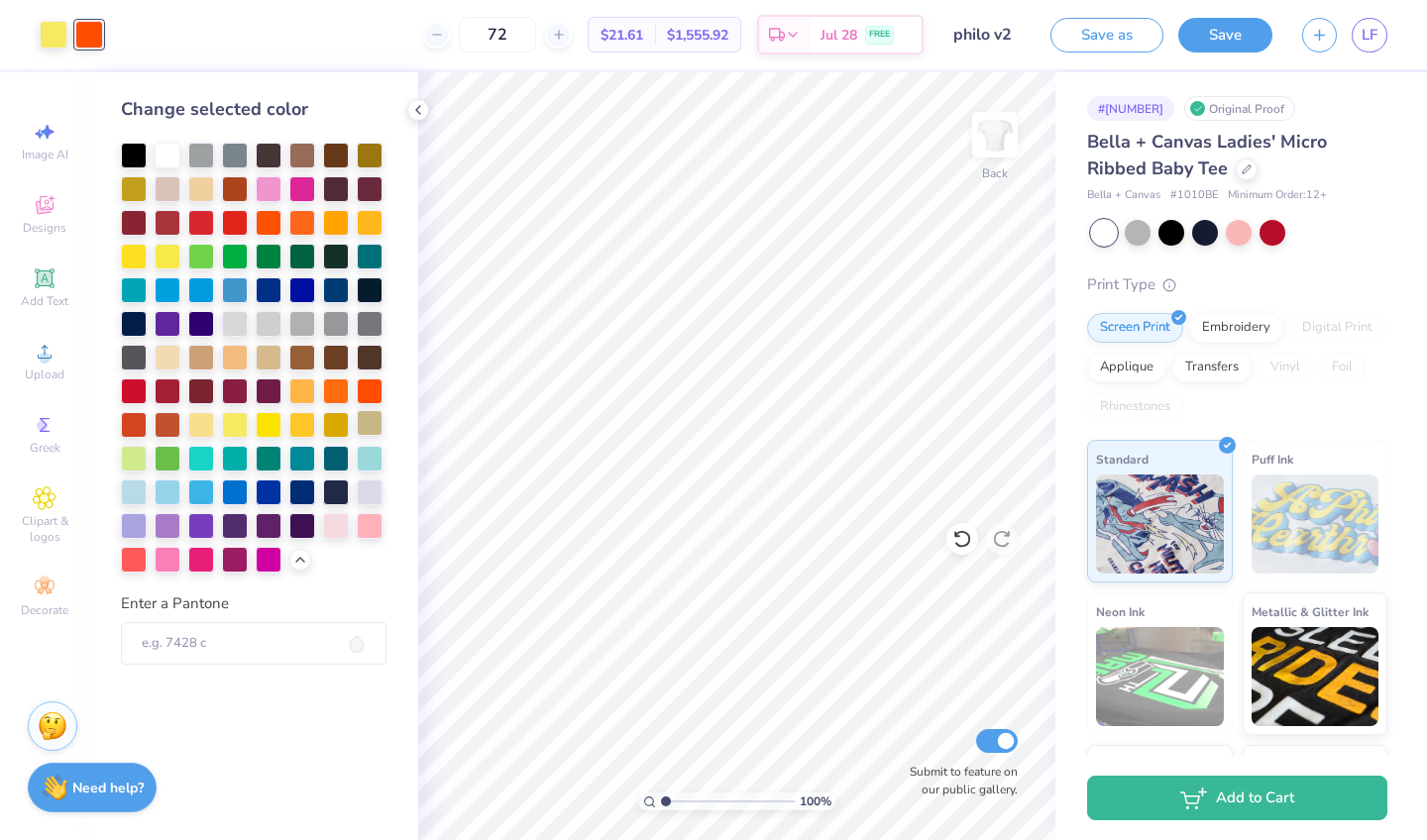 click at bounding box center [370, 423] 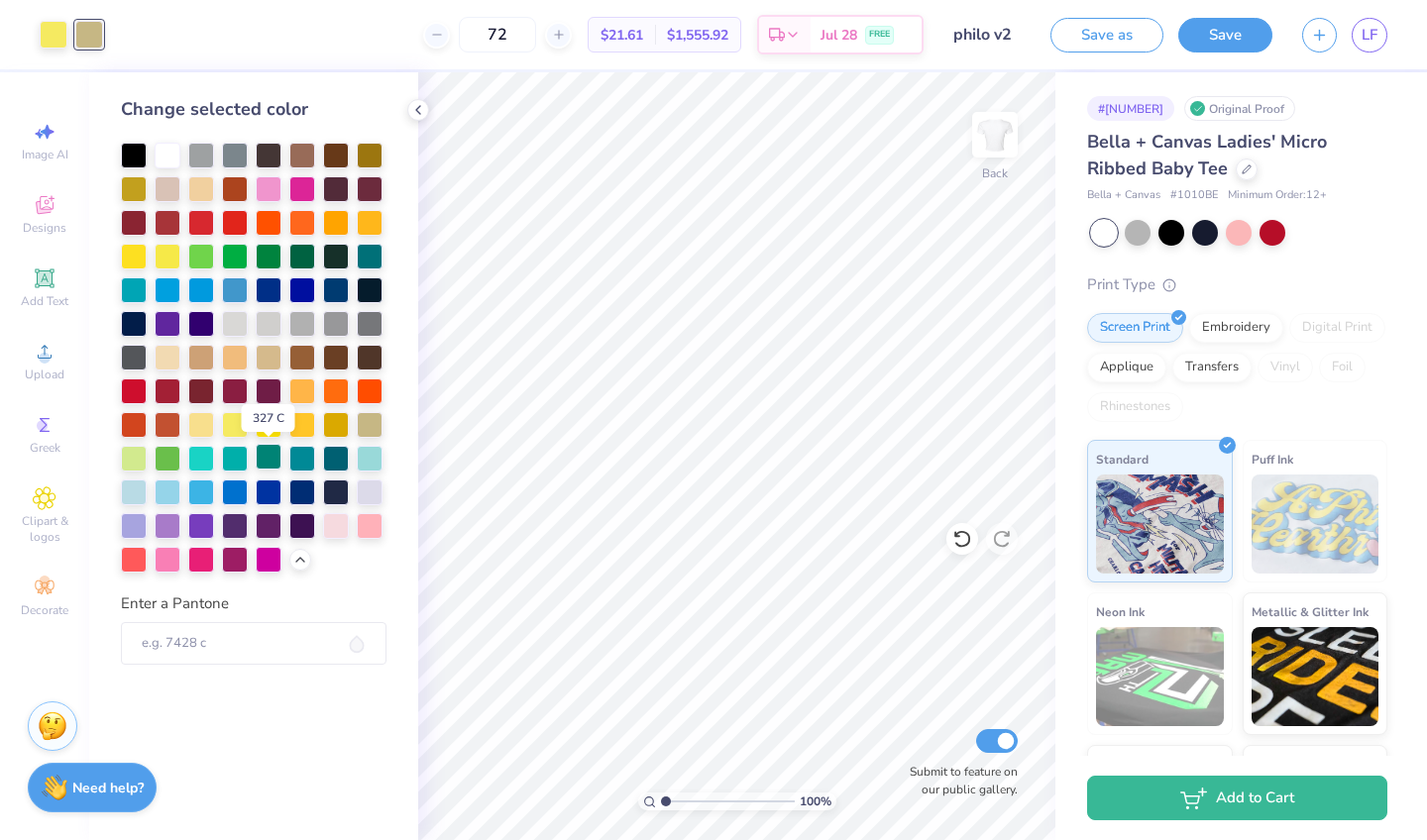 click at bounding box center [269, 457] 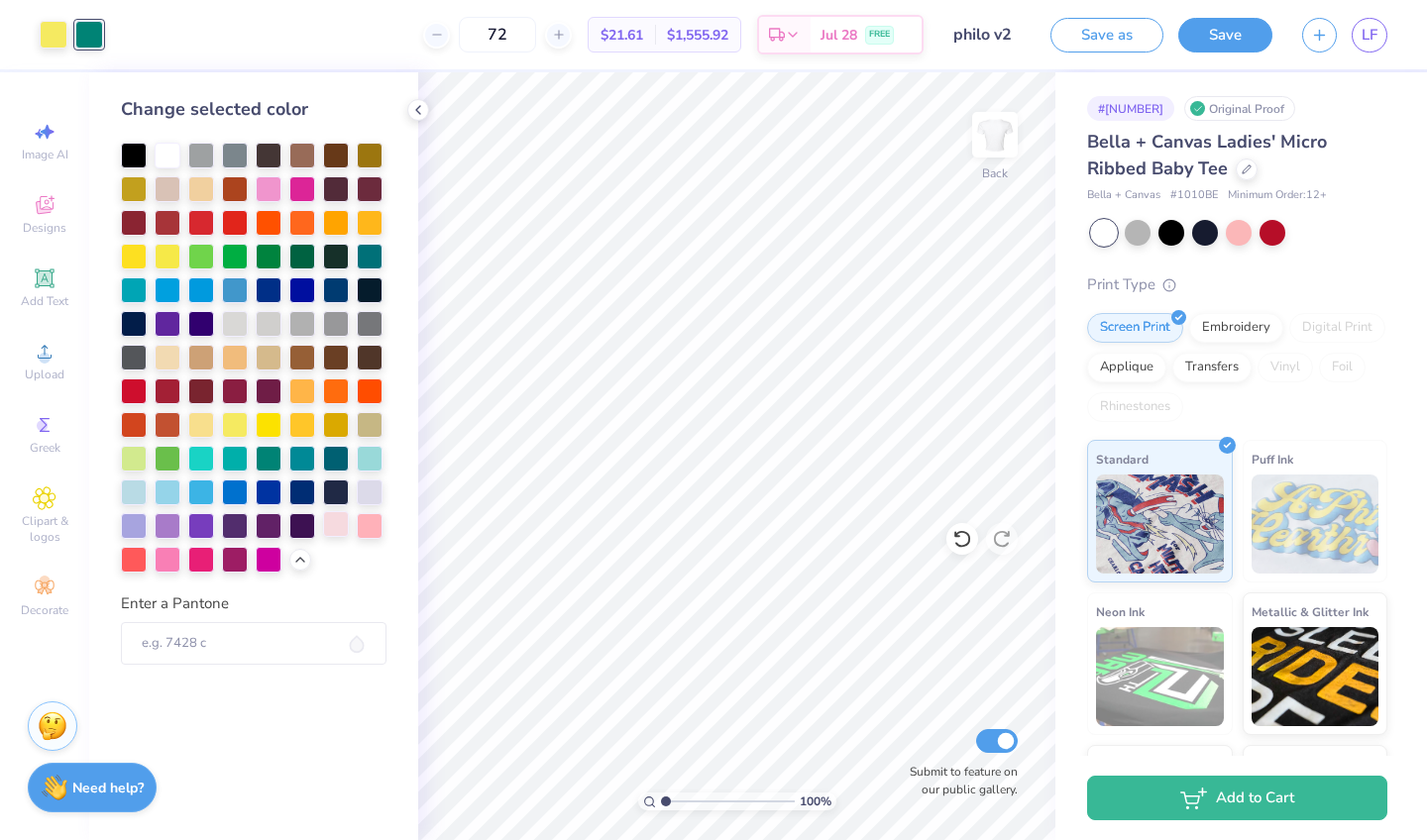 click at bounding box center (336, 524) 